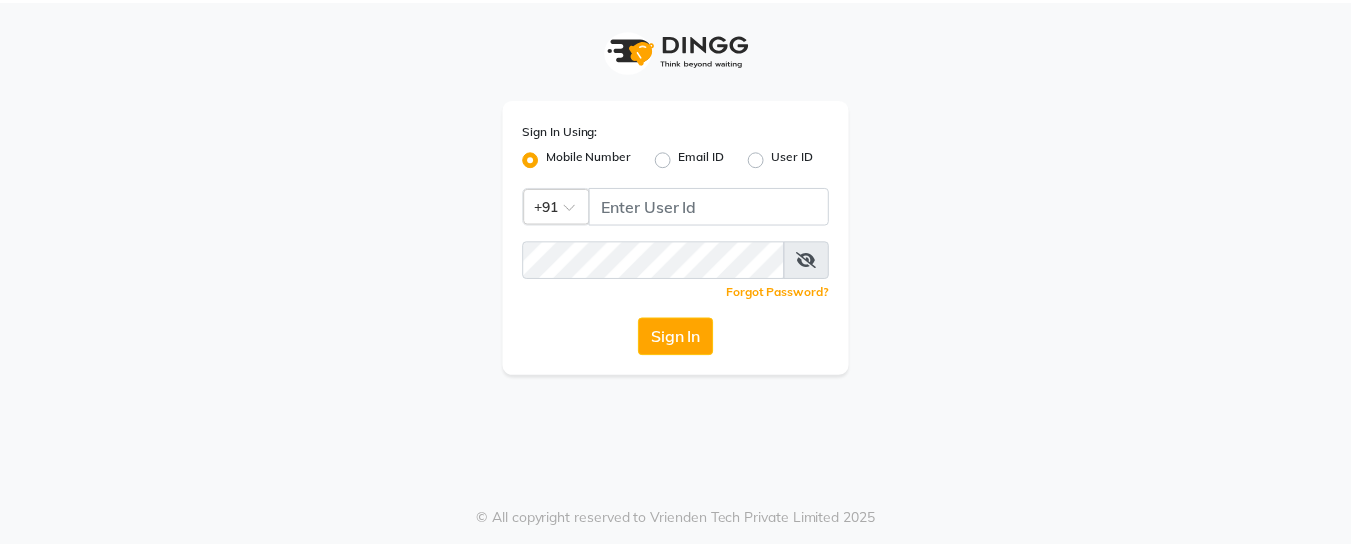scroll, scrollTop: 0, scrollLeft: 0, axis: both 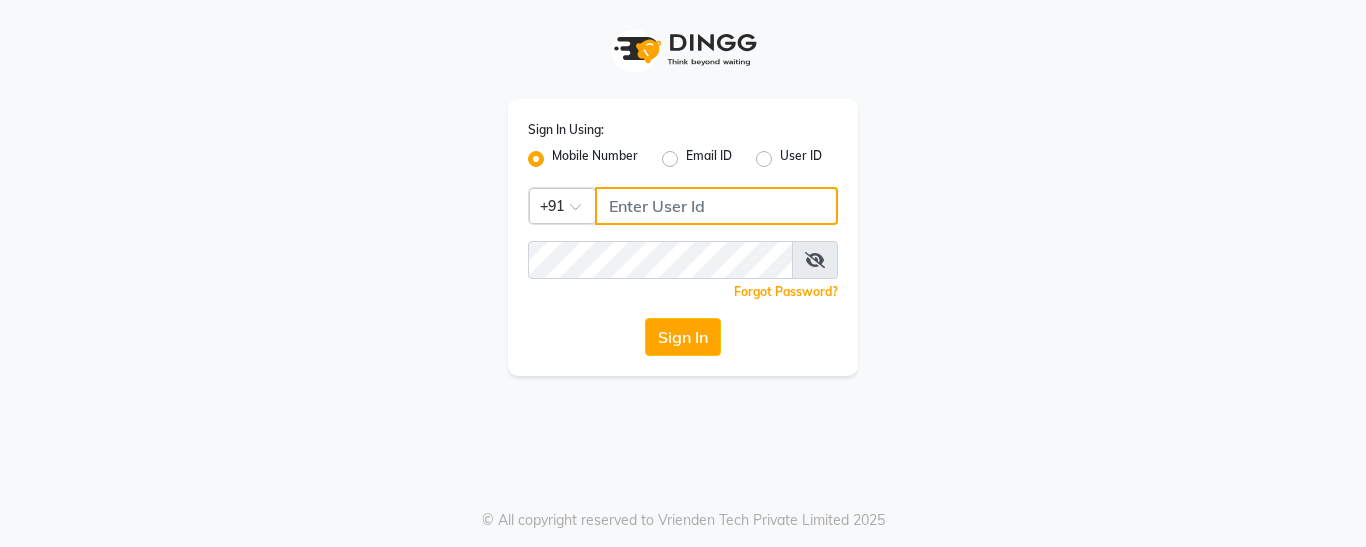 click 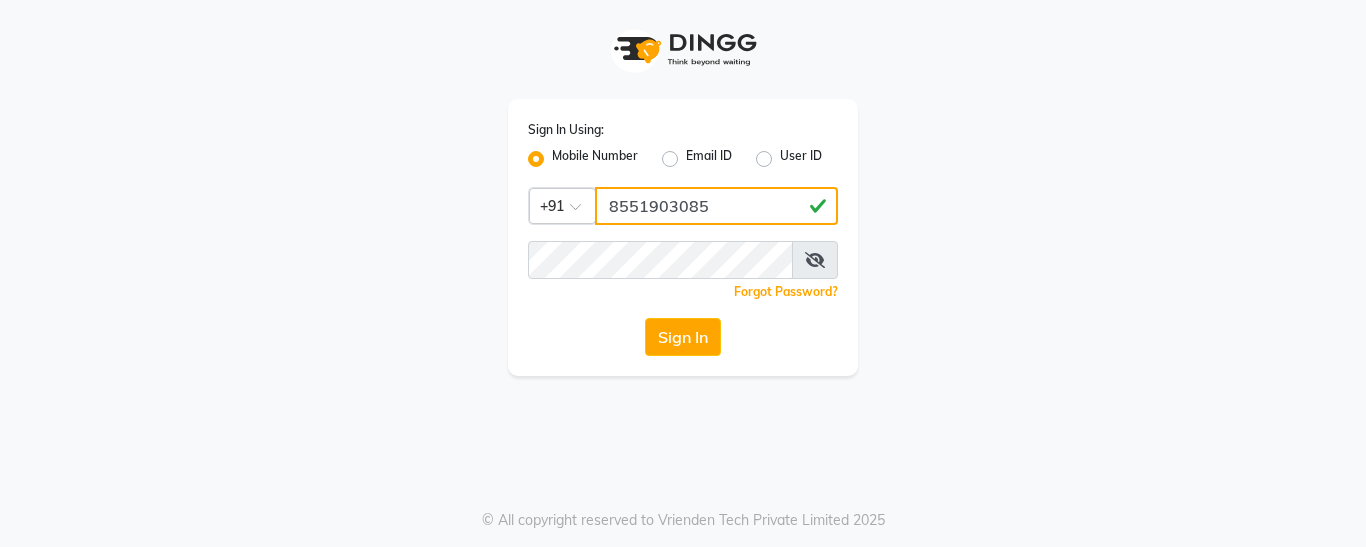 type on "8551903085" 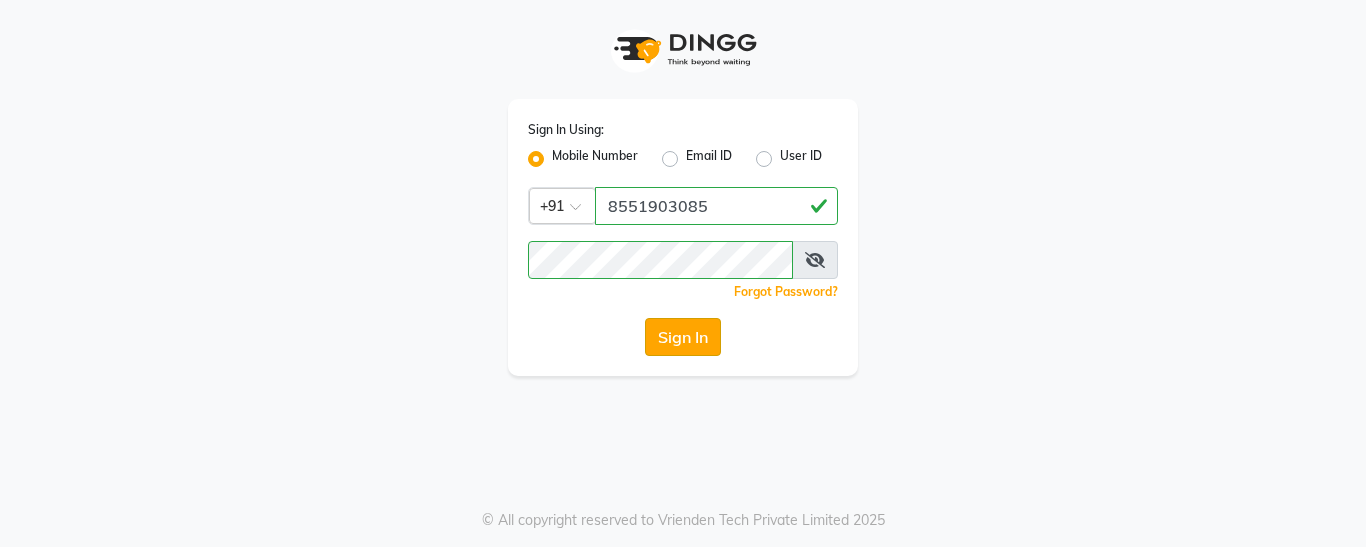 click on "Sign In" 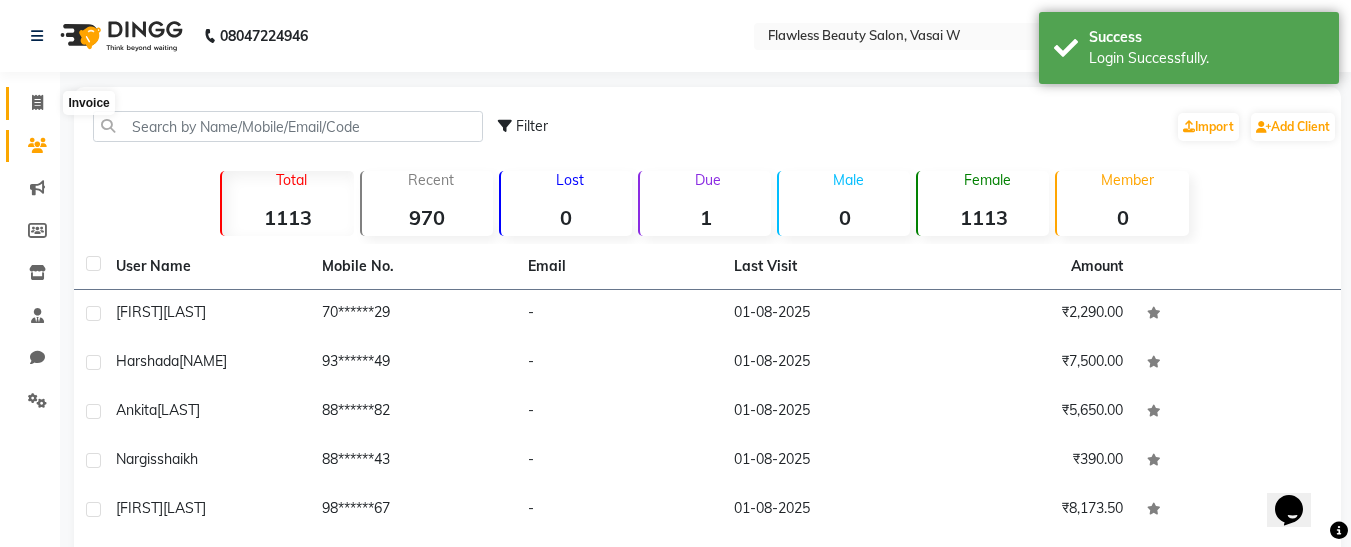 scroll, scrollTop: 0, scrollLeft: 0, axis: both 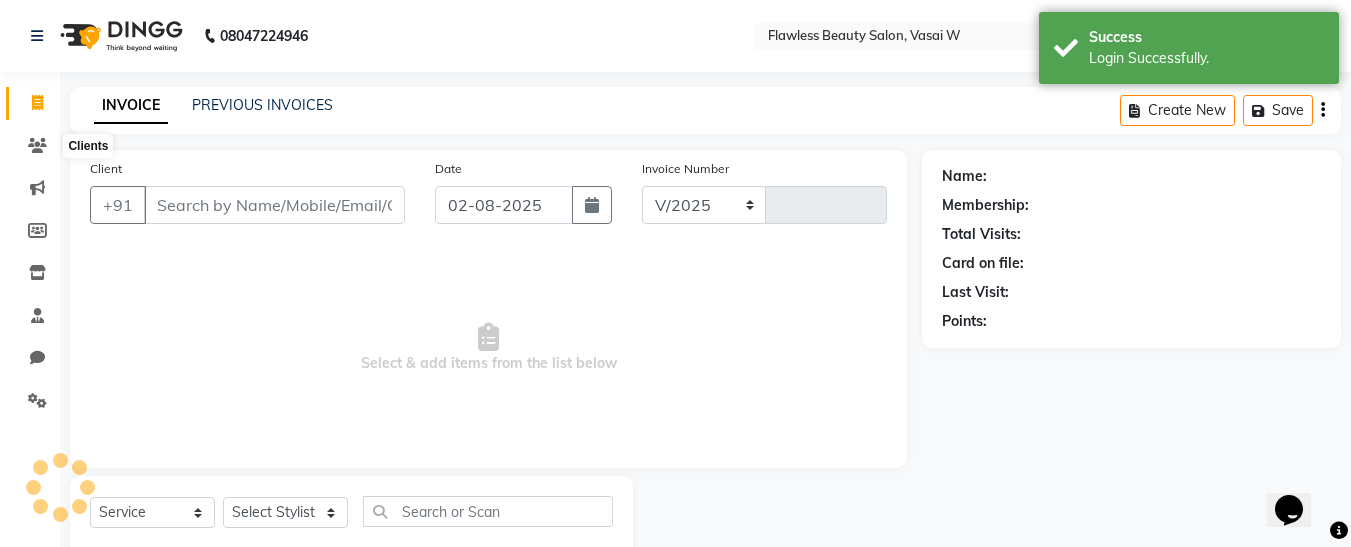 select on "8090" 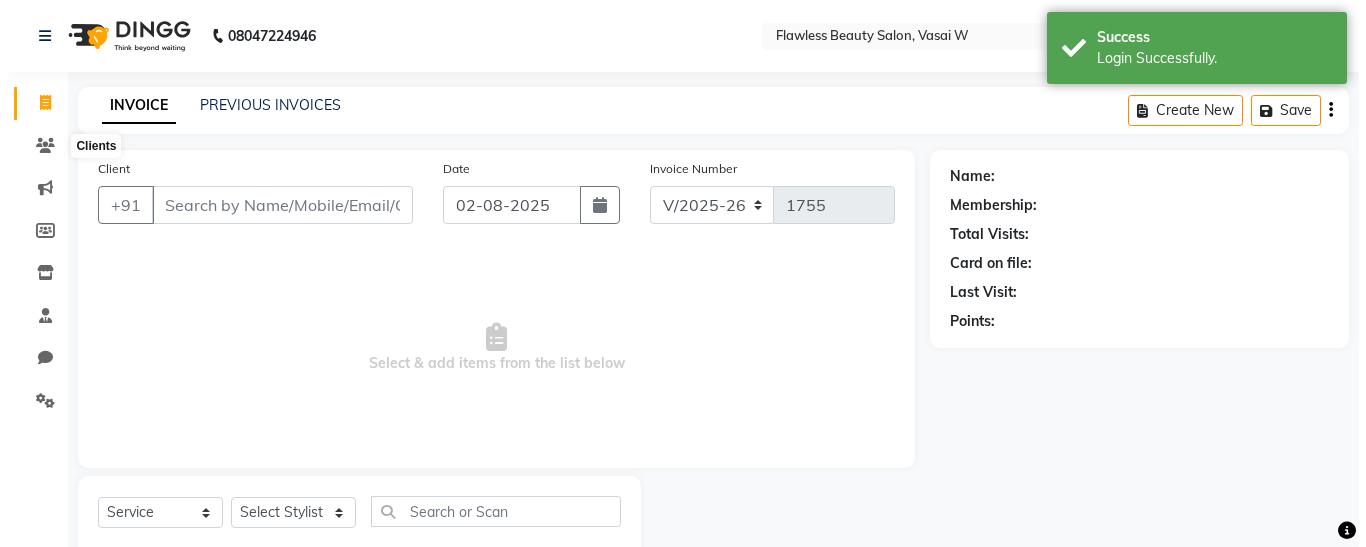 scroll, scrollTop: 54, scrollLeft: 0, axis: vertical 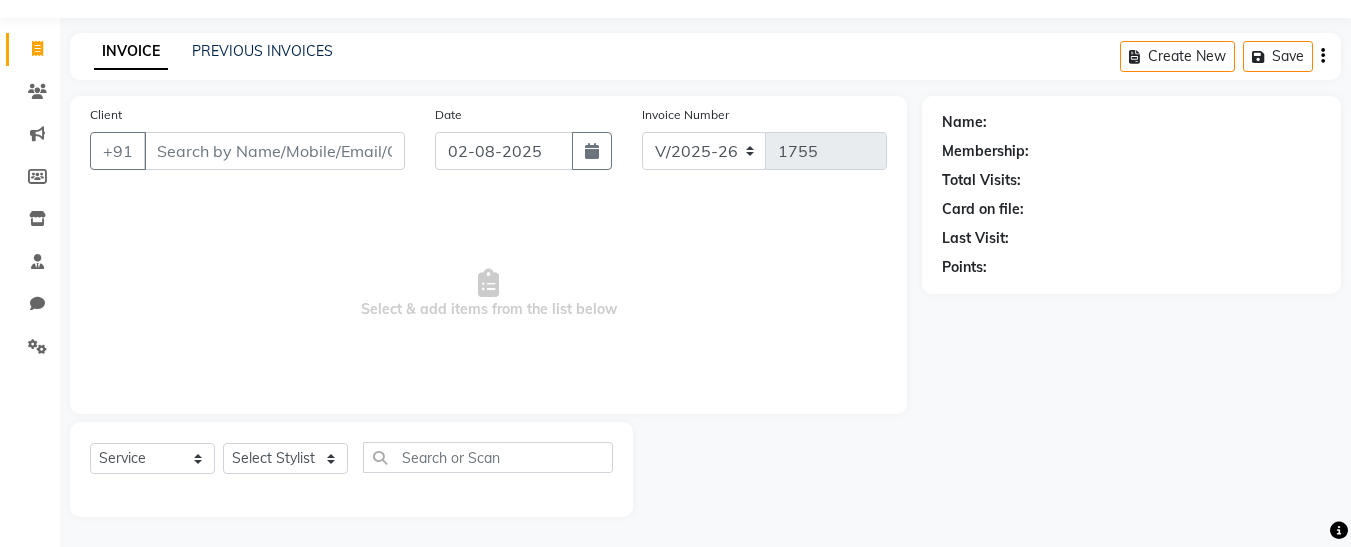 click on "Client" at bounding box center [274, 151] 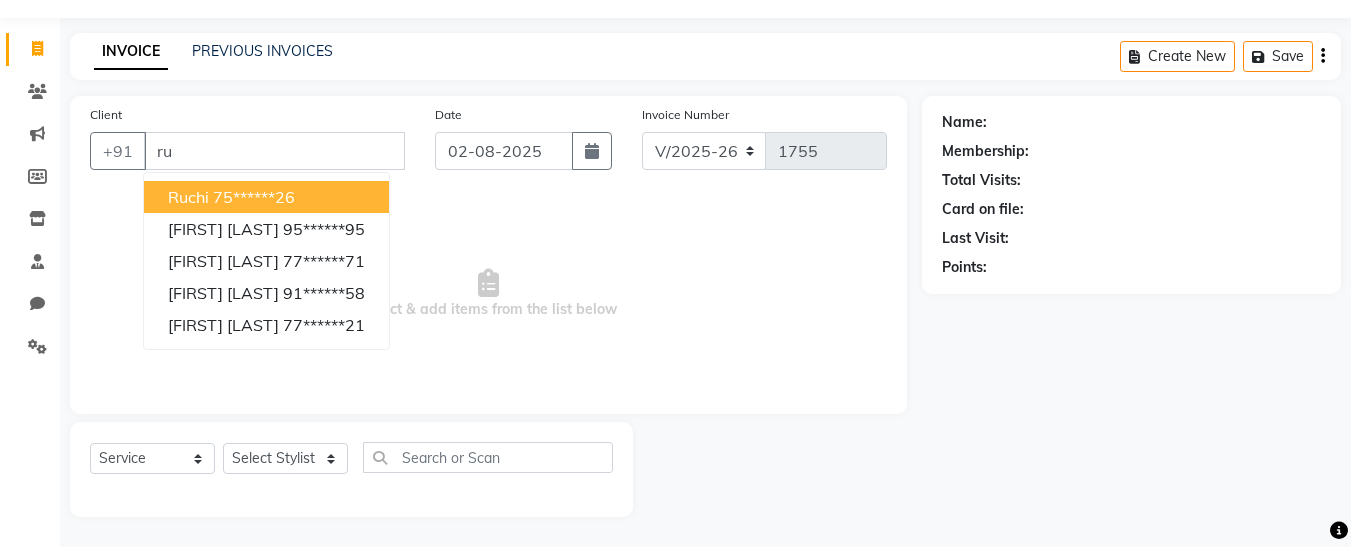 type on "r" 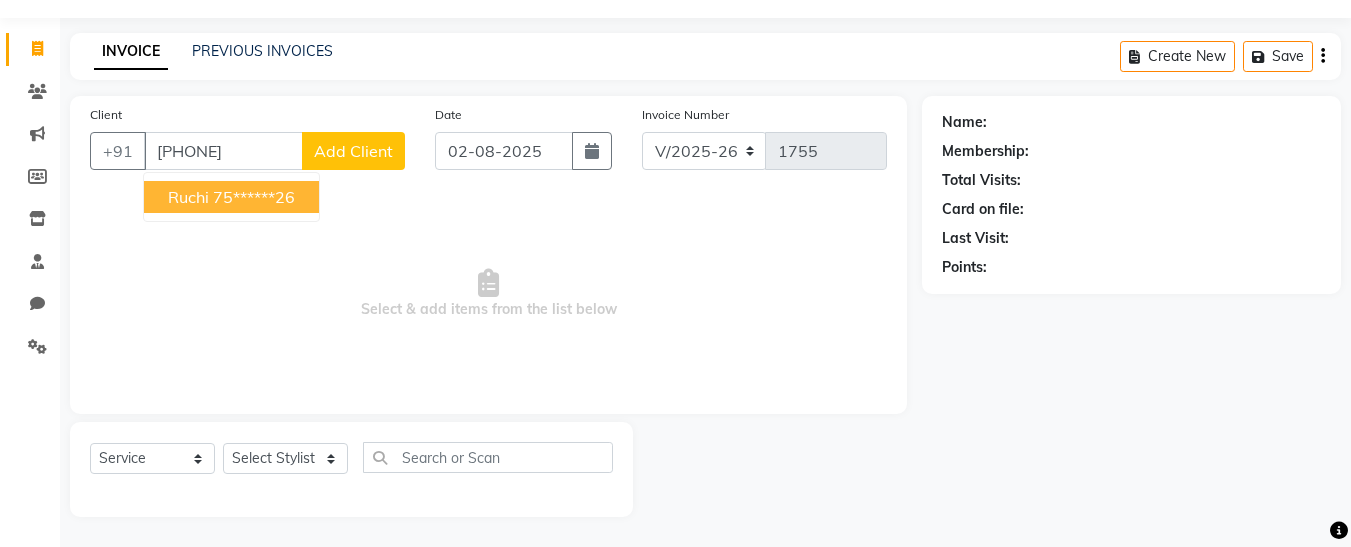 click on "Ruchi" at bounding box center [188, 197] 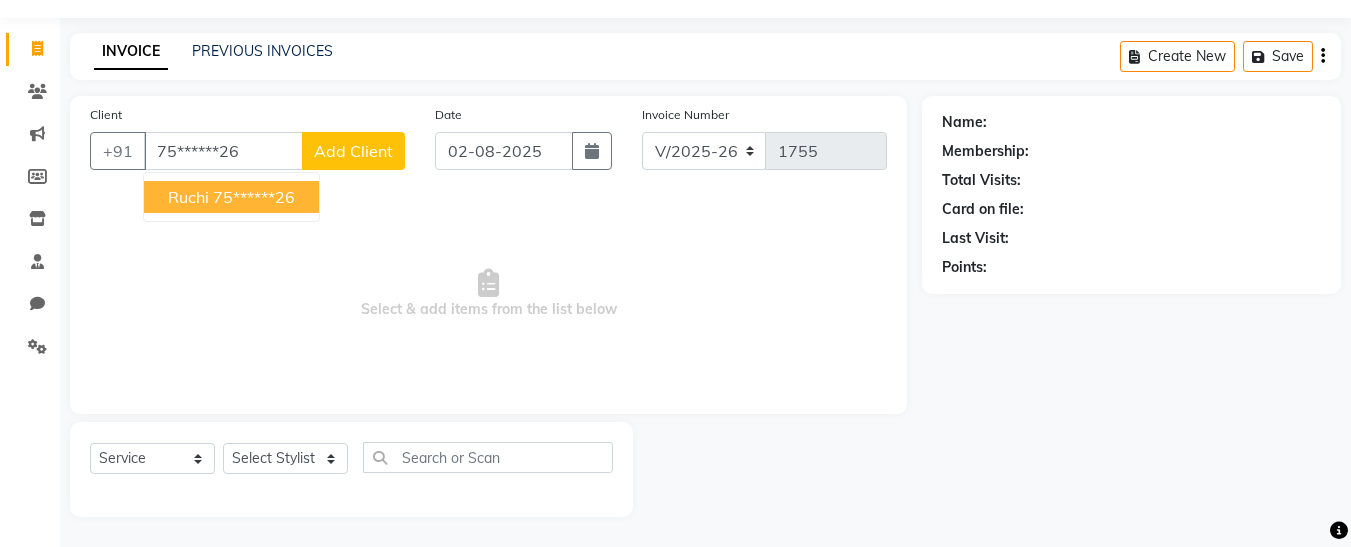 type on "75******26" 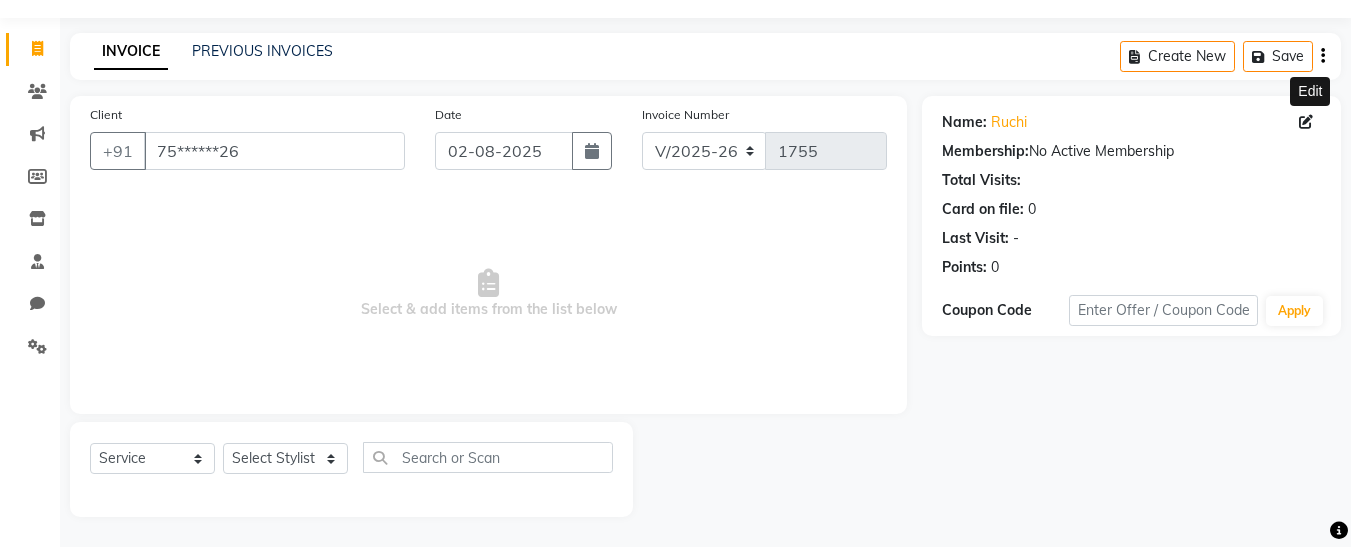 click 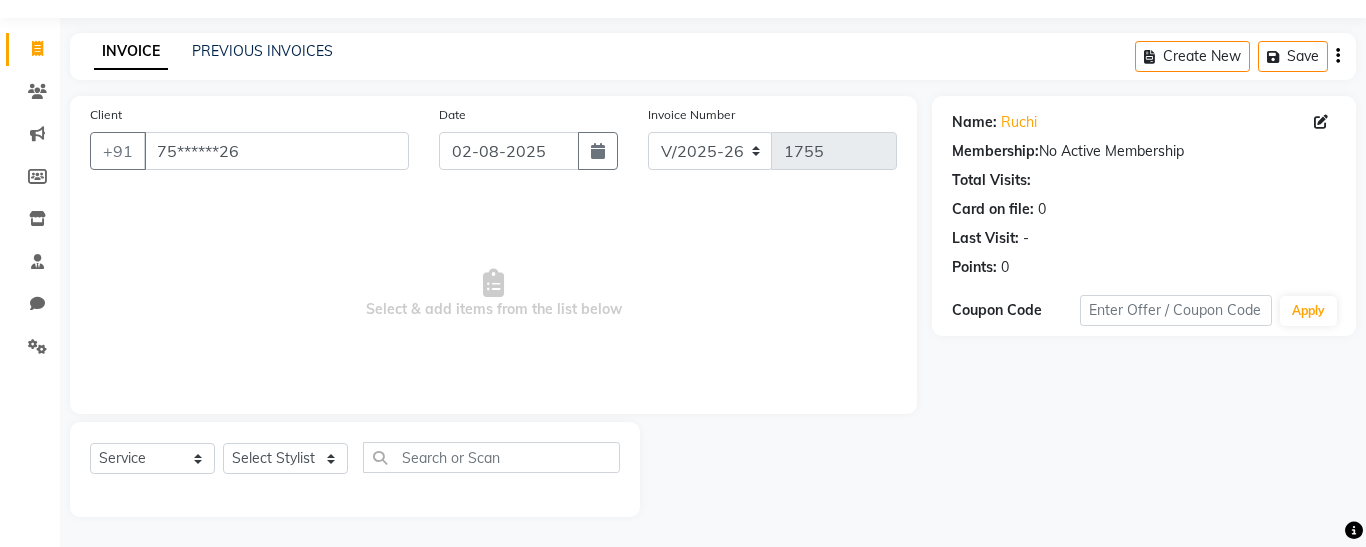 select on "female" 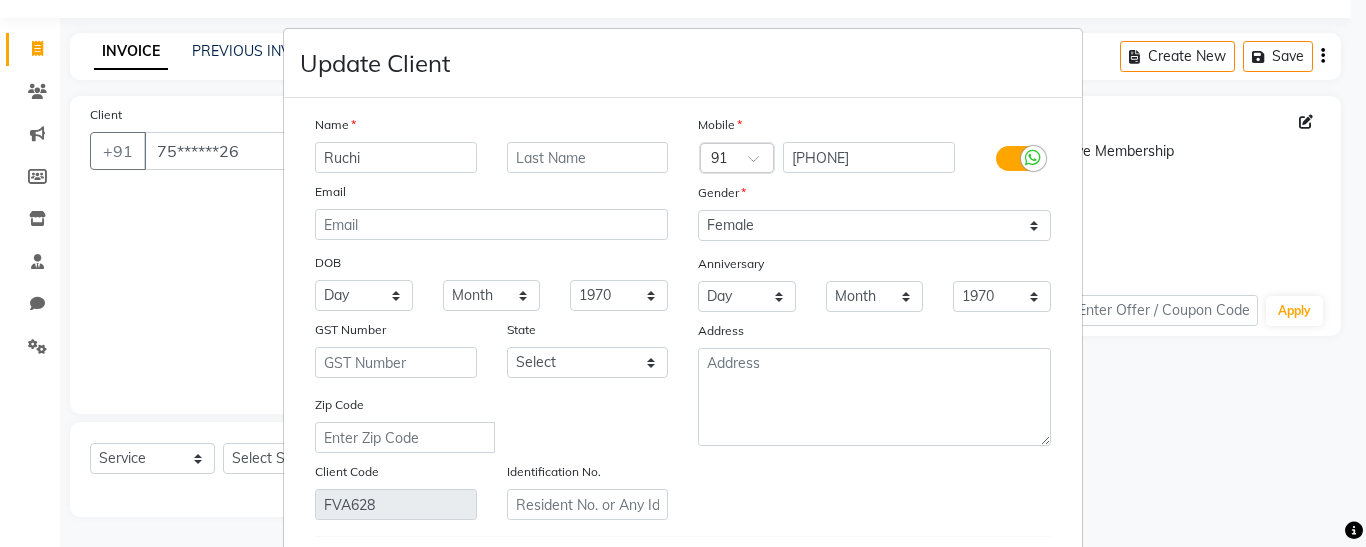 click on "Ruchi" at bounding box center [396, 157] 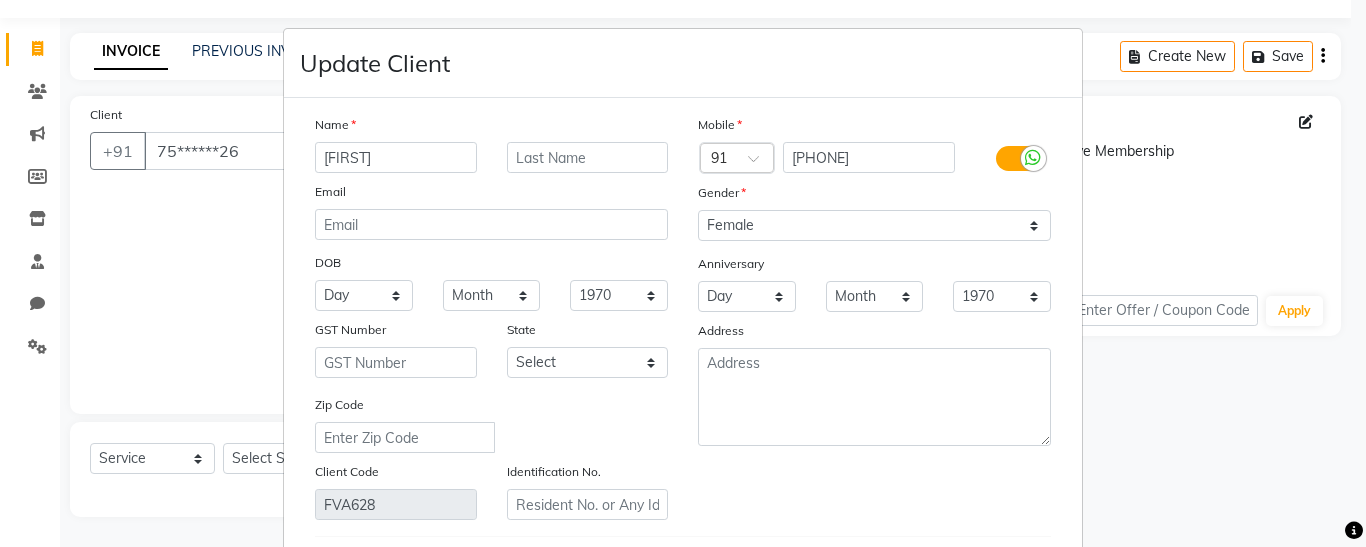type on "[FIRST]" 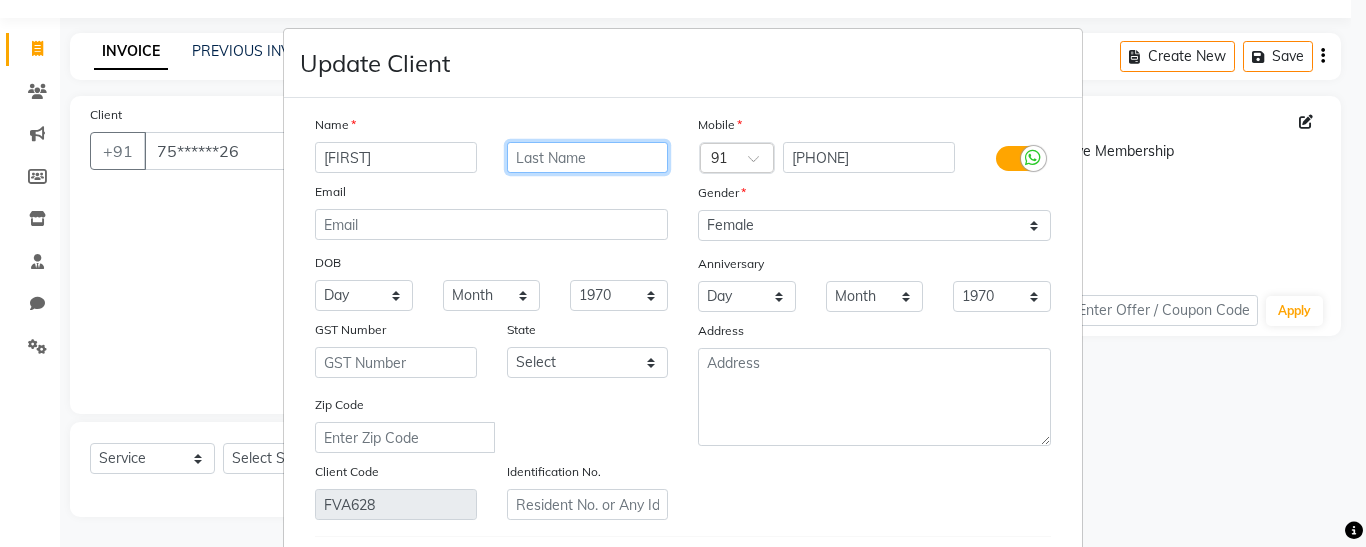 click at bounding box center [588, 157] 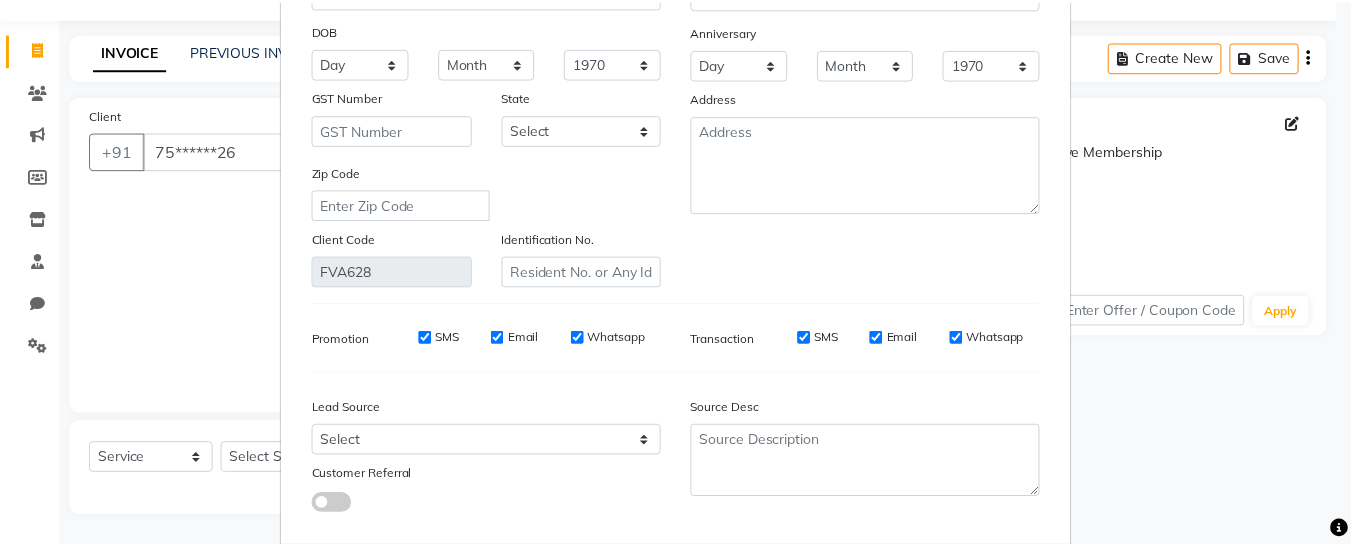 scroll, scrollTop: 340, scrollLeft: 0, axis: vertical 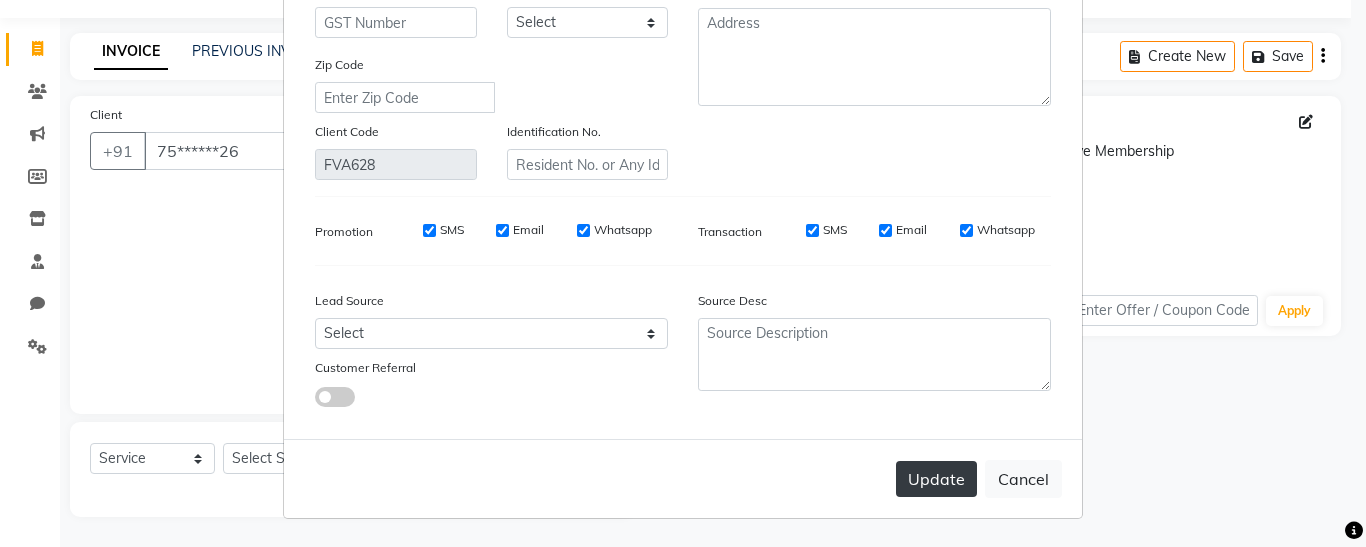 type on "[LAST]" 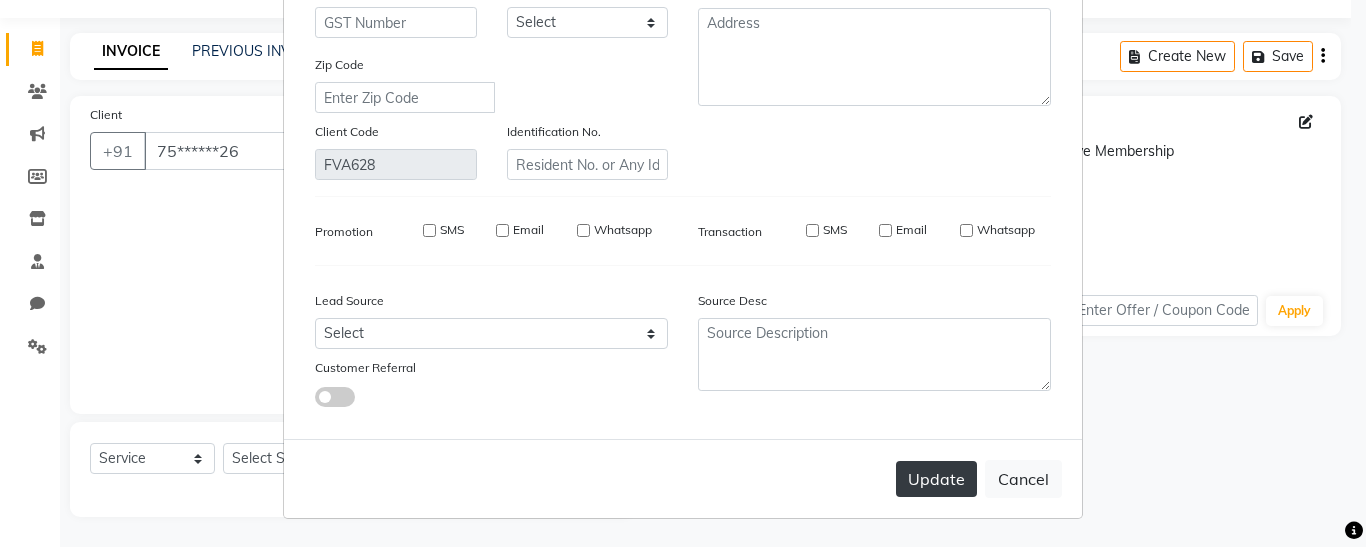type 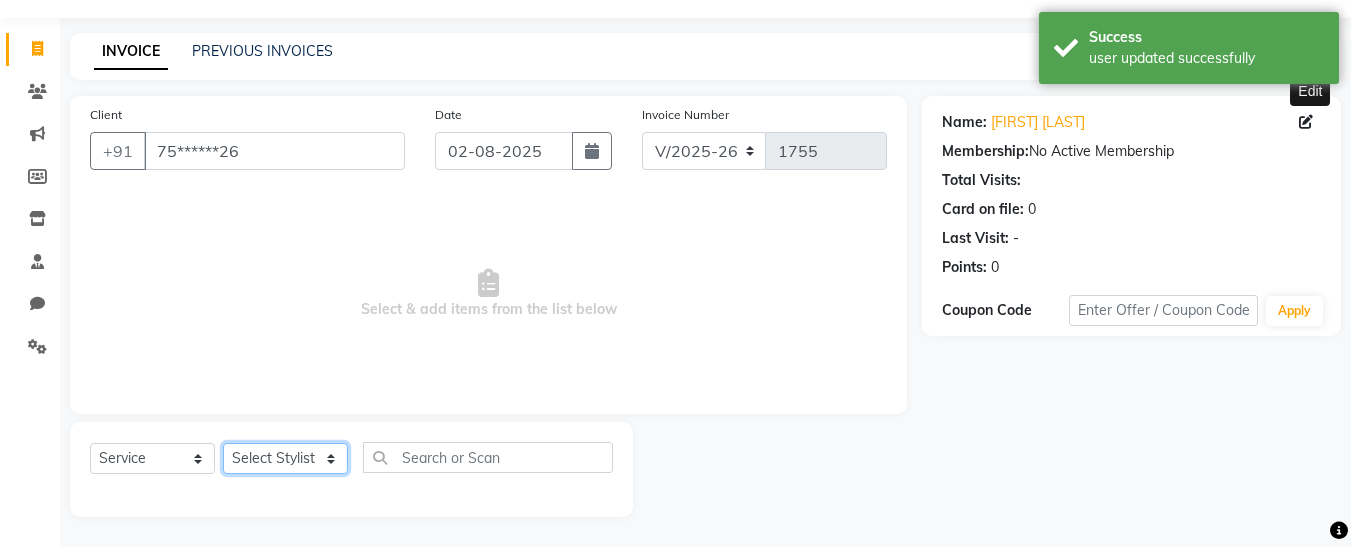 click on "Select Stylist Afsana Ankita Krutika Maam Nisha Pari Rasika Ruba sara Vidya" 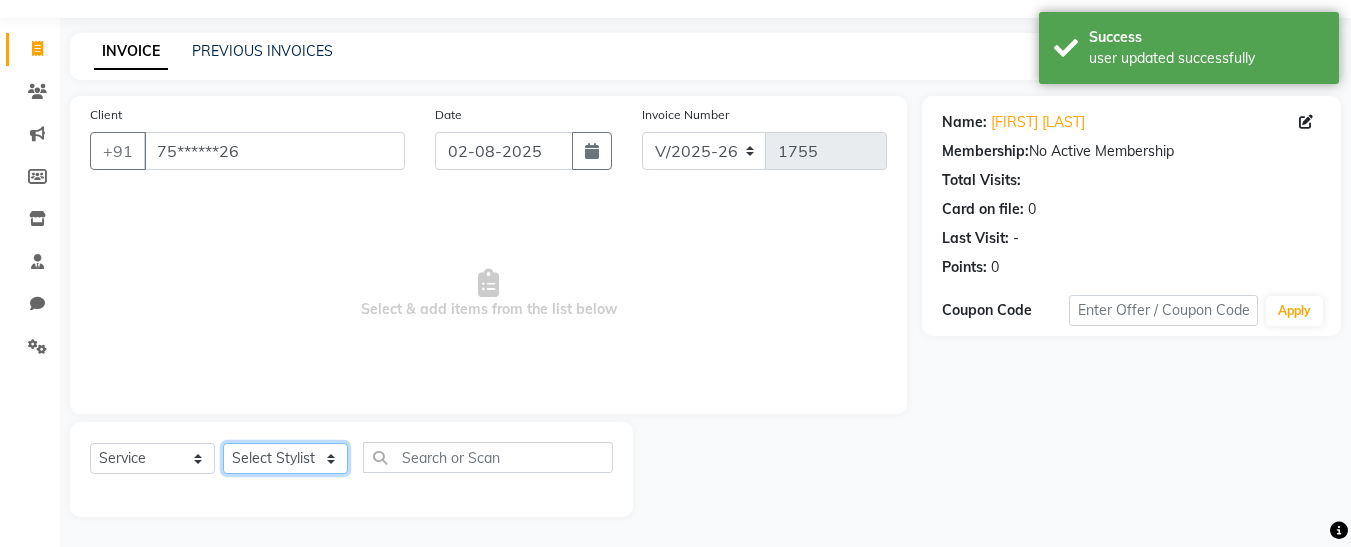 select on "76410" 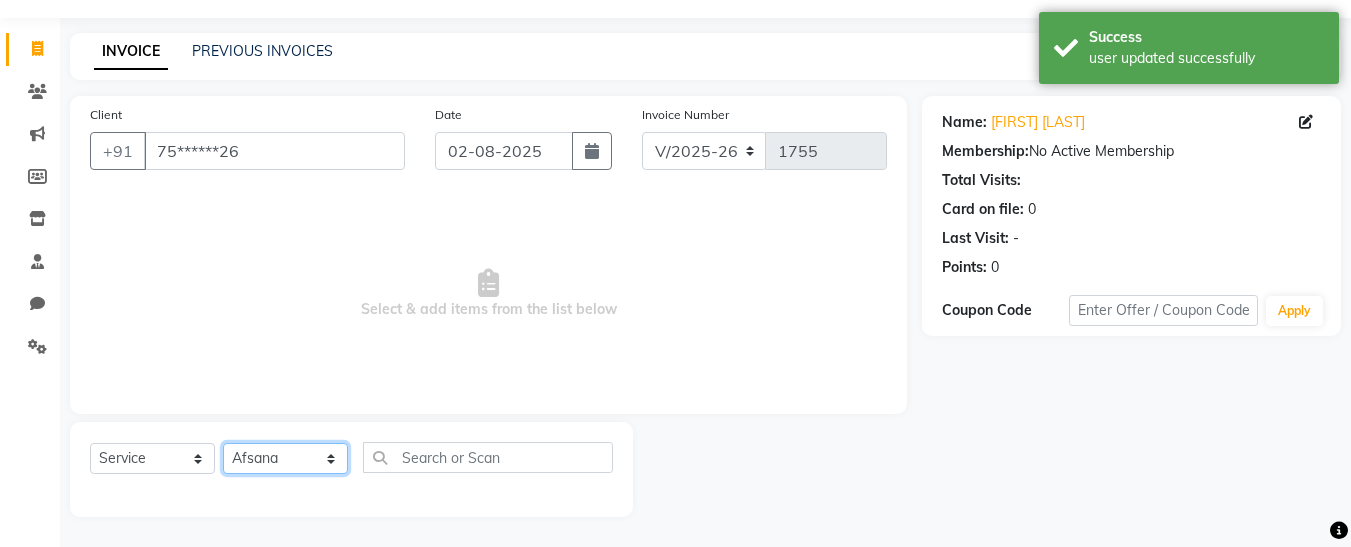 click on "Select Stylist Afsana Ankita Krutika Maam Nisha Pari Rasika Ruba sara Vidya" 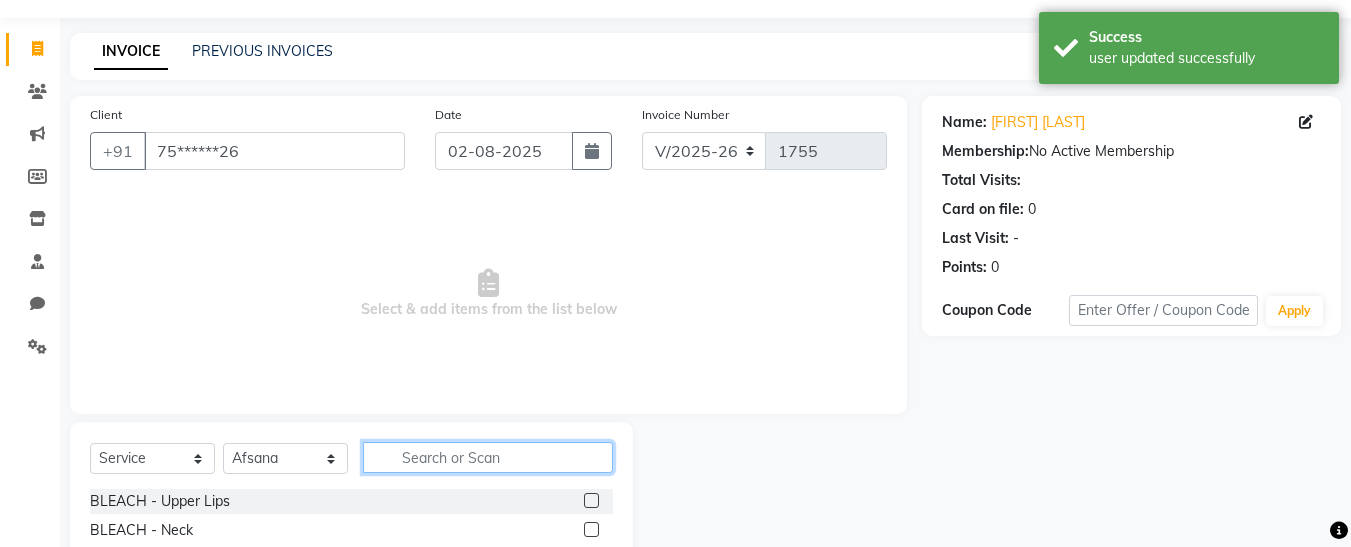 click 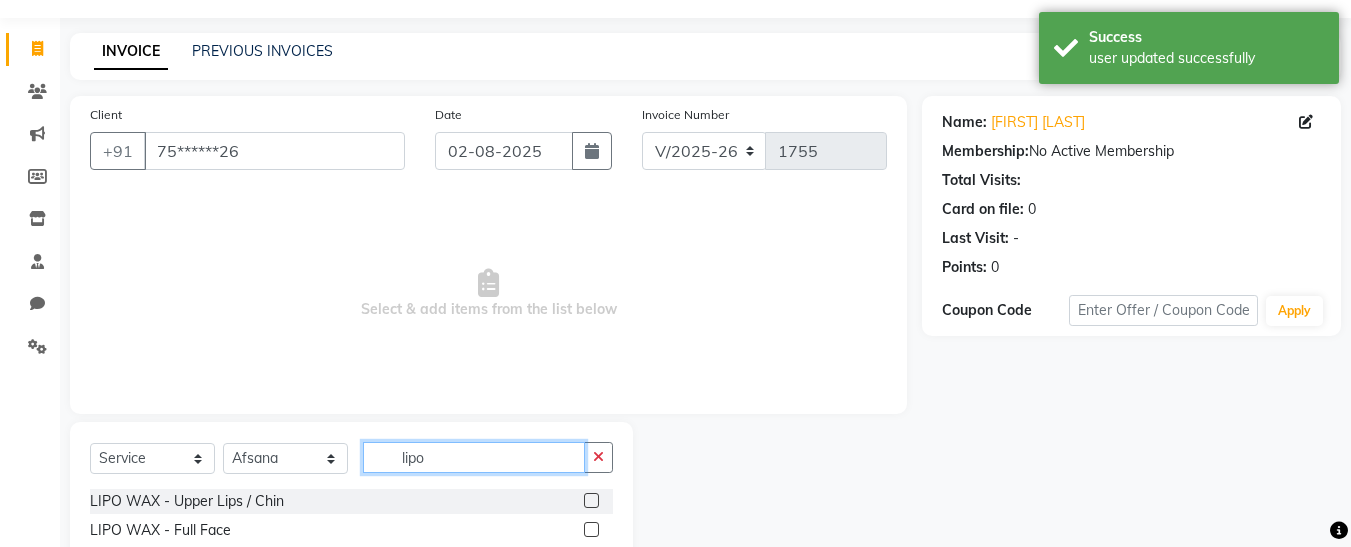 type on "lipo" 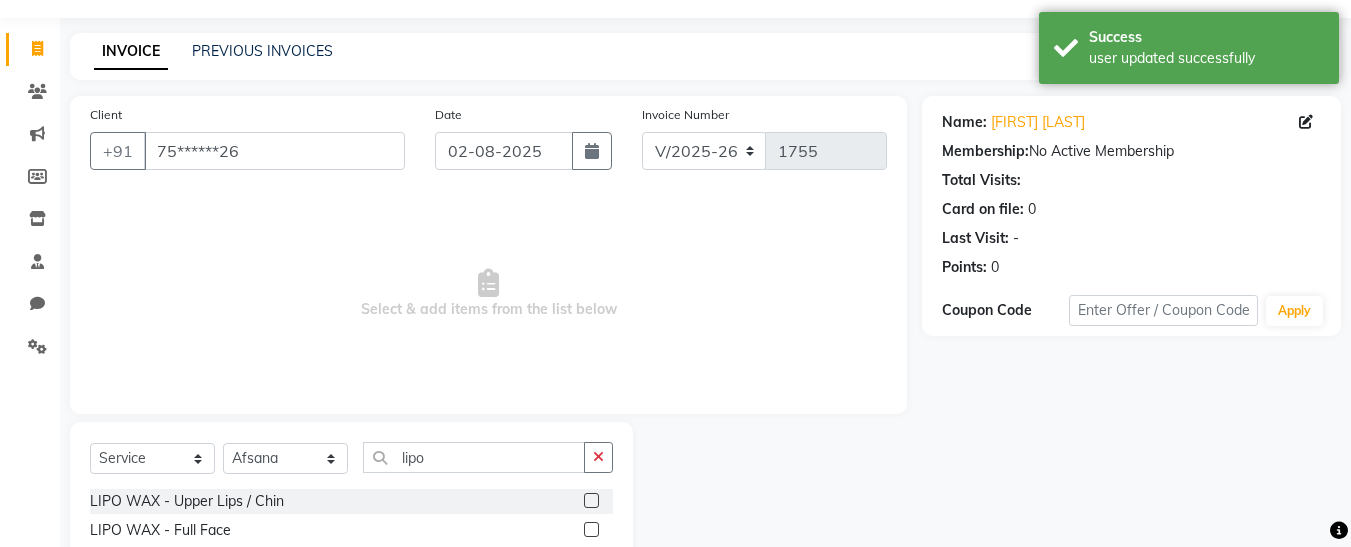 click 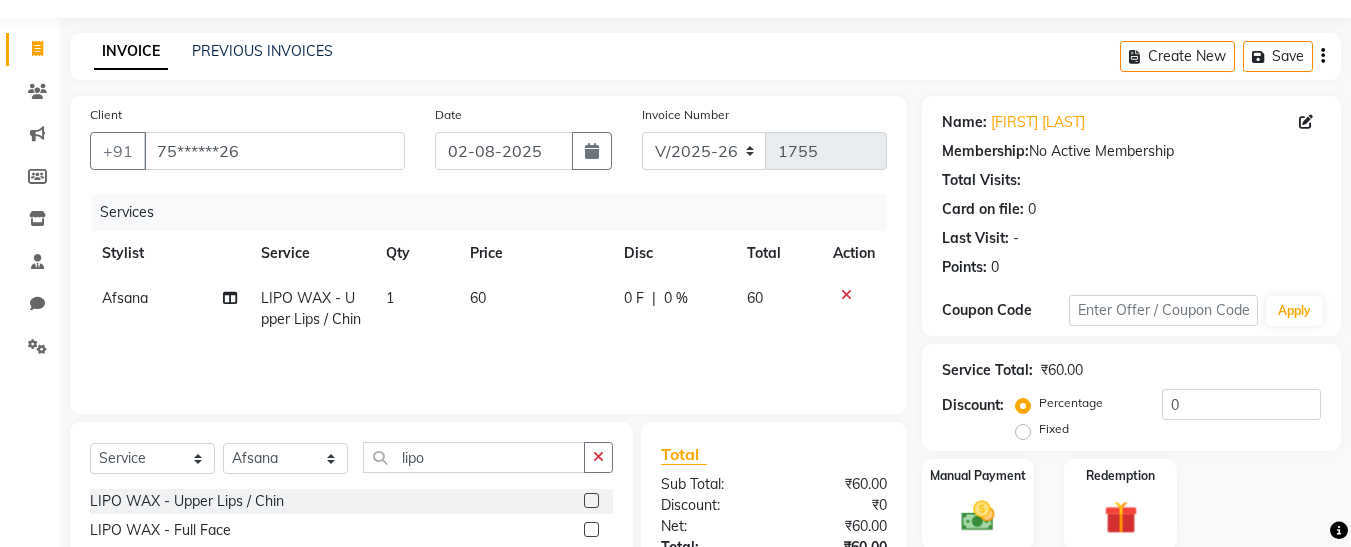 click 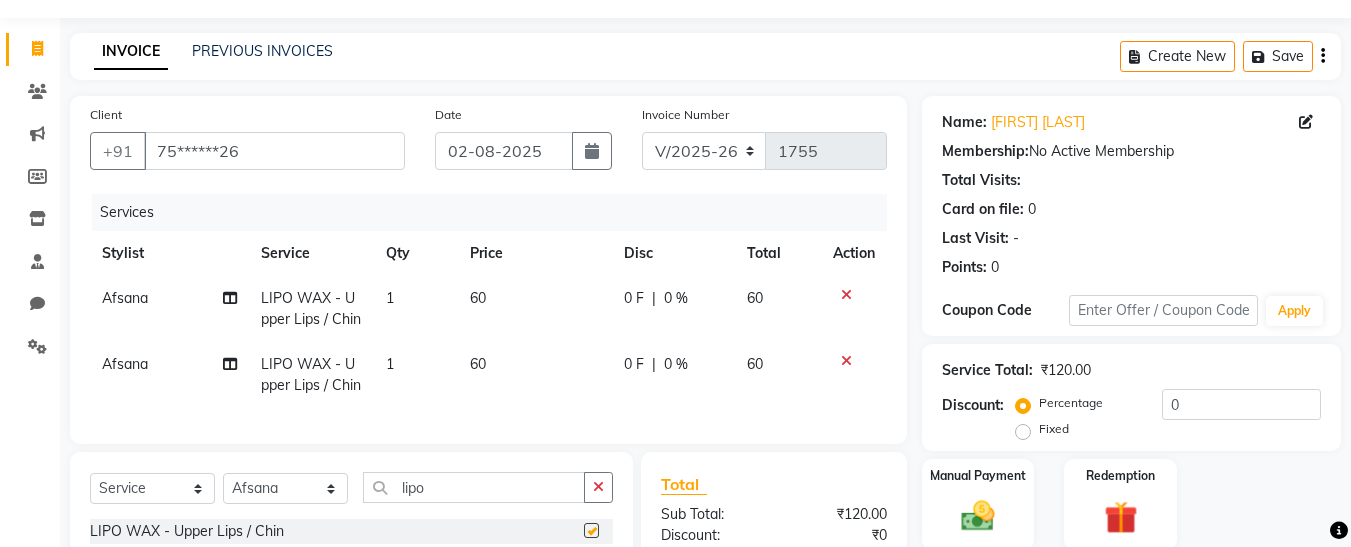 checkbox on "false" 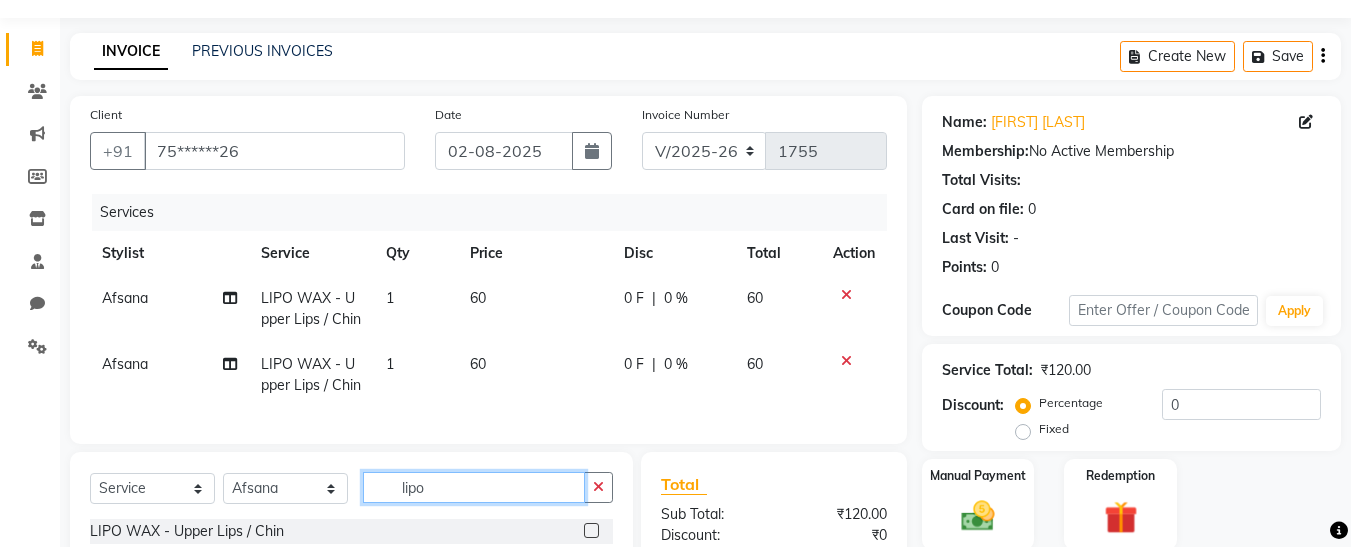 click on "lipo" 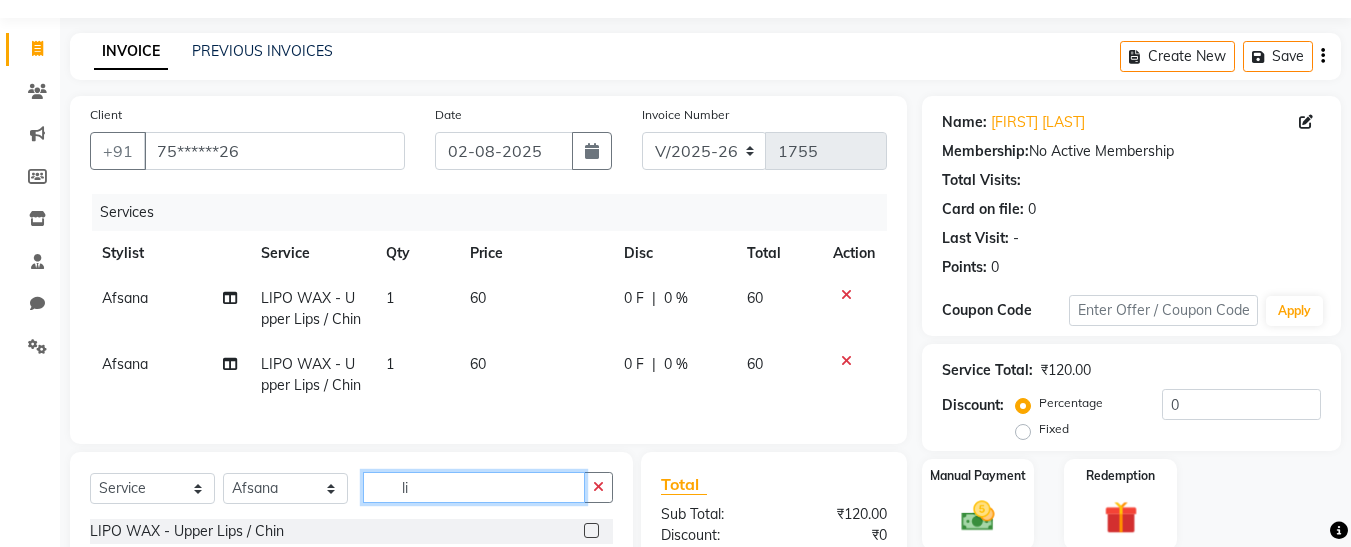 type on "l" 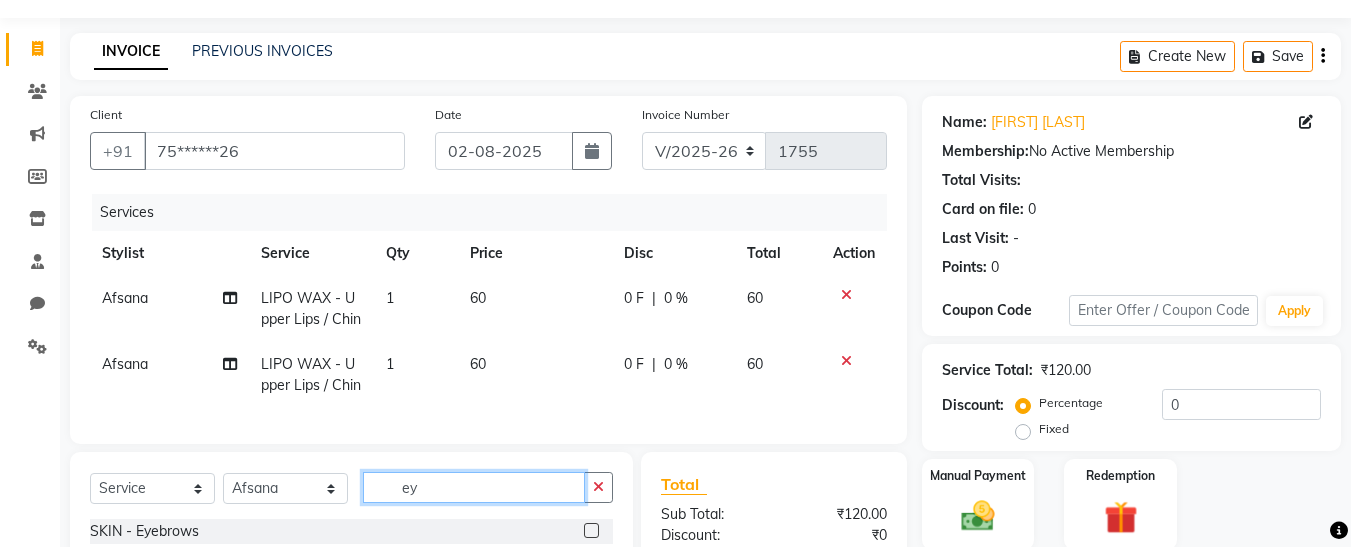 type on "ey" 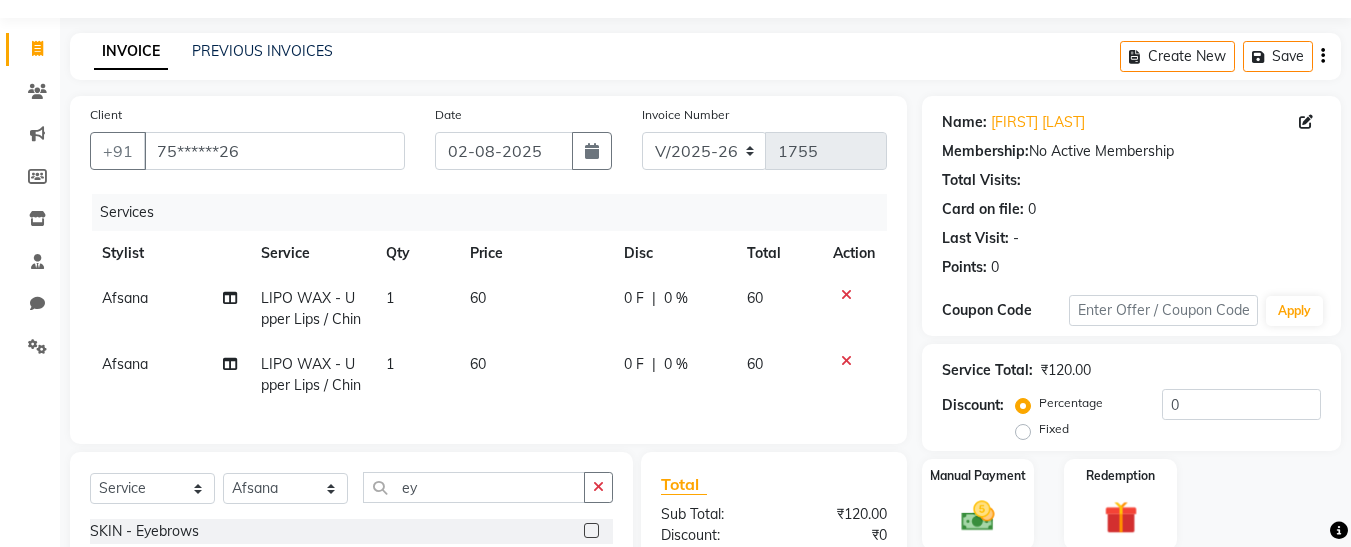 click 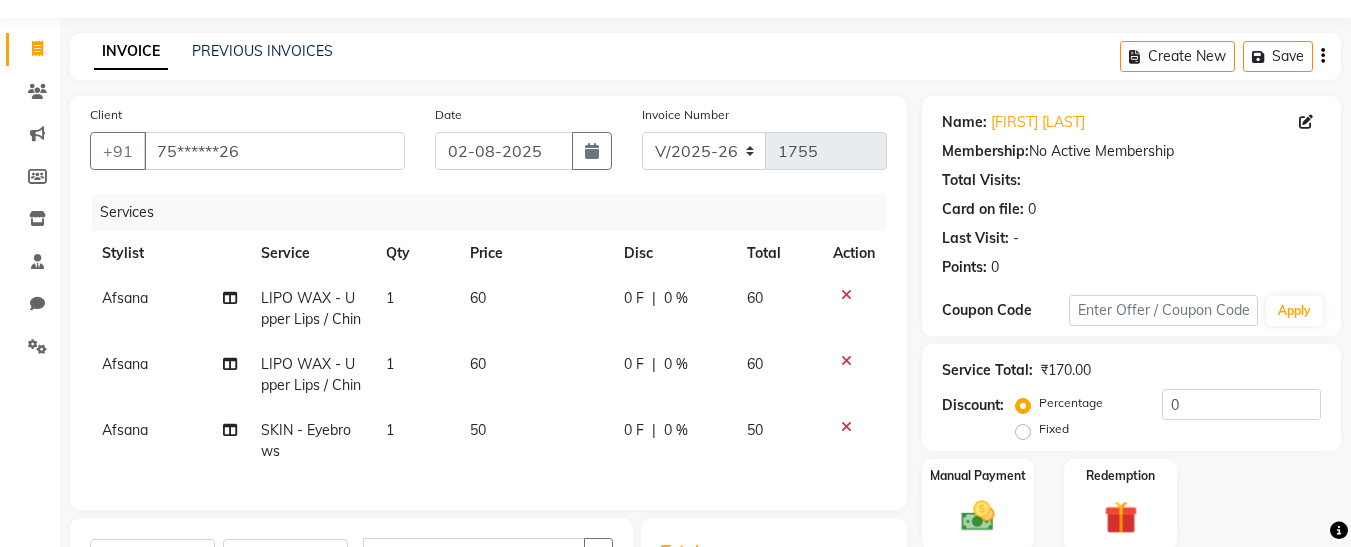 checkbox on "false" 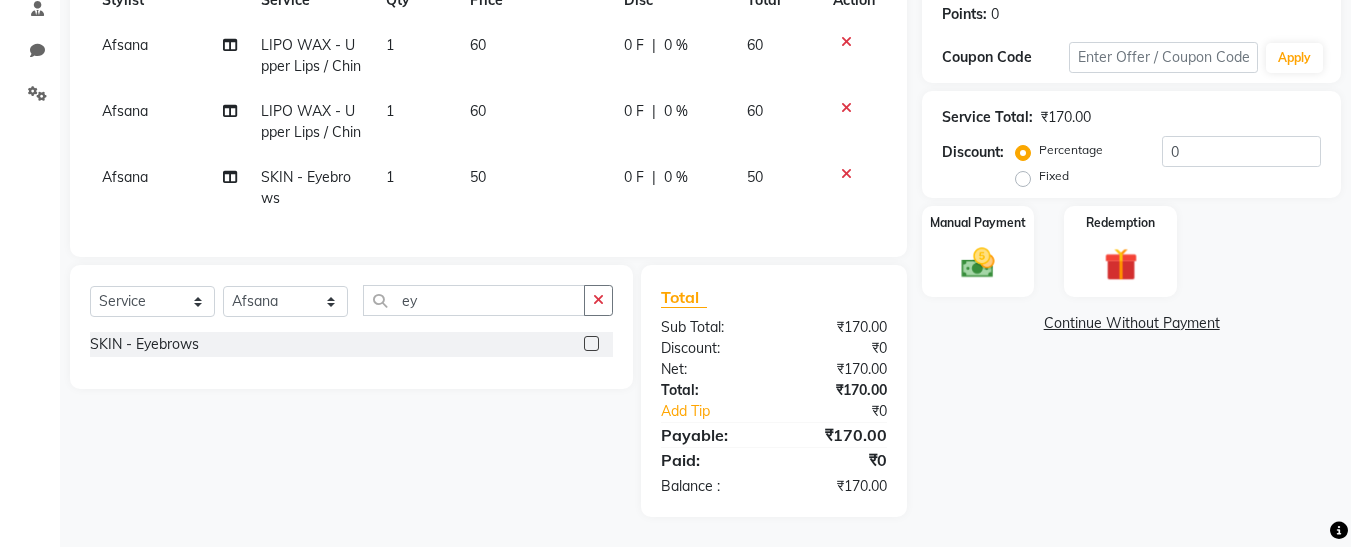 scroll, scrollTop: 322, scrollLeft: 0, axis: vertical 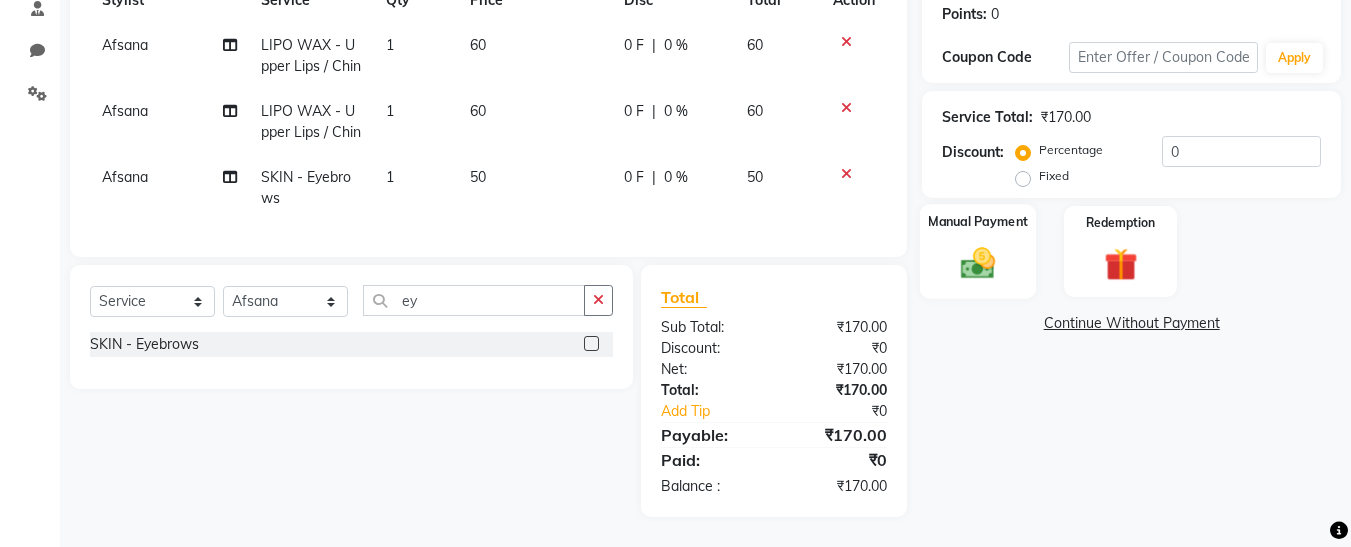 click 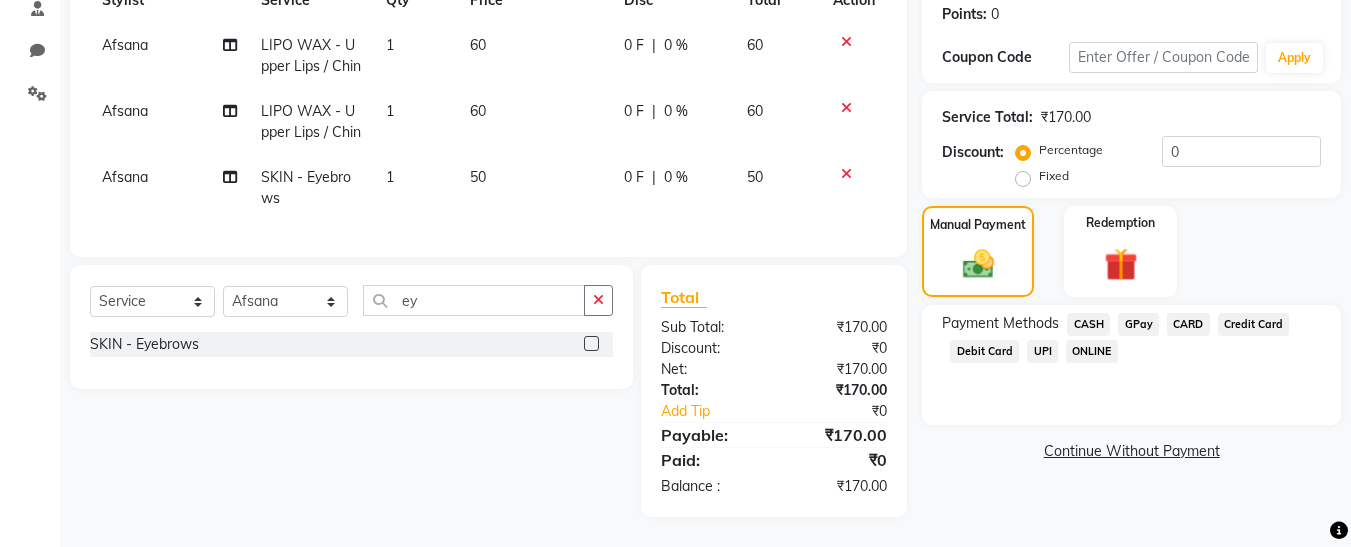 click on "GPay" 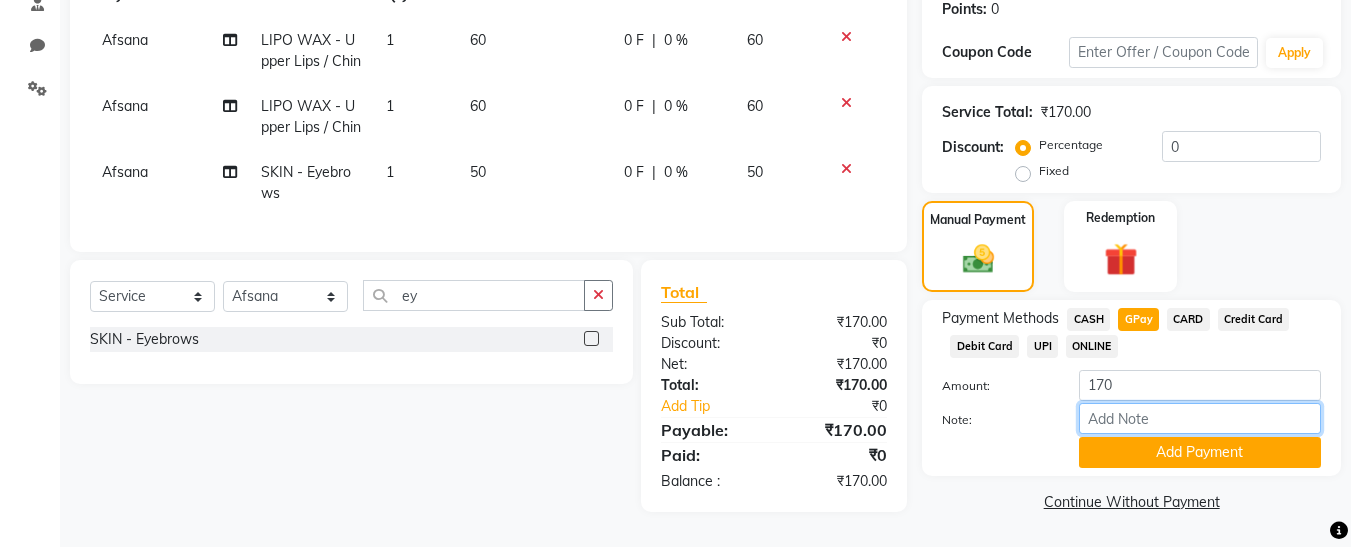 click on "Note:" at bounding box center [1200, 418] 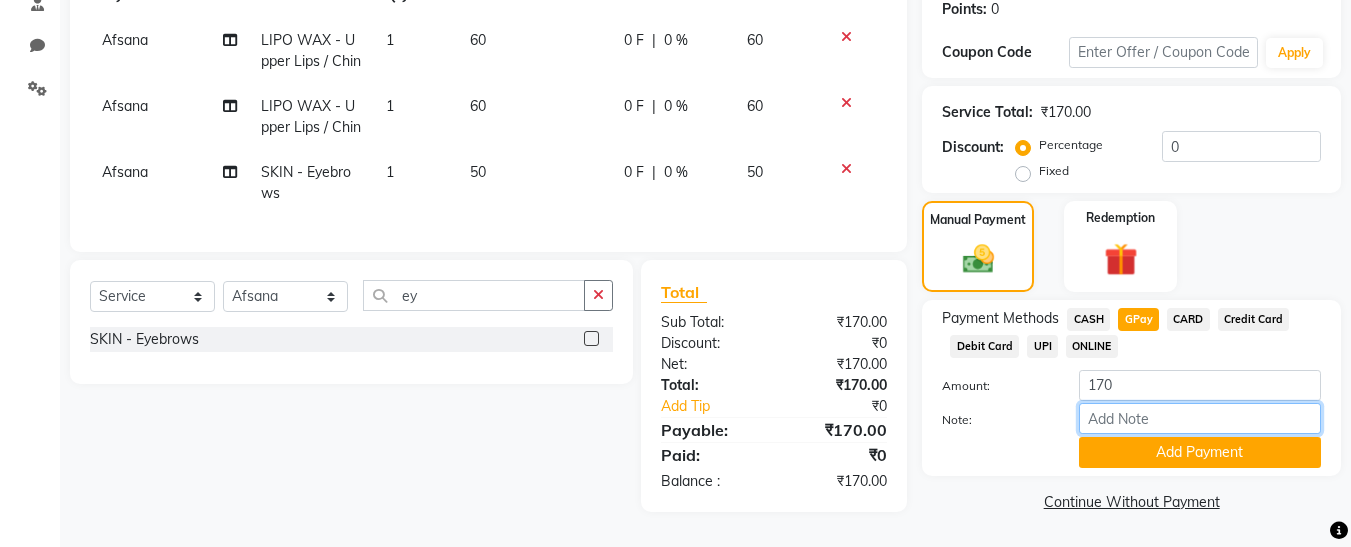 type on "fless" 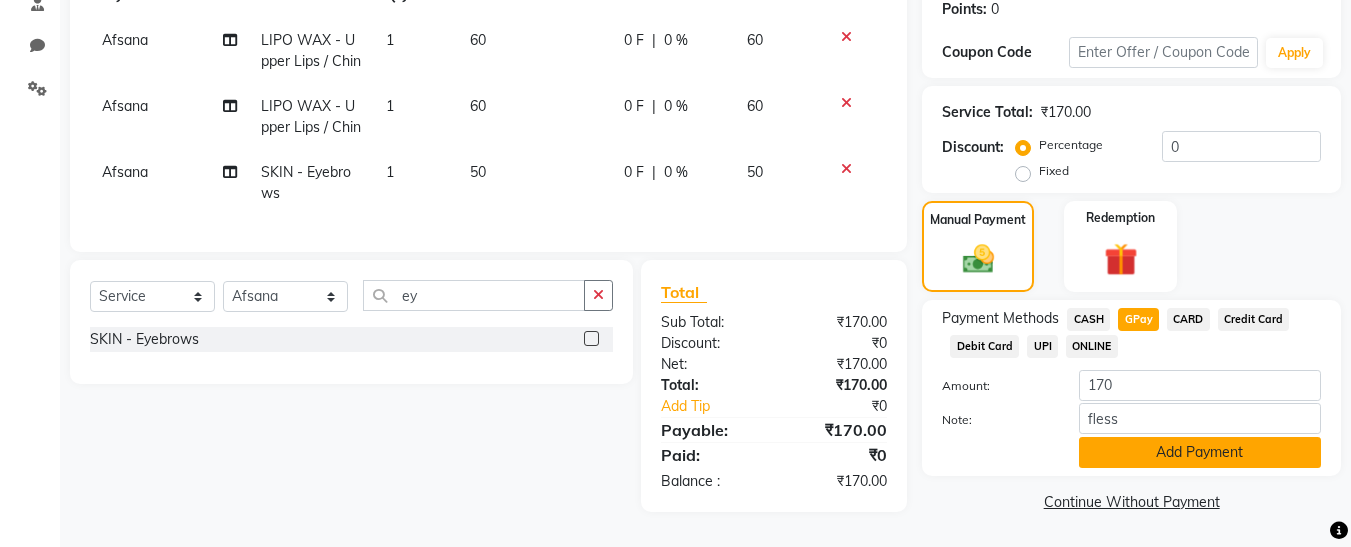 click on "Add Payment" 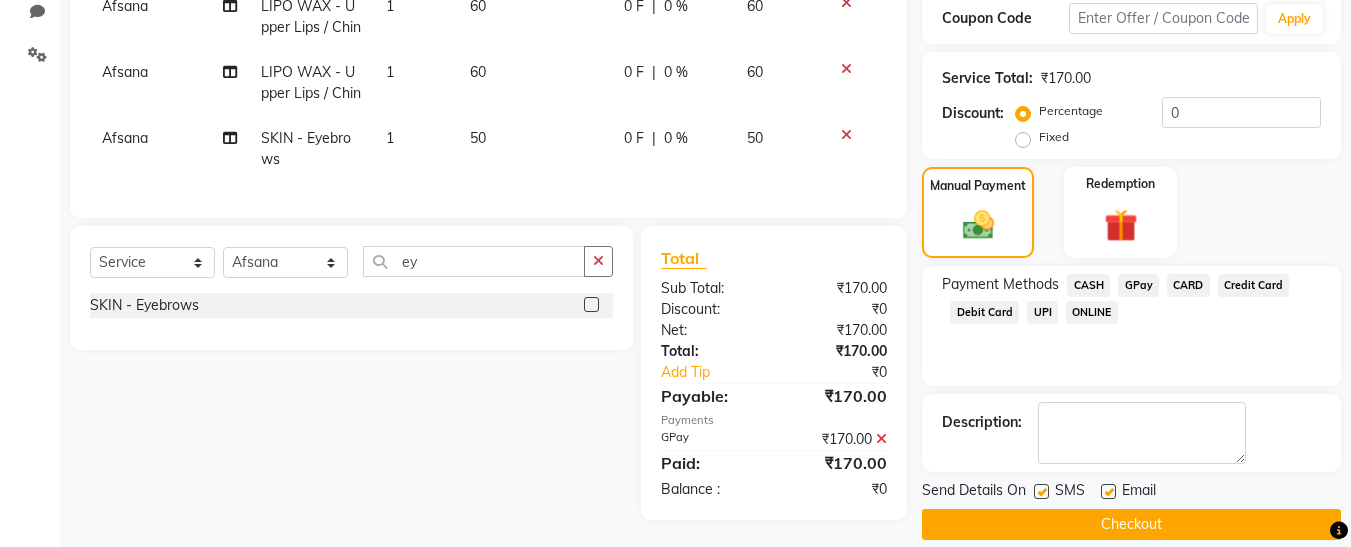 scroll, scrollTop: 369, scrollLeft: 0, axis: vertical 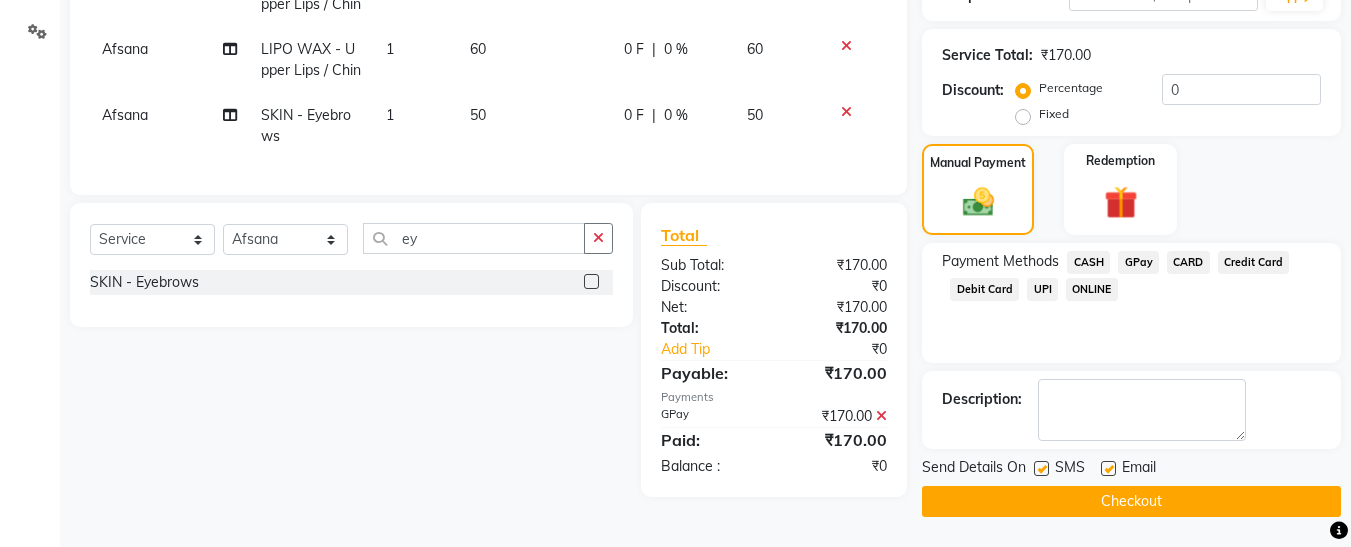 click 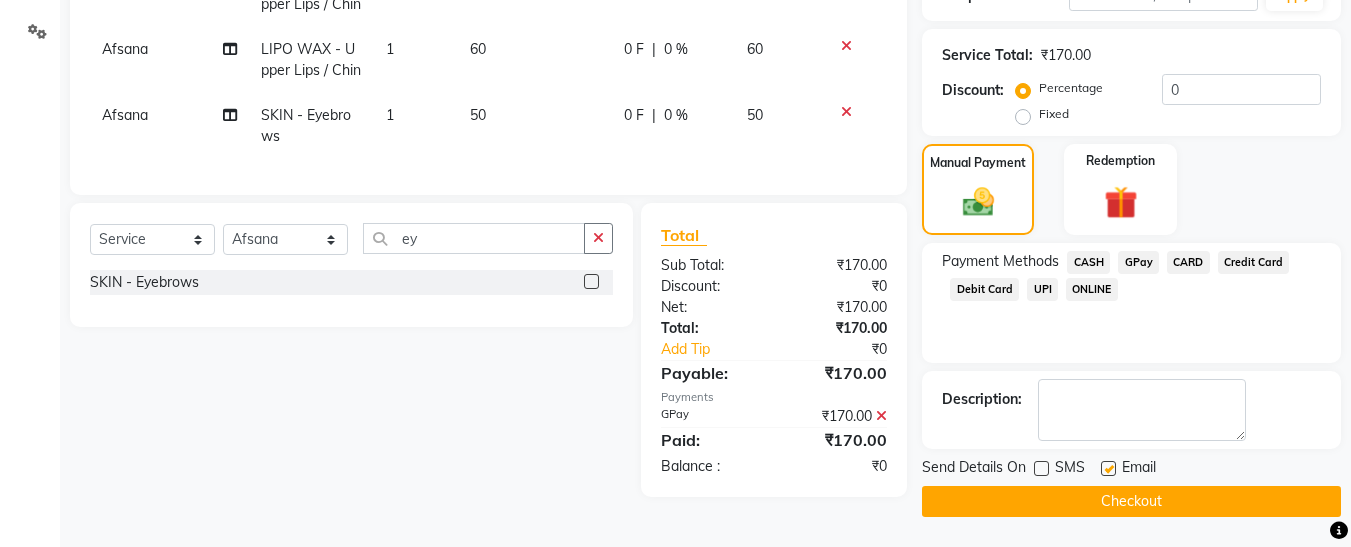 click 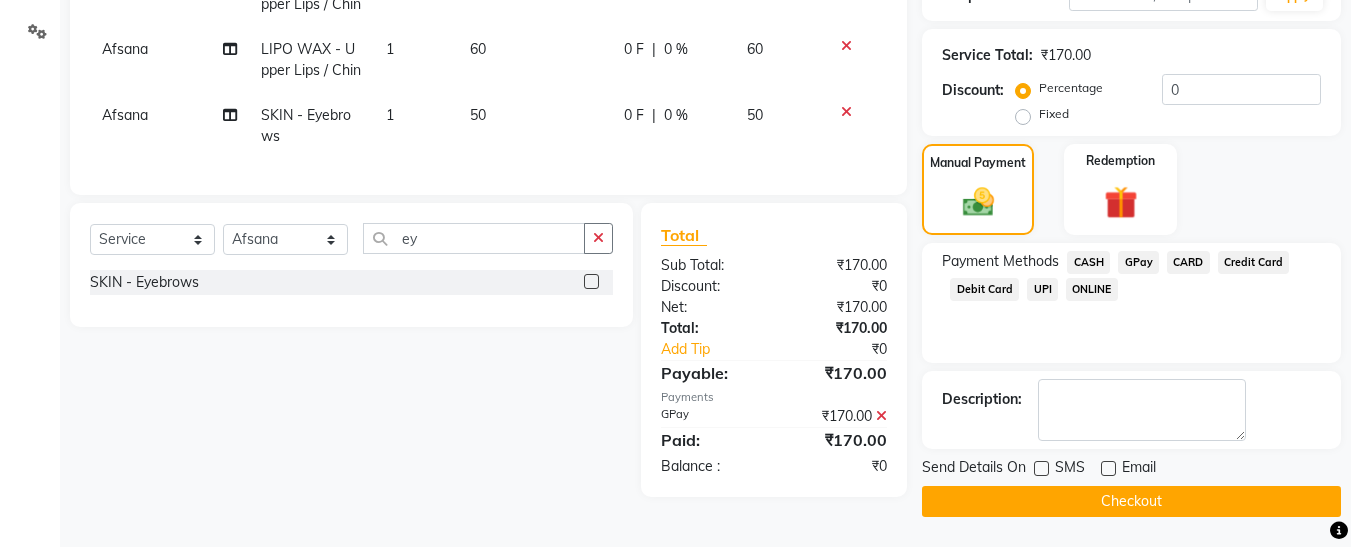 click on "Checkout" 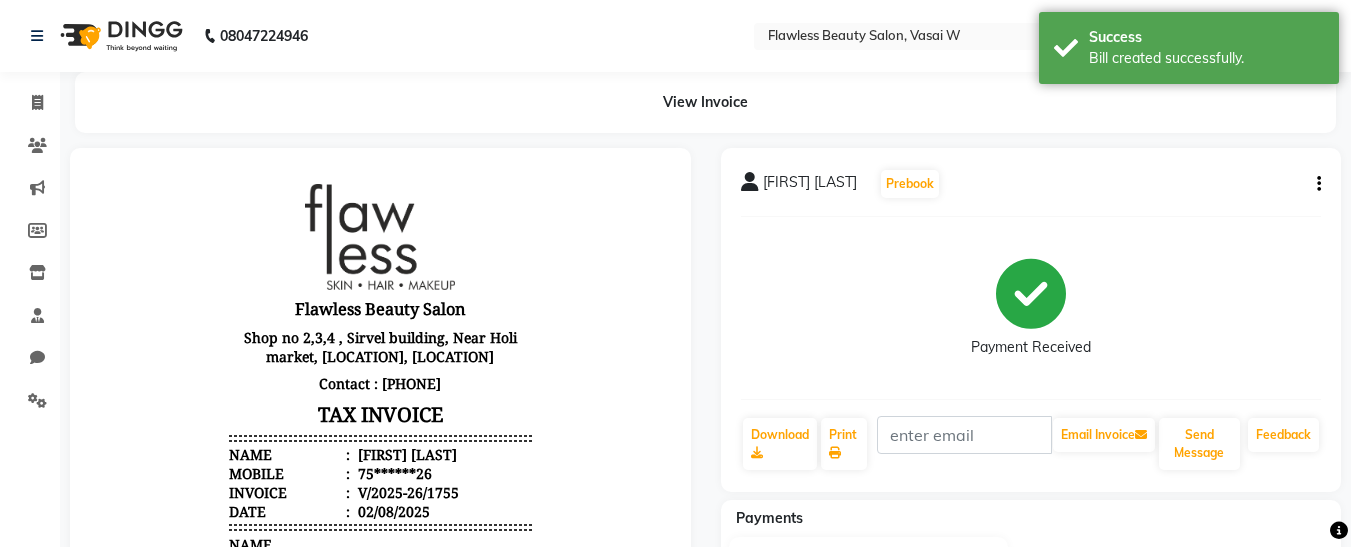 scroll, scrollTop: 0, scrollLeft: 0, axis: both 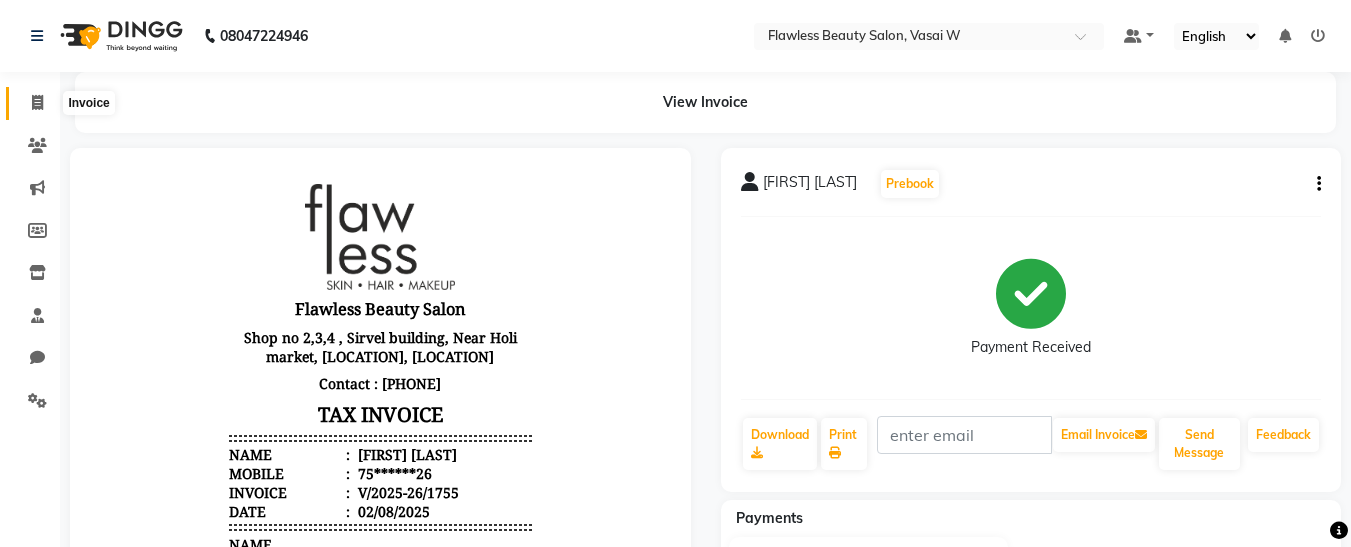 click 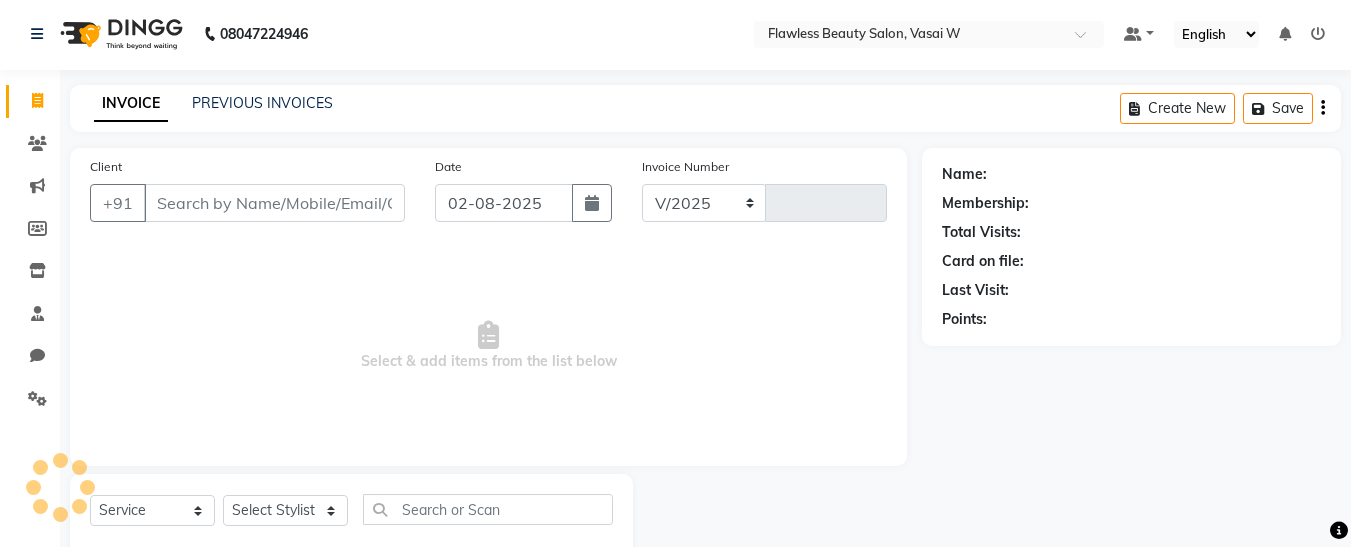 select on "8090" 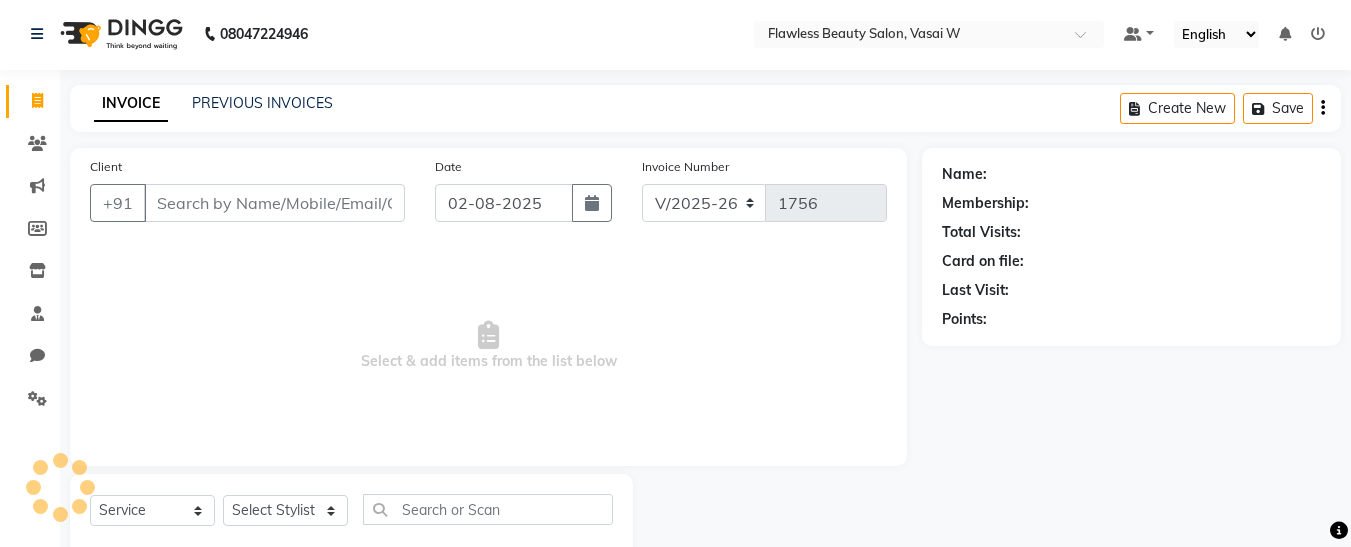scroll, scrollTop: 54, scrollLeft: 0, axis: vertical 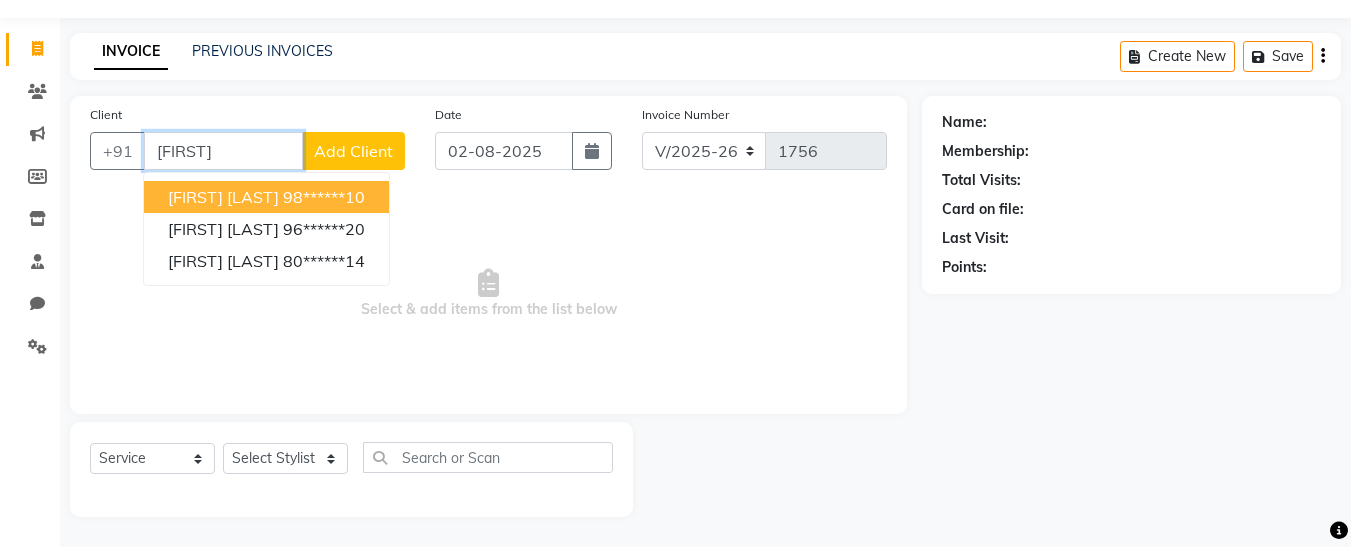 click on "[FIRST] [LAST] [PHONE]" at bounding box center [266, 197] 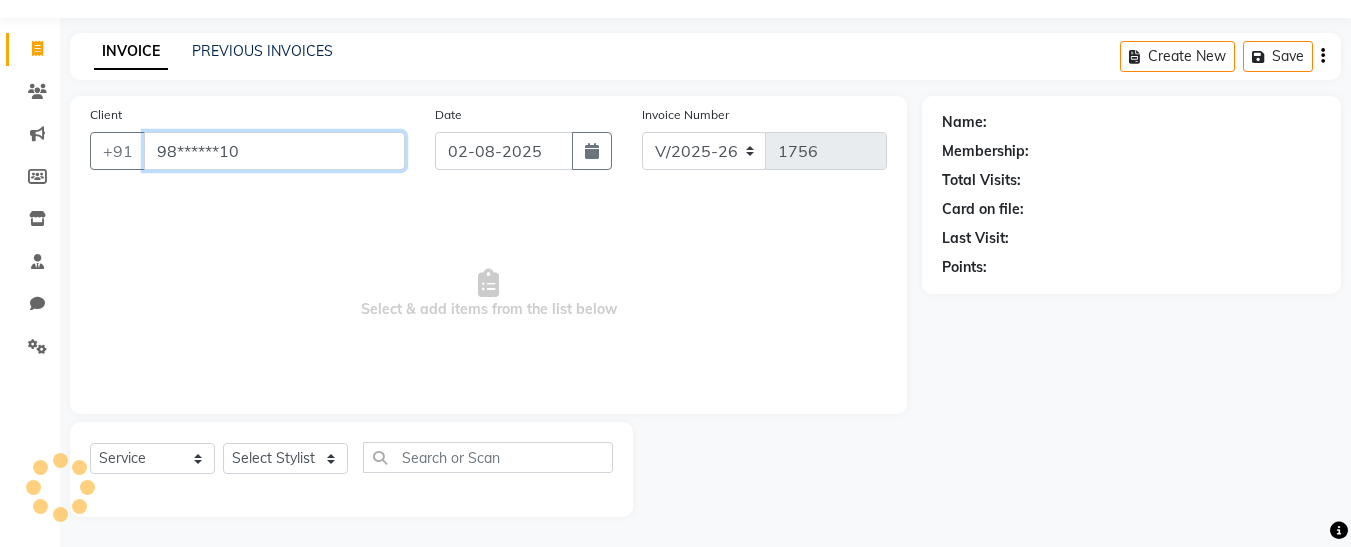 type on "98******10" 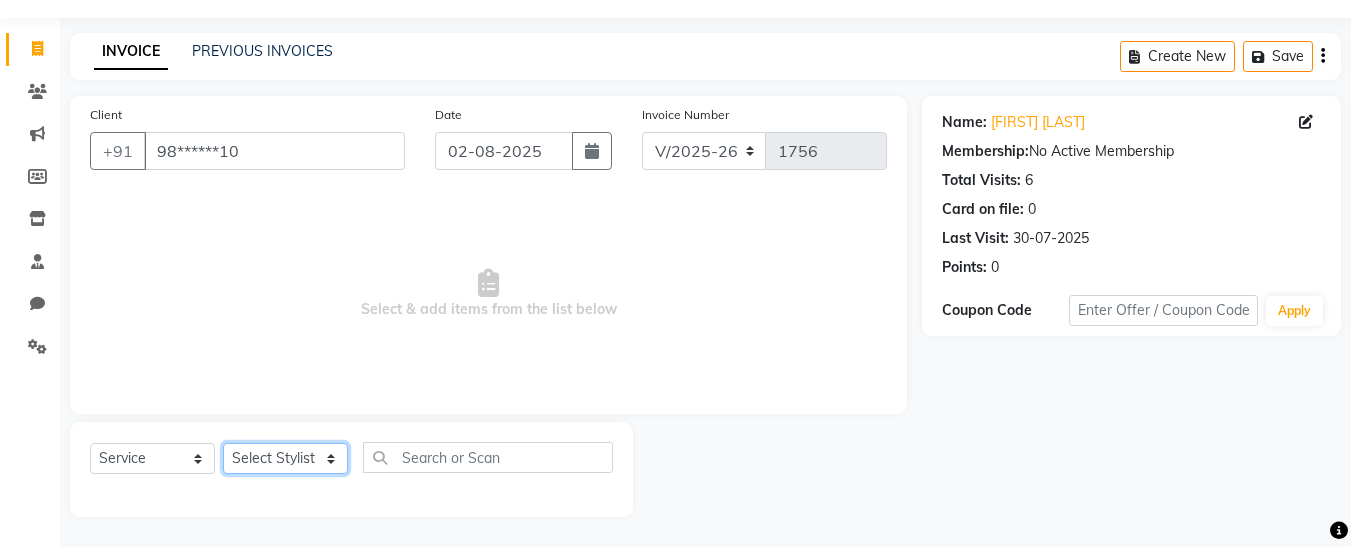 click on "Select Stylist Afsana Ankita Krutika Maam Nisha Pari Rasika Ruba sara Vidya" 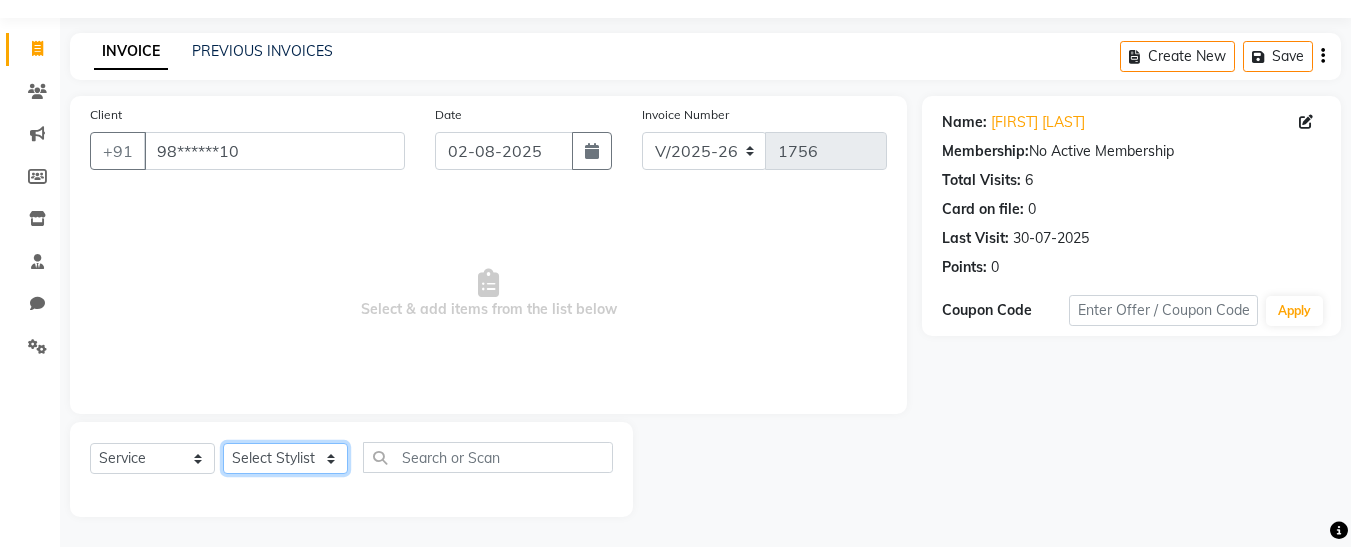 select on "76405" 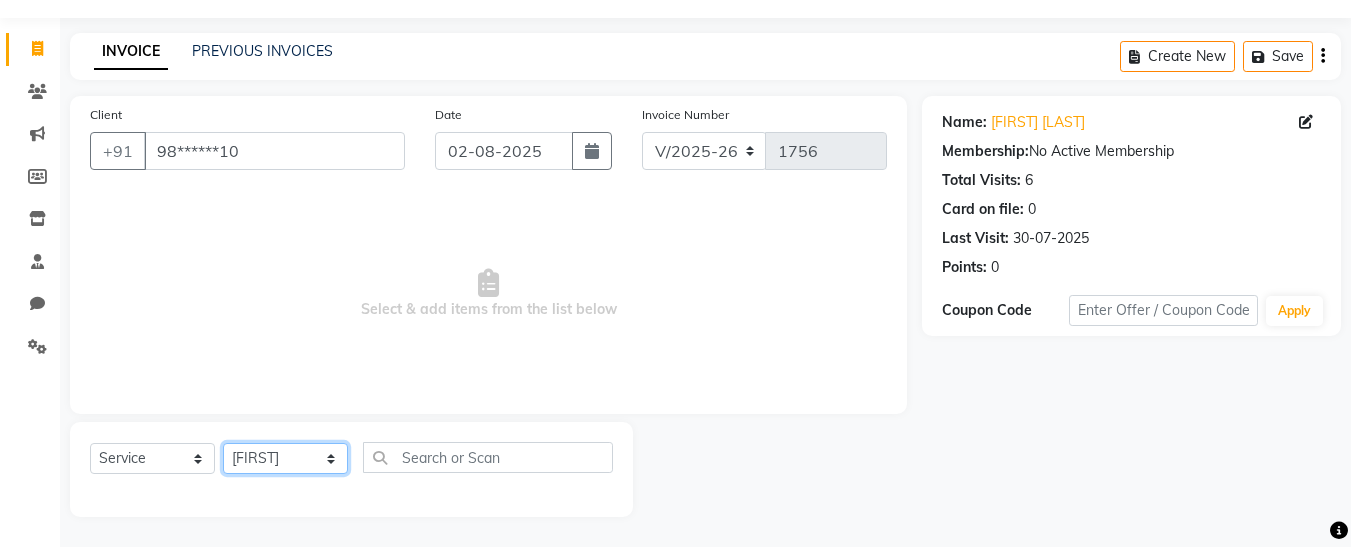 click on "Select Stylist Afsana Ankita Krutika Maam Nisha Pari Rasika Ruba sara Vidya" 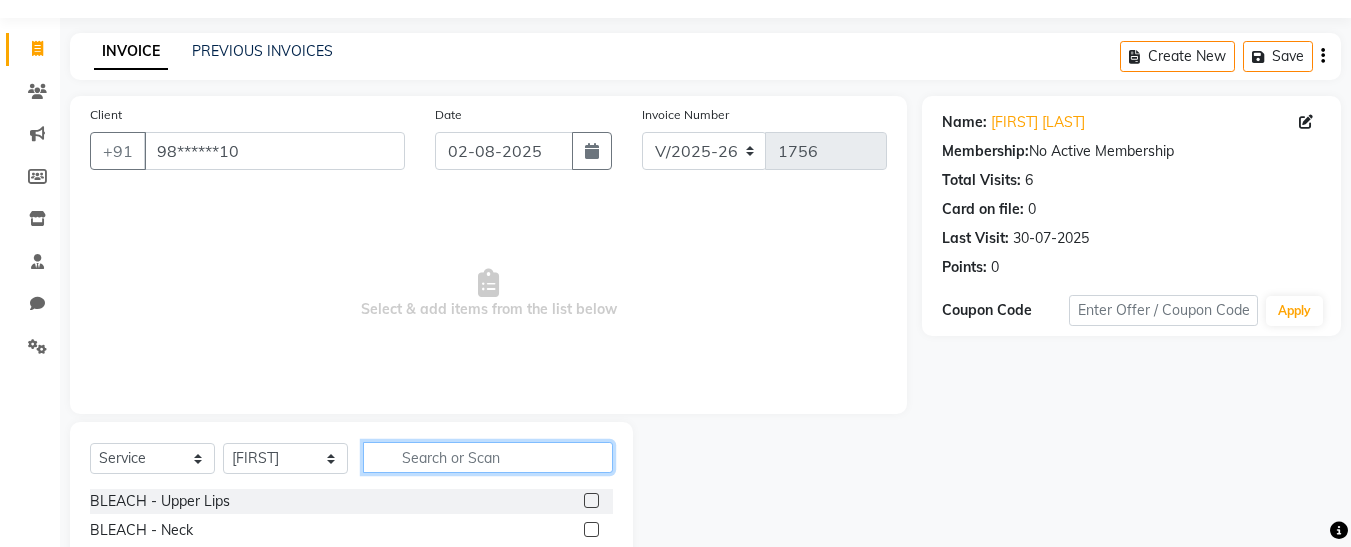 click 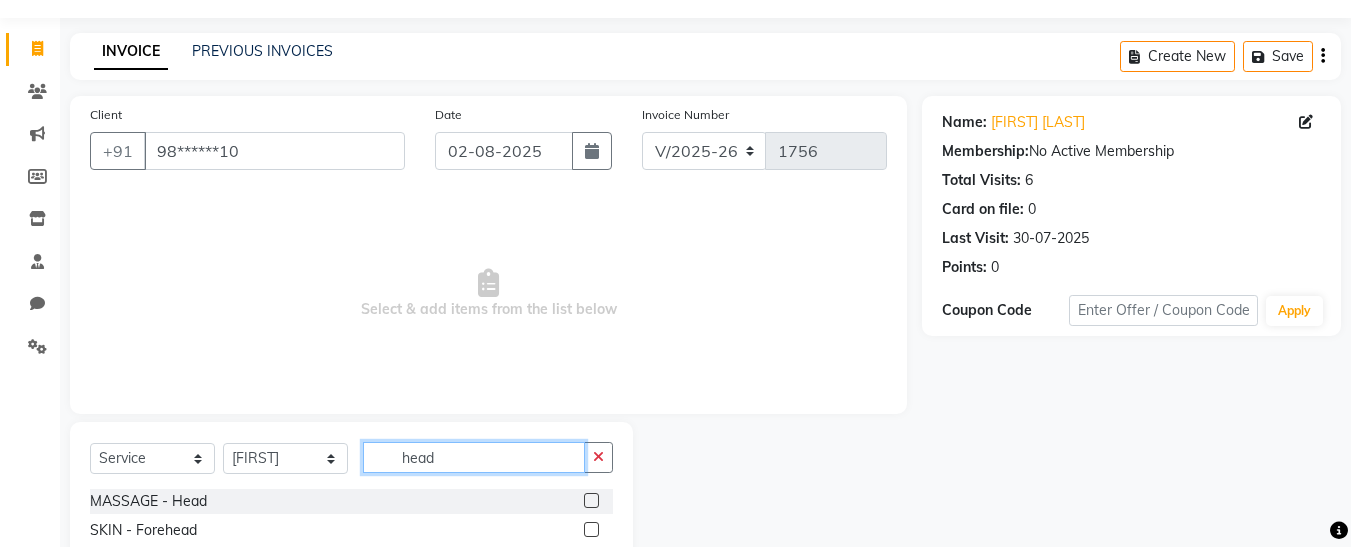 type on "head" 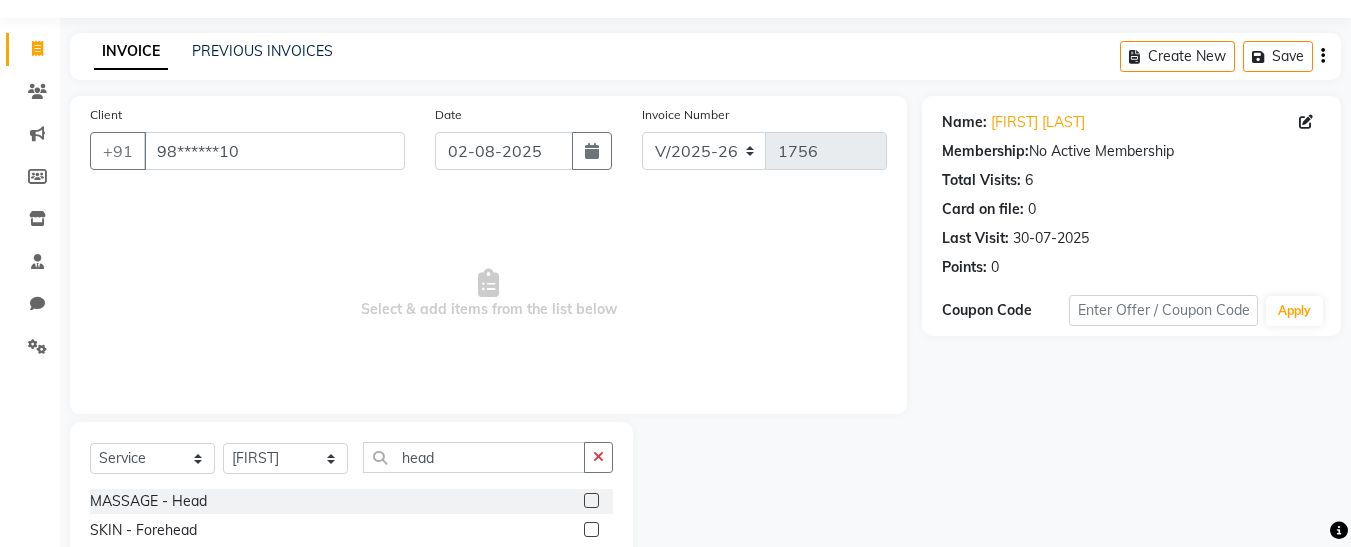 click 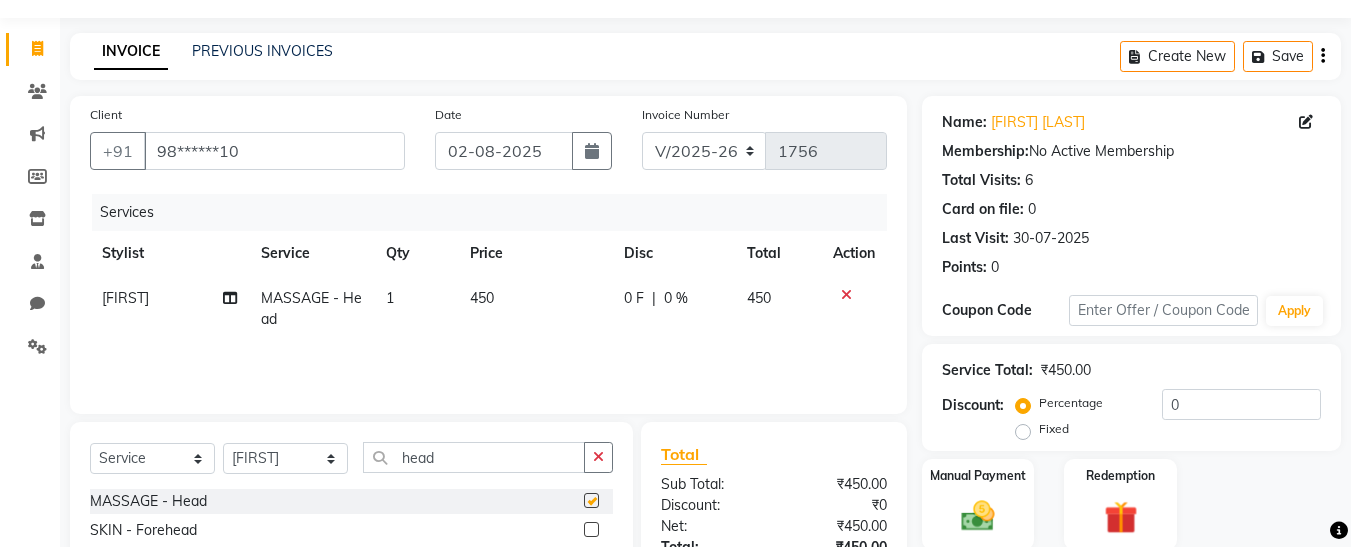 checkbox on "false" 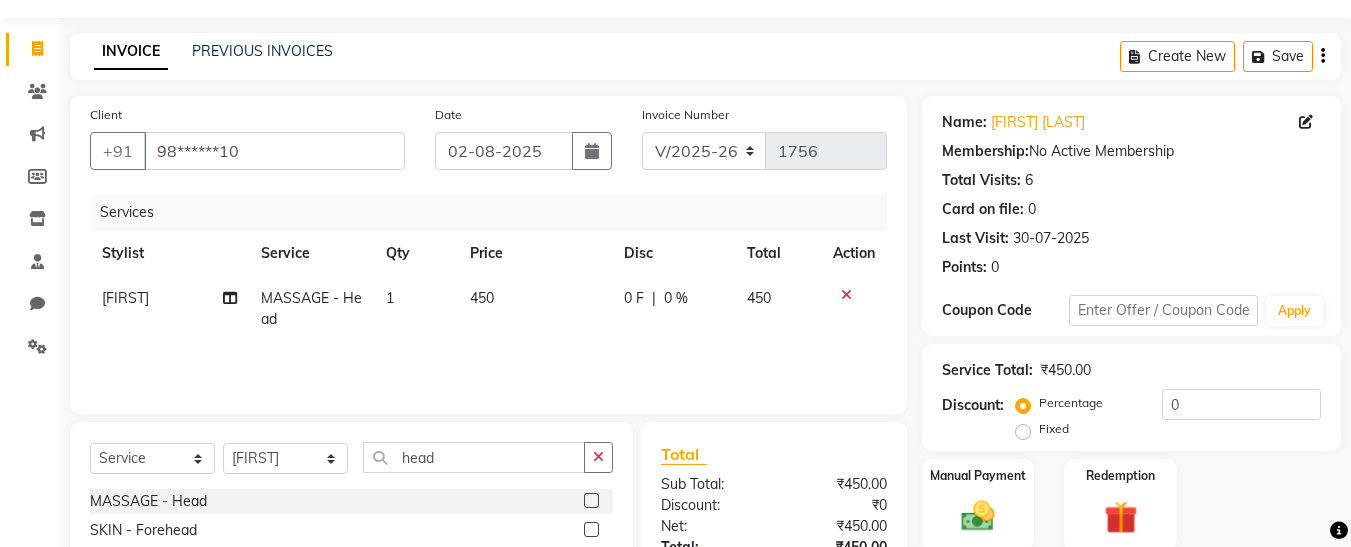 scroll, scrollTop: 254, scrollLeft: 0, axis: vertical 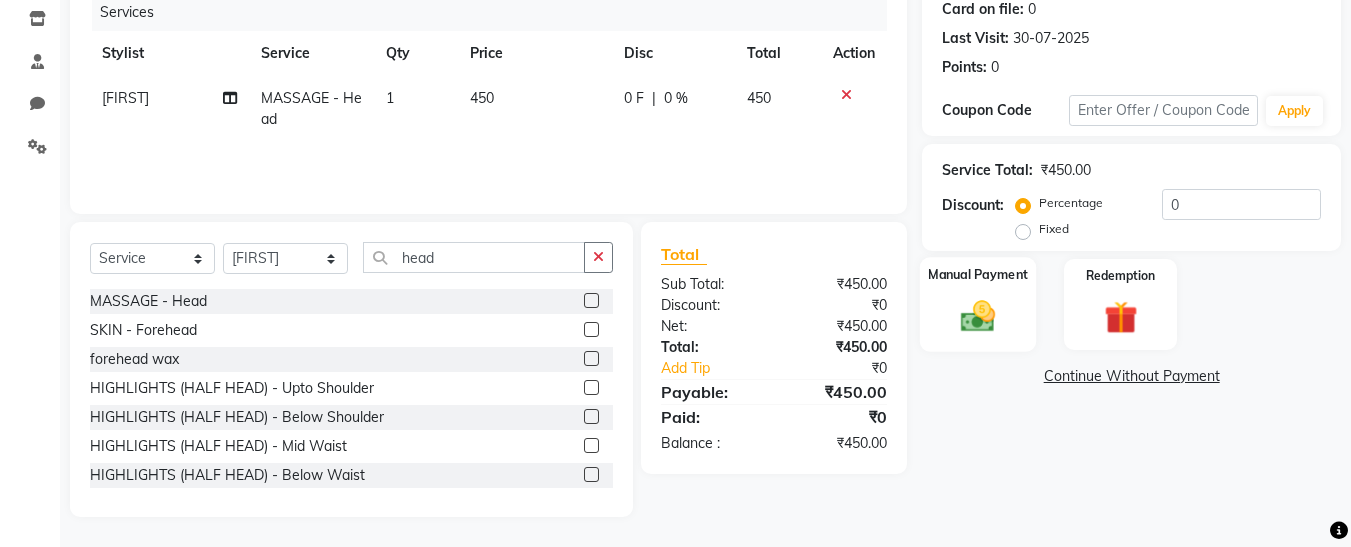 click 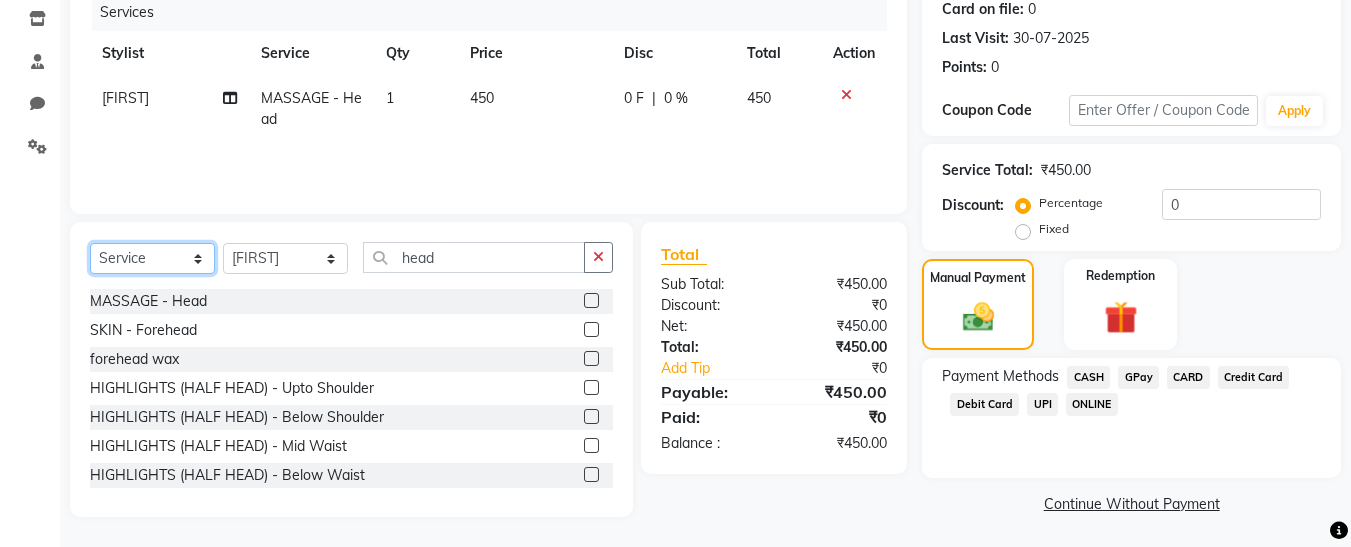 click on "Select  Service  Product  Membership  Package Voucher Prepaid Gift Card" 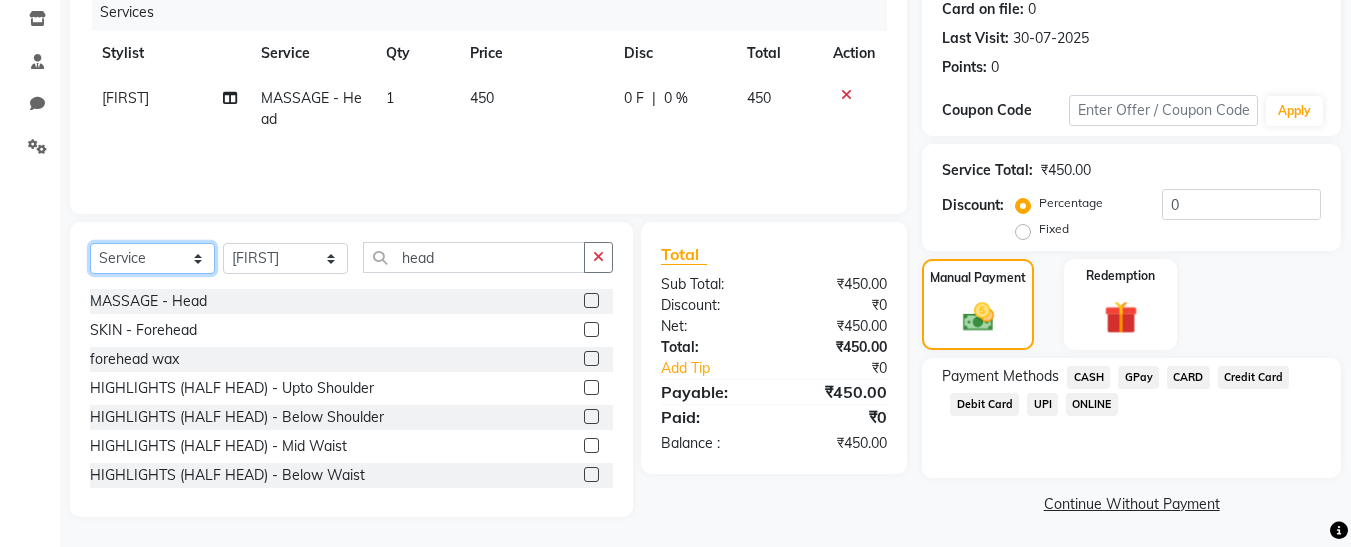 select on "product" 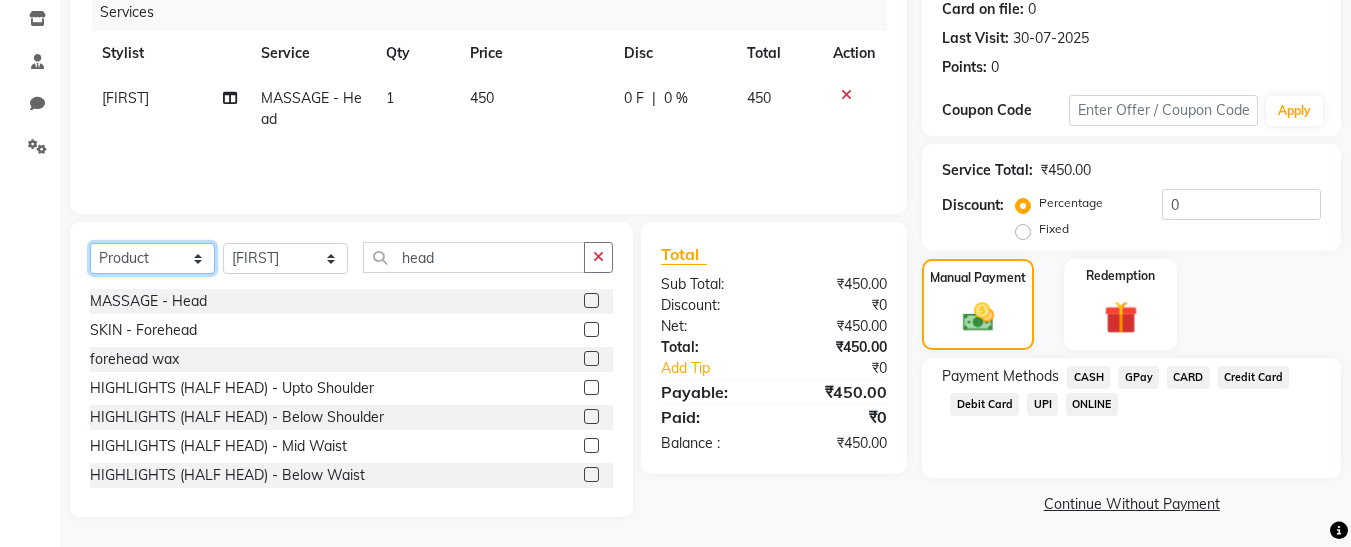 click on "Select  Service  Product  Membership  Package Voucher Prepaid Gift Card" 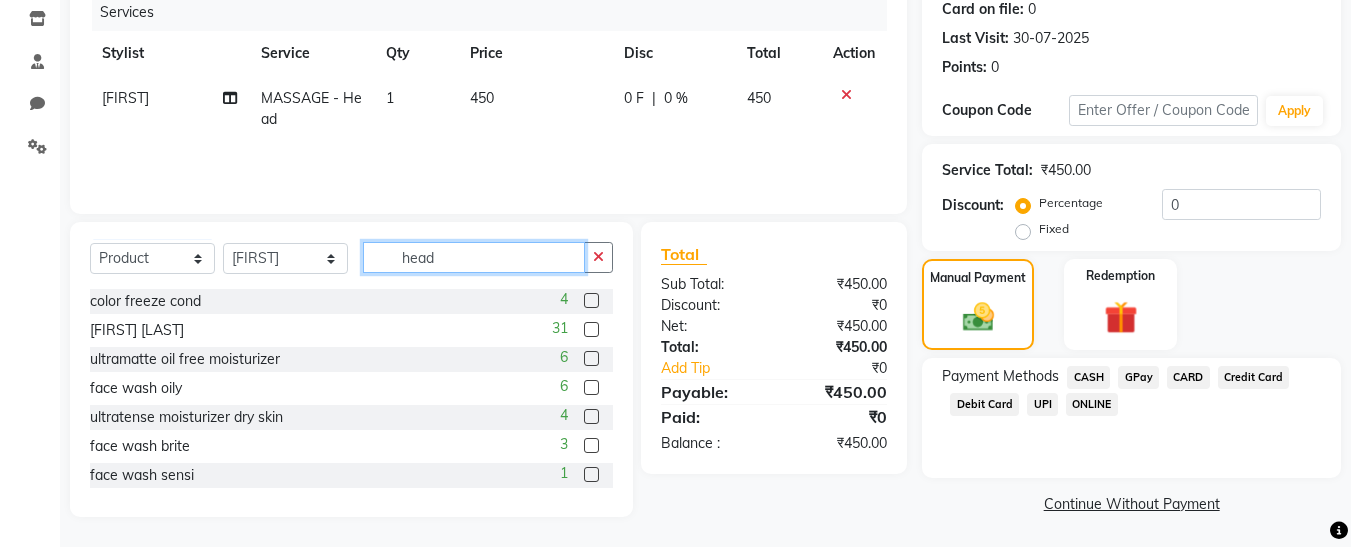 click on "head" 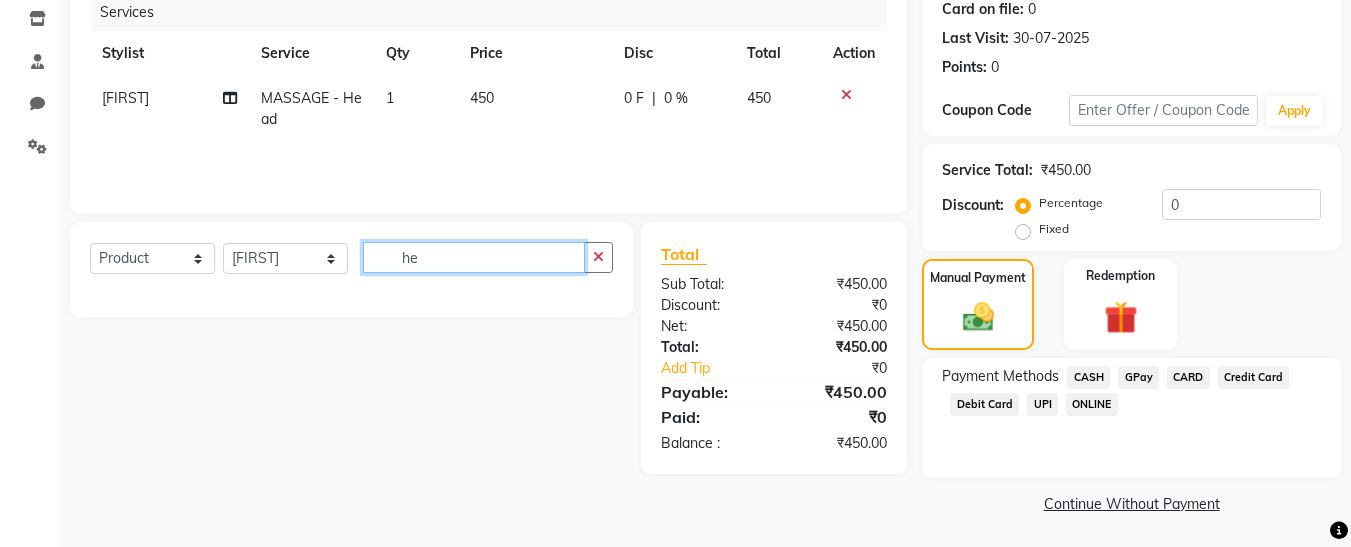type on "h" 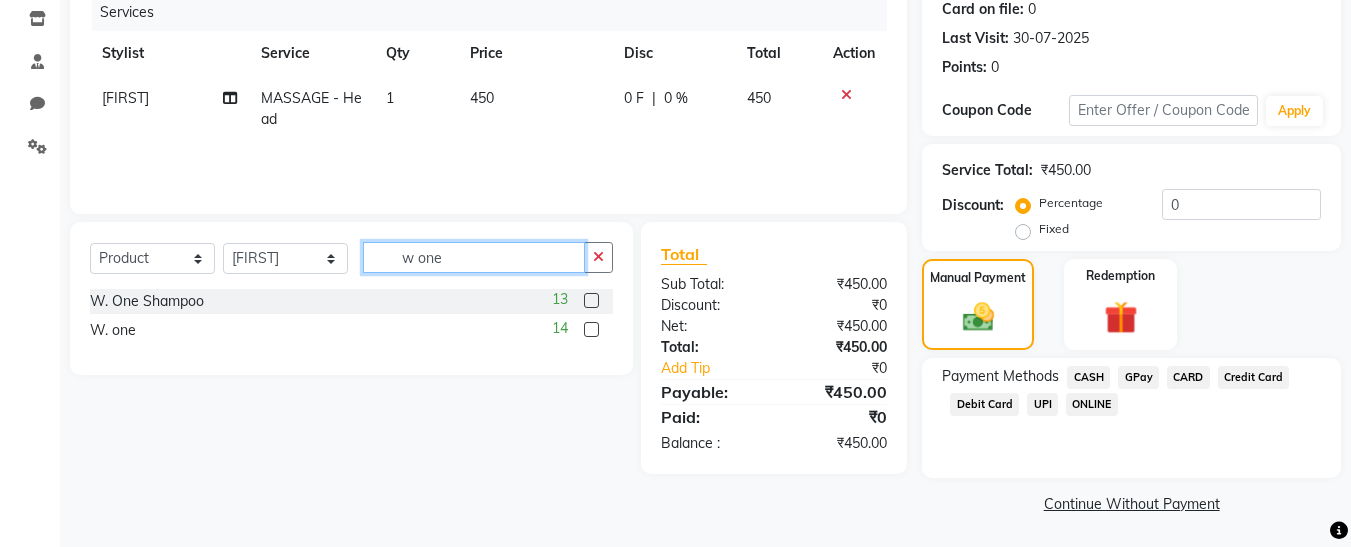 type on "w one" 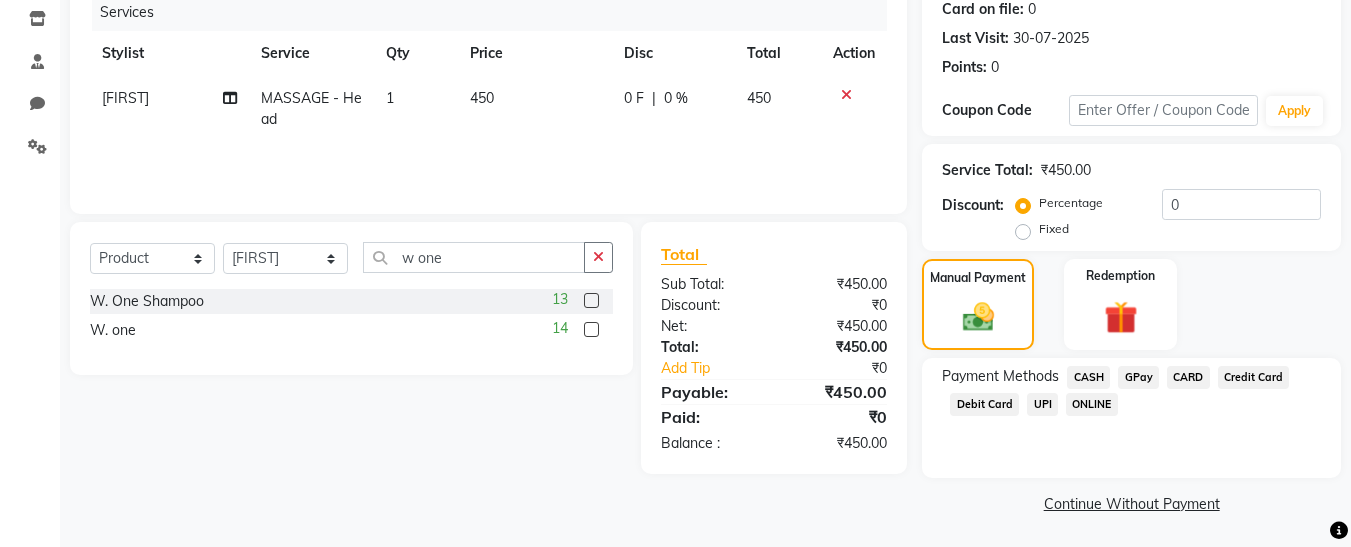 click 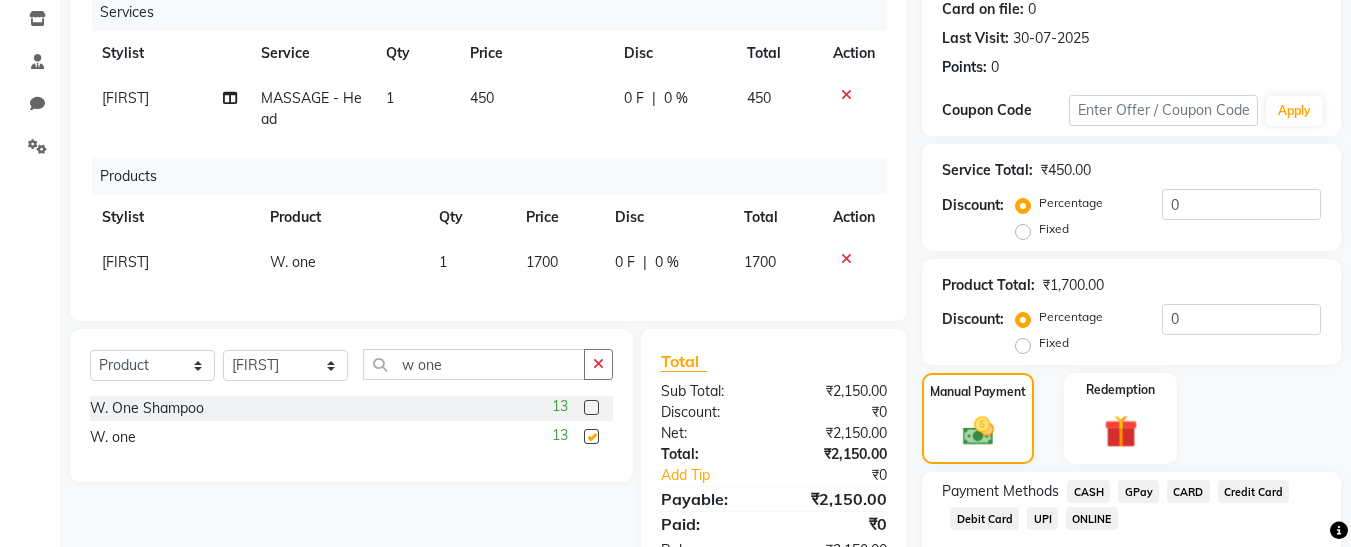 checkbox on "false" 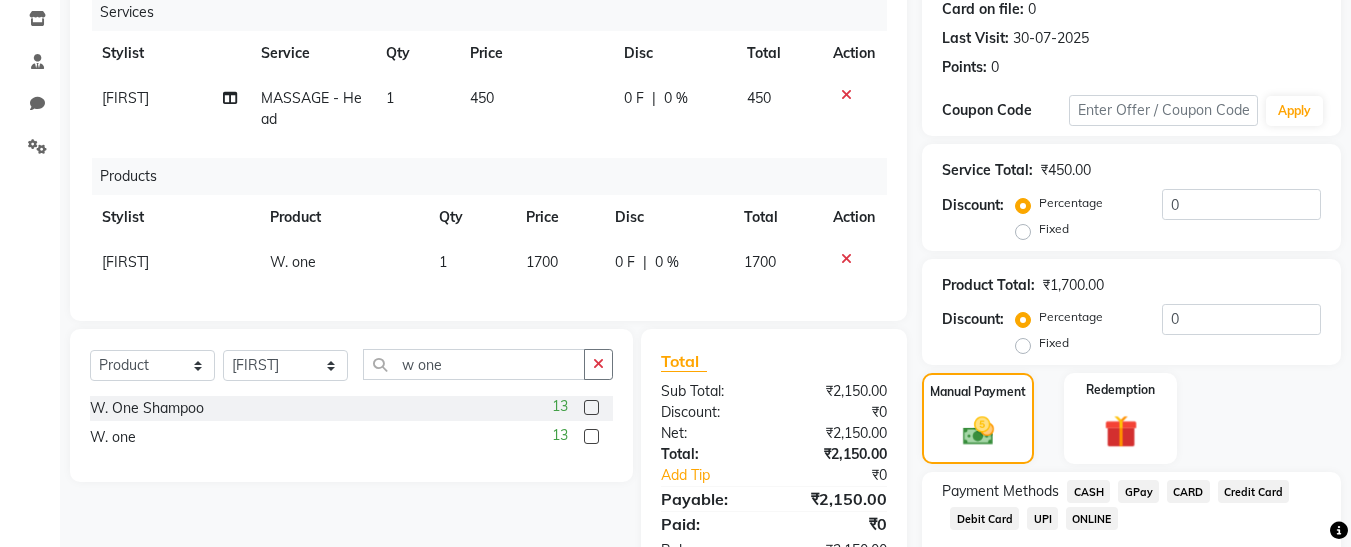click on "CASH" 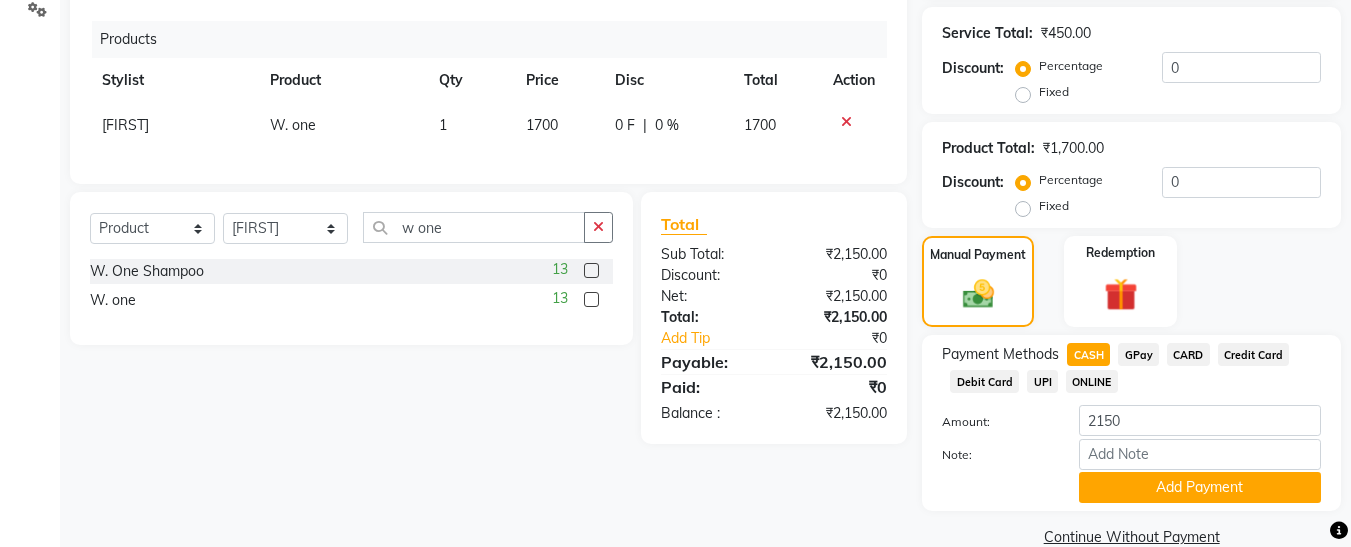 scroll, scrollTop: 426, scrollLeft: 0, axis: vertical 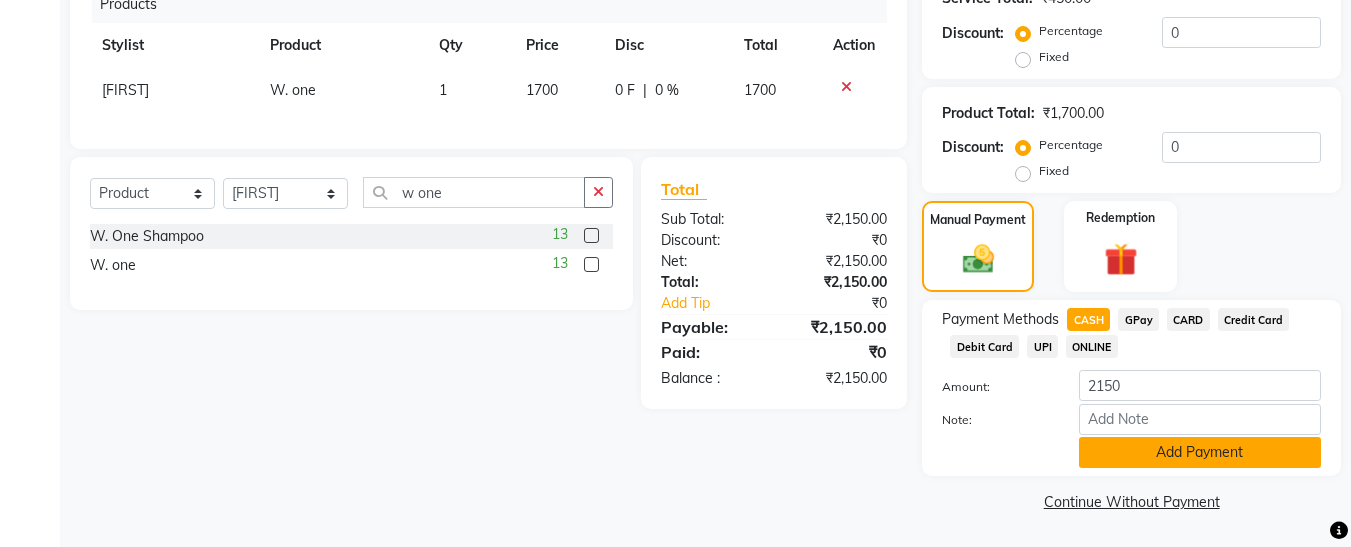 click on "Add Payment" 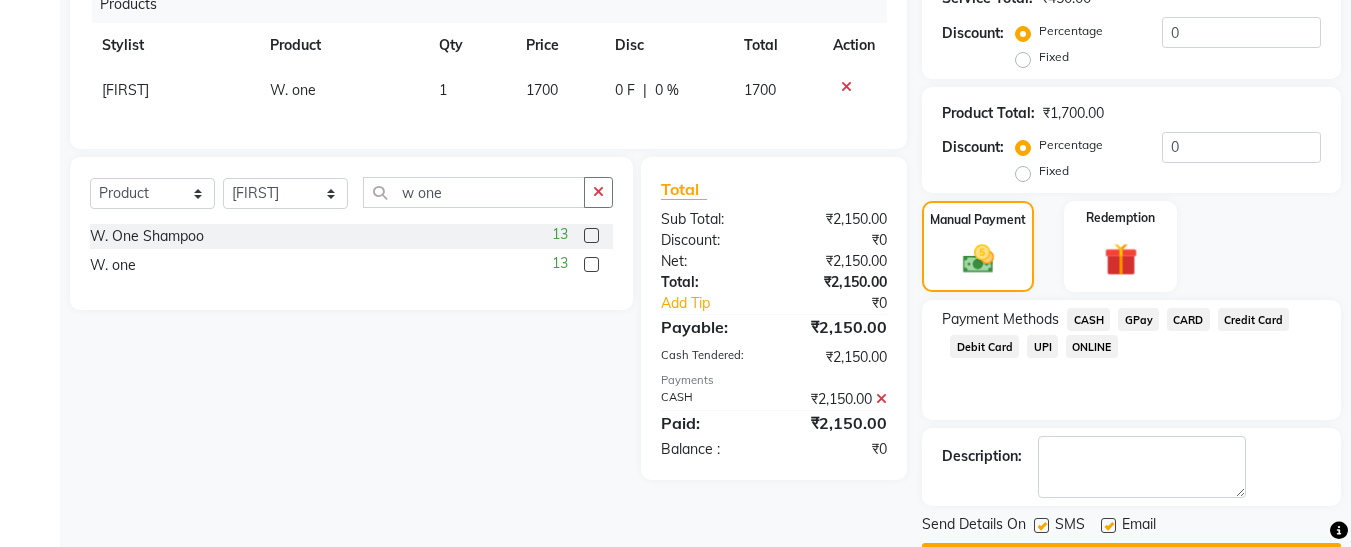 click 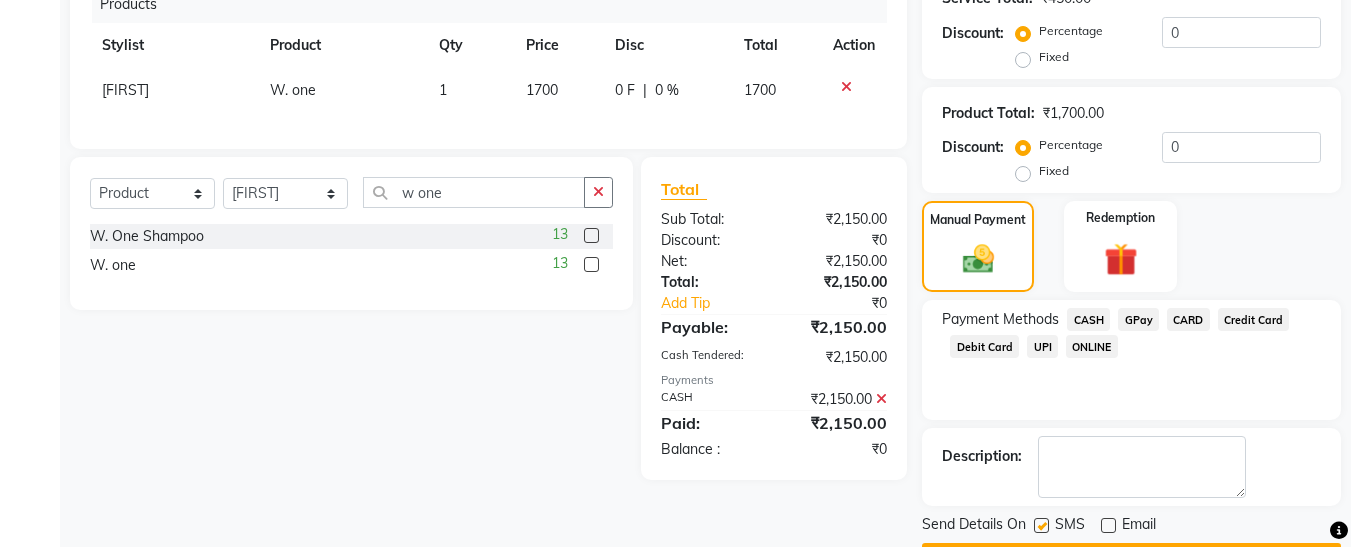 click 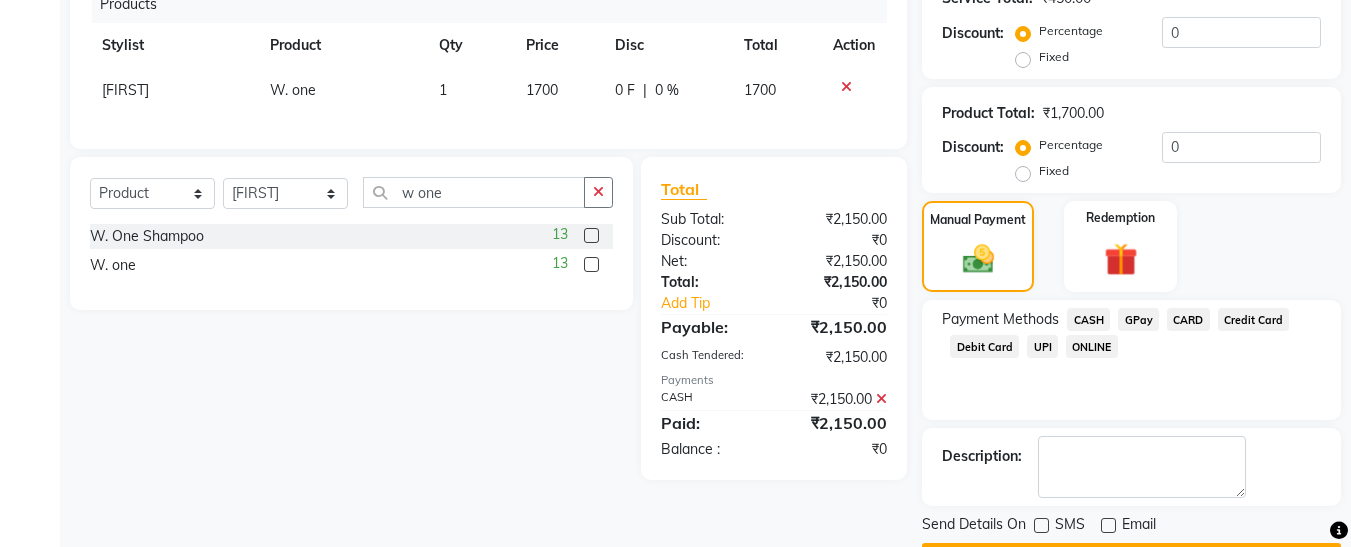 scroll, scrollTop: 483, scrollLeft: 0, axis: vertical 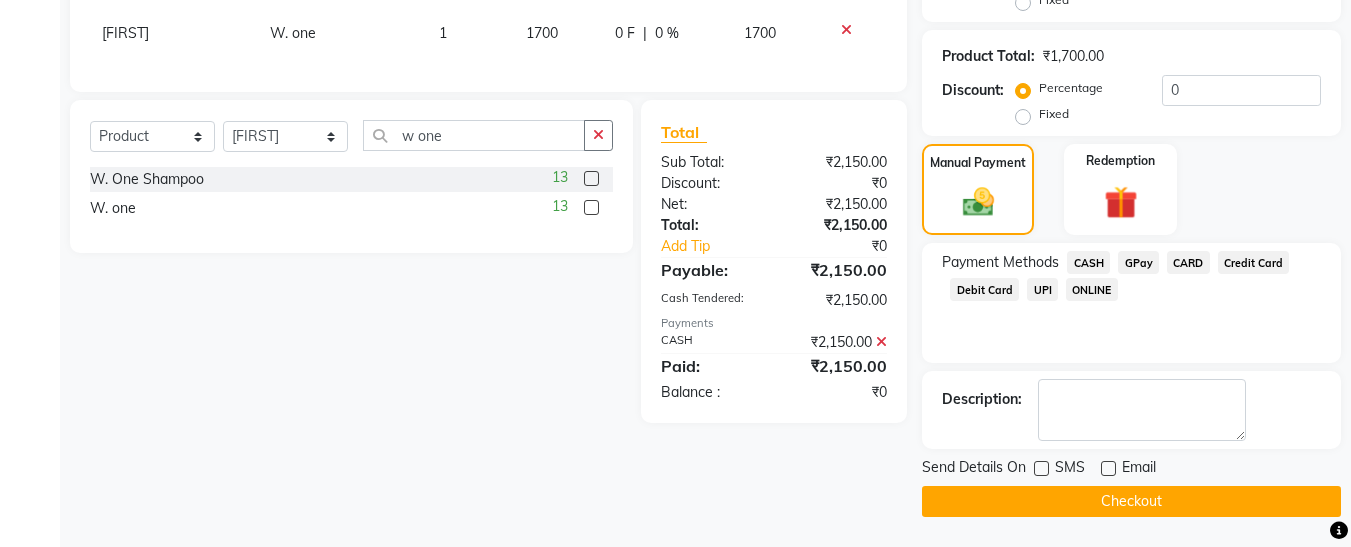 click on "Checkout" 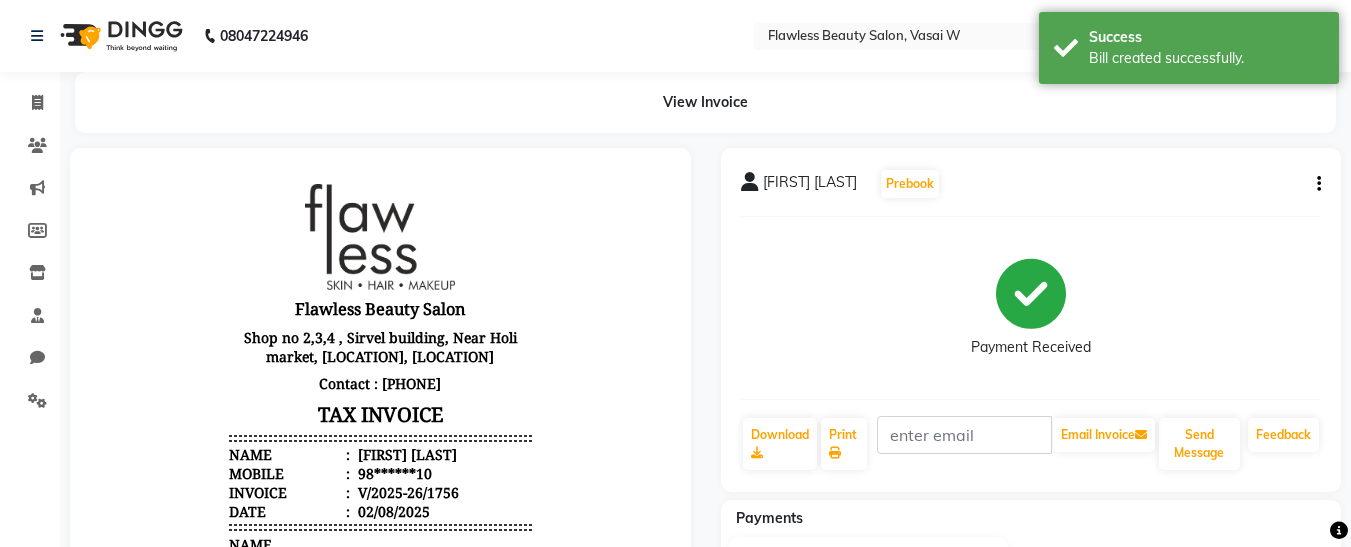scroll, scrollTop: 0, scrollLeft: 0, axis: both 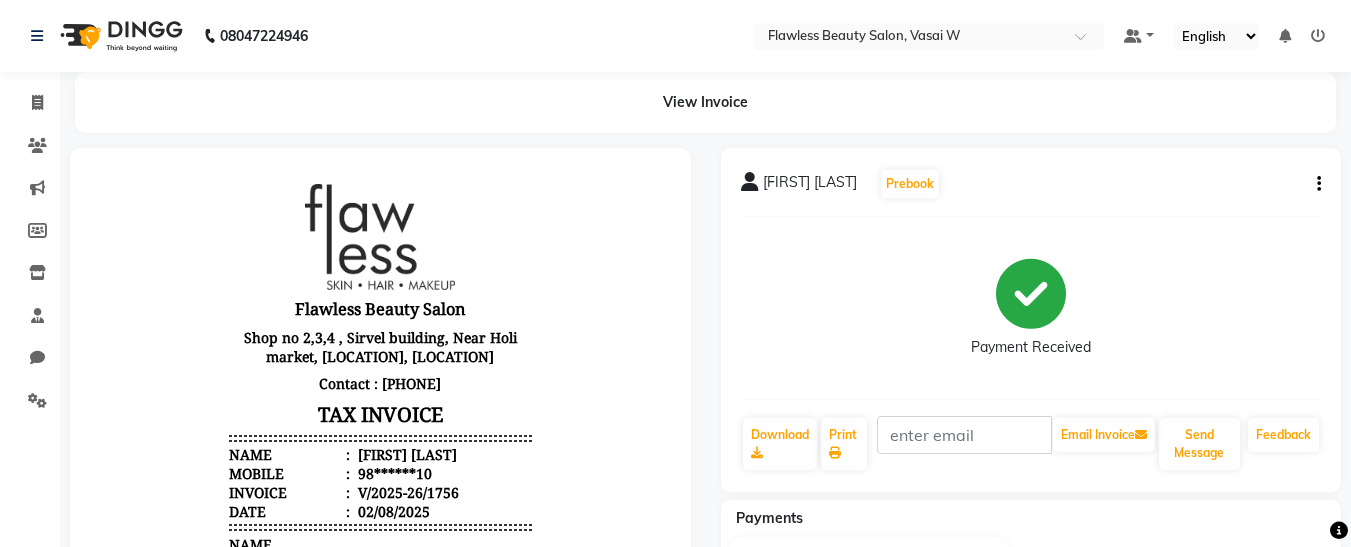 drag, startPoint x: 566, startPoint y: 439, endPoint x: 546, endPoint y: 445, distance: 20.880613 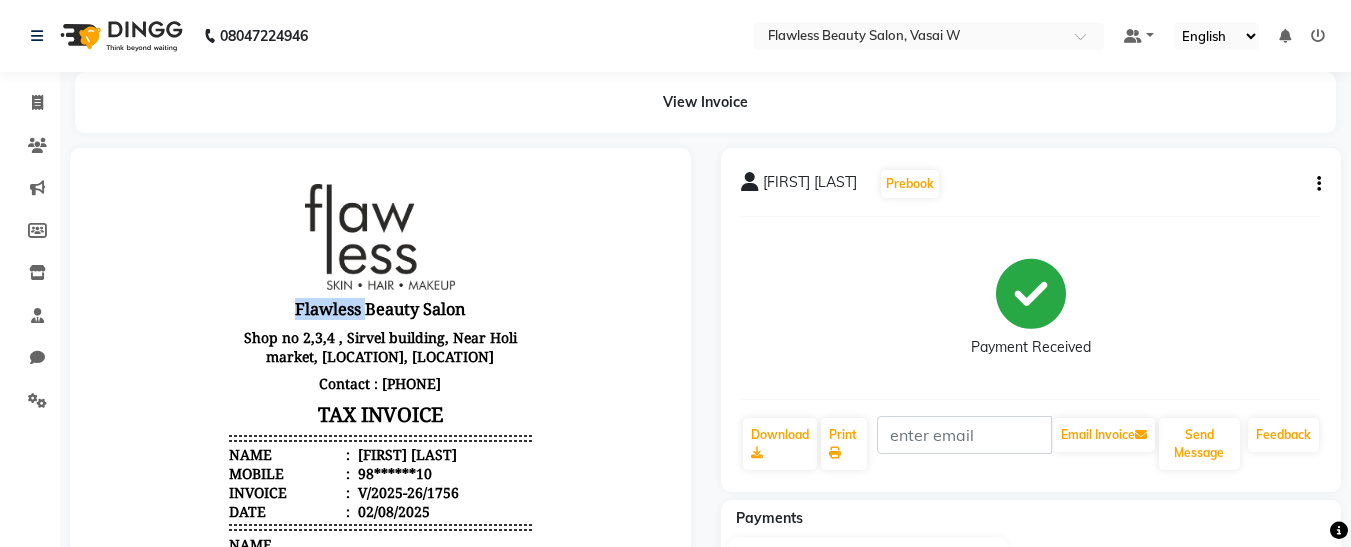 click on "Flawless Beauty Salon" at bounding box center [380, 309] 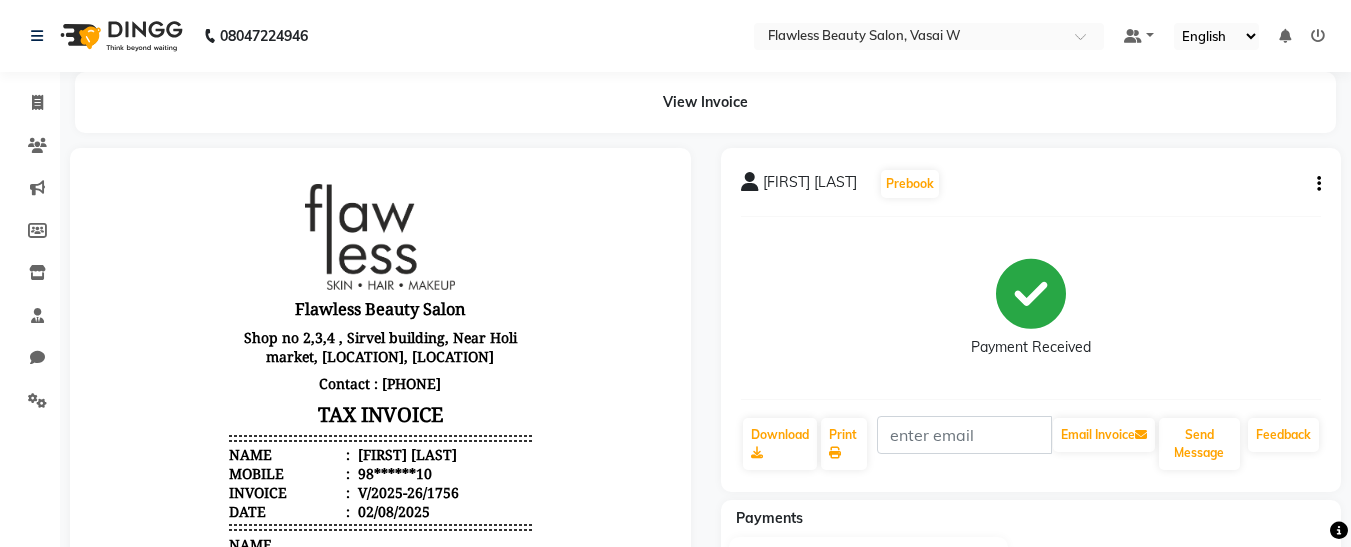 click on "Flawless Beauty Salon
Shop no 2,3,4 , Sirvel building, Near Holi market, [LOCATION], [LOCATION]
Contact : [PHONE]
TAX INVOICE
Name  :
[FIRST] [LAST]
Mobile :
[PHONE]
Invoice  :
V/2025-26/1756
Date  :
02/08/2025" at bounding box center [380, 519] 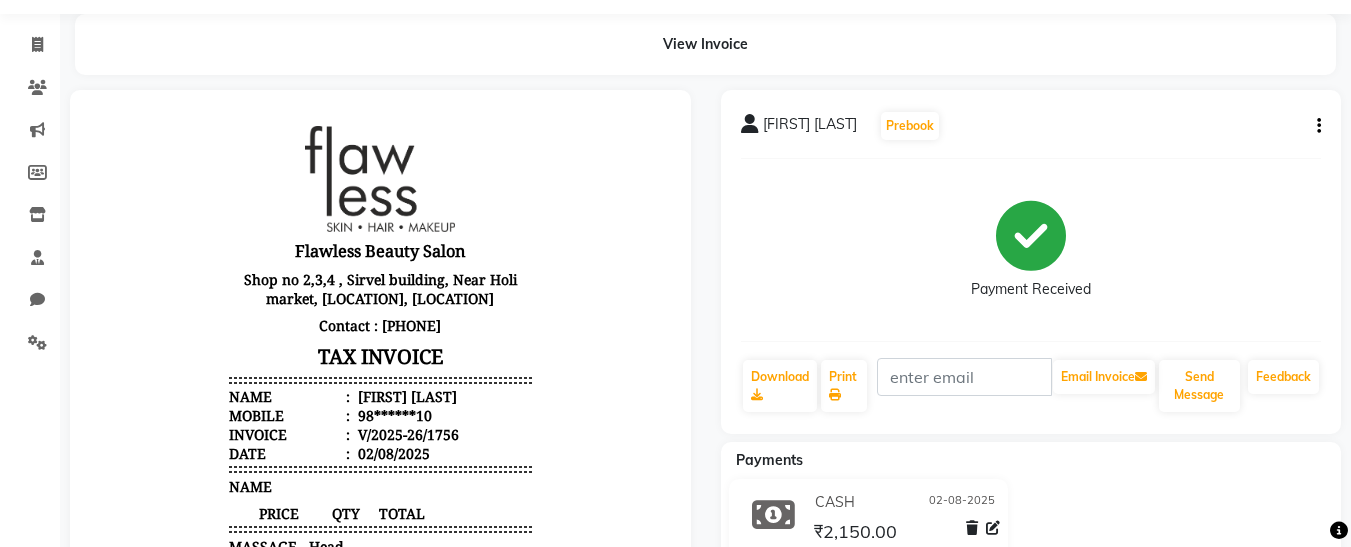 drag, startPoint x: 273, startPoint y: 380, endPoint x: 281, endPoint y: 599, distance: 219.14607 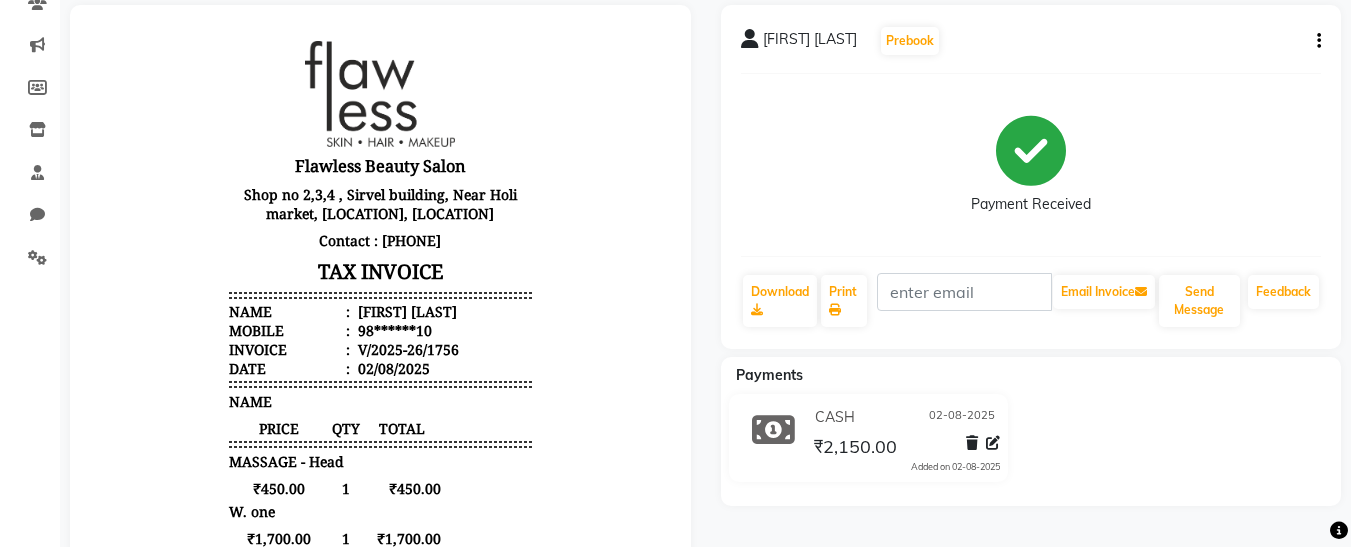 click on "Flawless Beauty Salon
Shop no 2,3,4 , Sirvel building, Near Holi market, [LOCATION], [LOCATION]
Contact : [PHONE]
TAX INVOICE
Name  :
[FIRST] [LAST]
Mobile :
[PHONE]
Invoice  :
V/2025-26/1756
Date  :
02/08/2025
1" at bounding box center (380, 376) 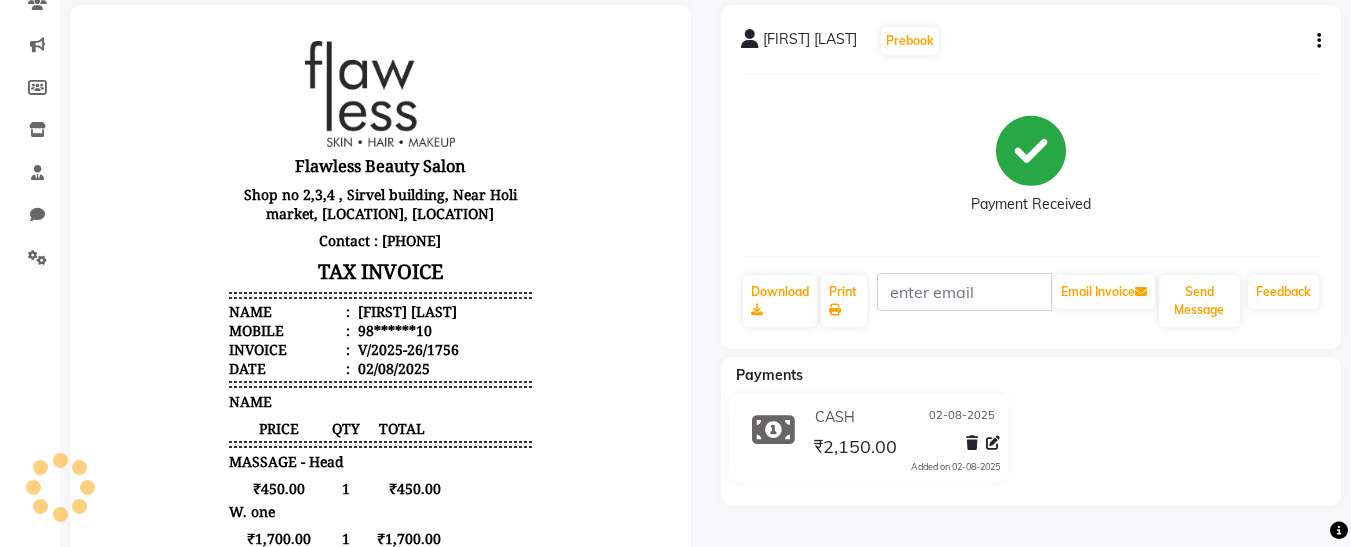 click on "Flawless Beauty Salon
Shop no 2,3,4 , Sirvel building, Near Holi market, [LOCATION], [LOCATION]
Contact : [PHONE]
TAX INVOICE
Name  :
[FIRST] [LAST]
Mobile :
[PHONE]
Invoice  :
V/2025-26/1756
Date  :
02/08/2025
1" at bounding box center [380, 376] 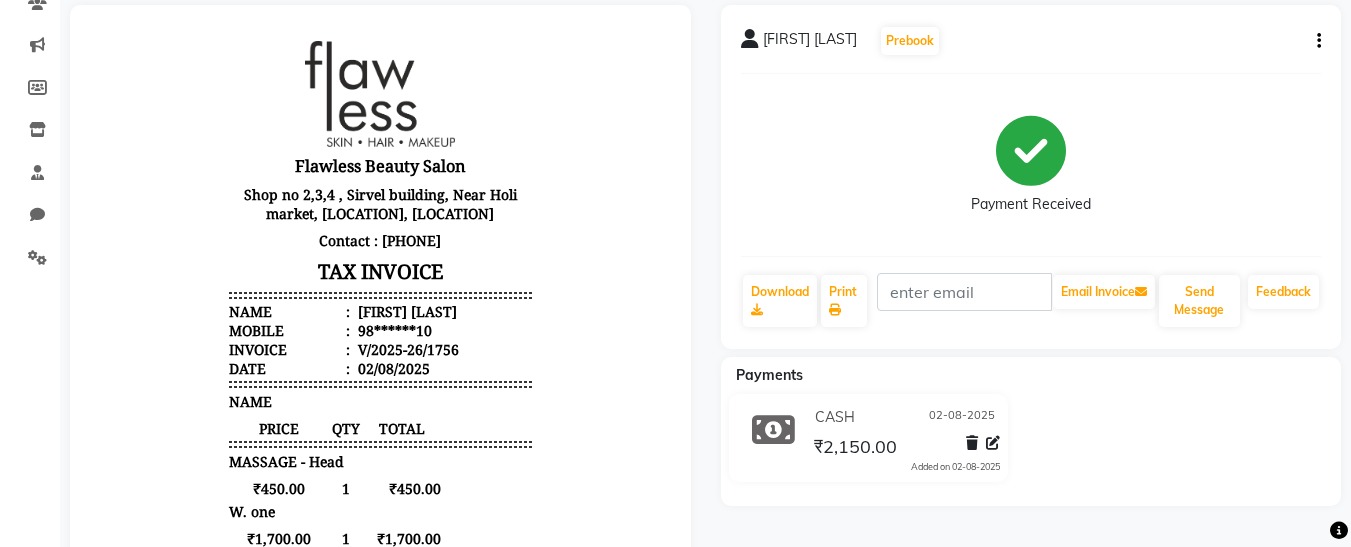 click on "Flawless Beauty Salon
Shop no 2,3,4 , Sirvel building, Near Holi market, [LOCATION], [LOCATION]
Contact : [PHONE]
TAX INVOICE
Name  :
[FIRST] [LAST]
Mobile :
[PHONE]
Invoice  :
V/2025-26/1756
Date  :
02/08/2025
1" at bounding box center (380, 376) 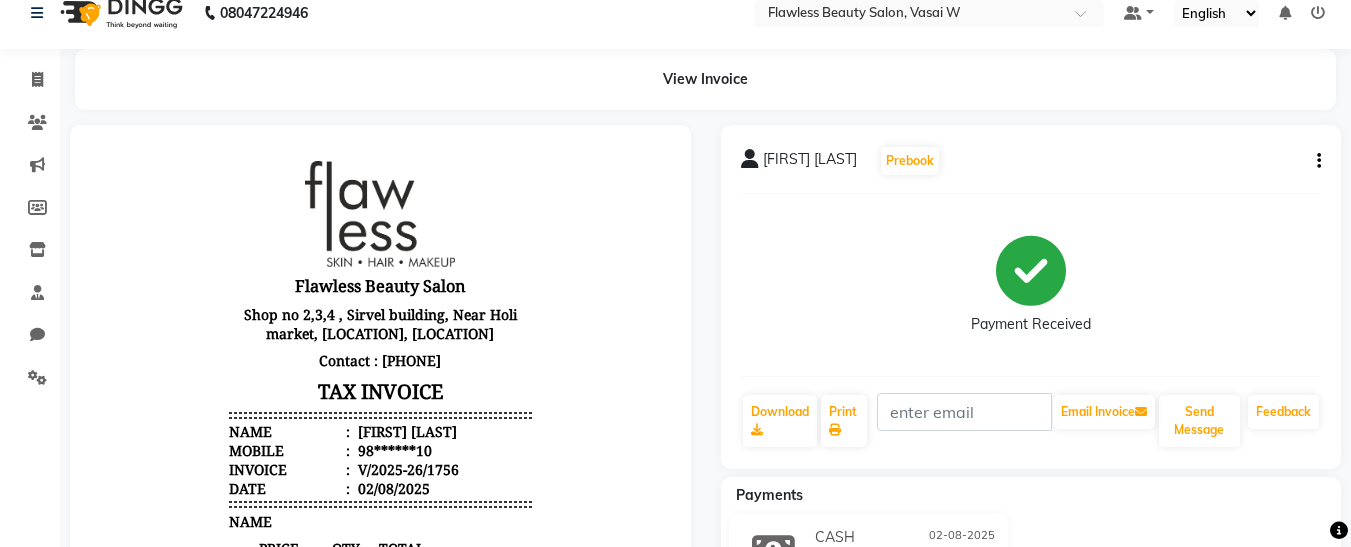 scroll, scrollTop: 0, scrollLeft: 0, axis: both 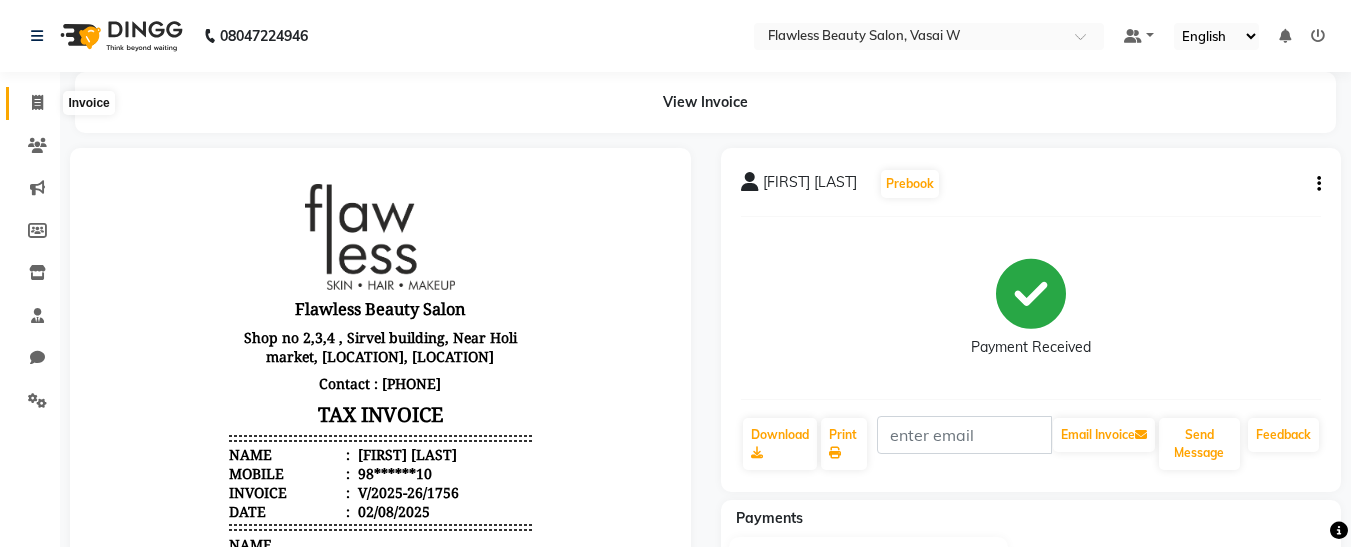 click 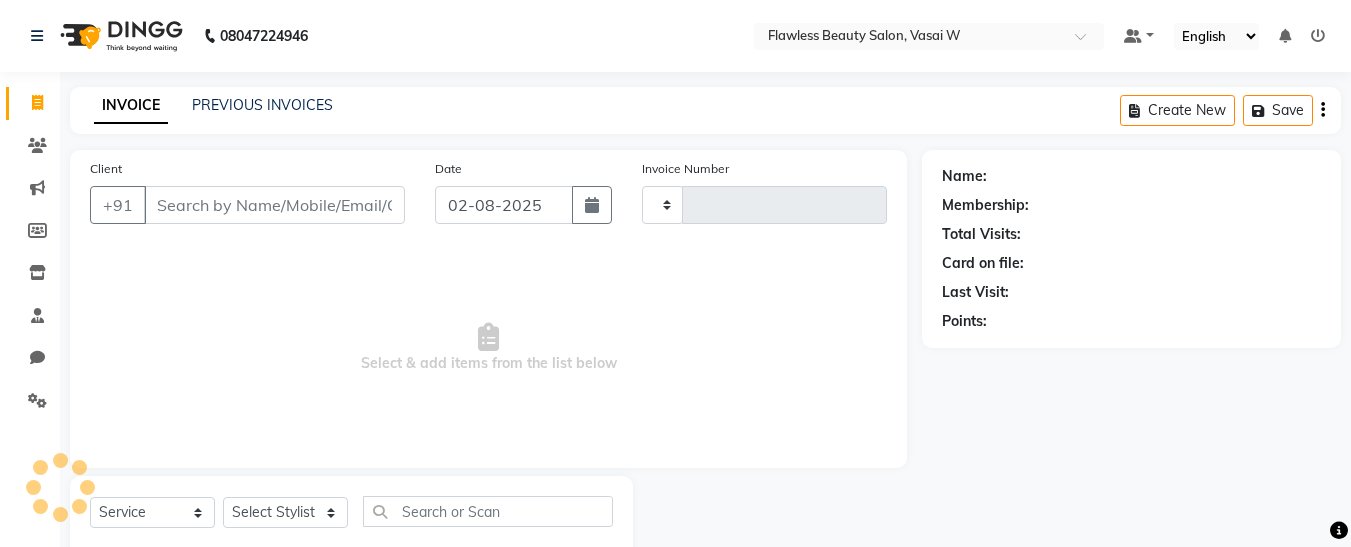 type on "1757" 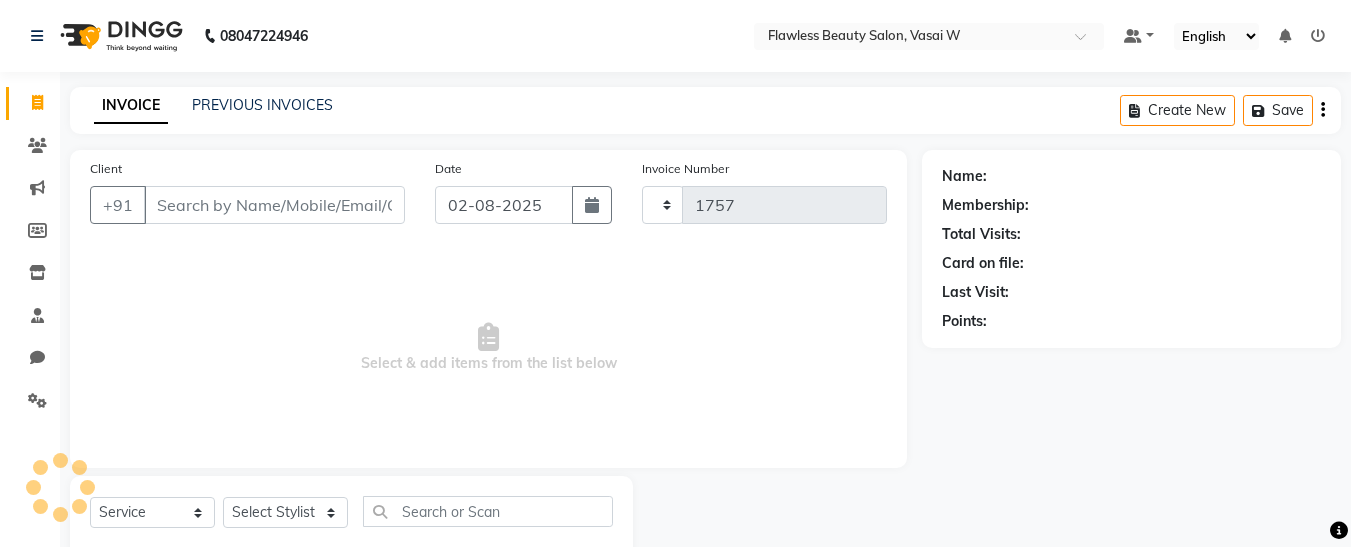 scroll, scrollTop: 54, scrollLeft: 0, axis: vertical 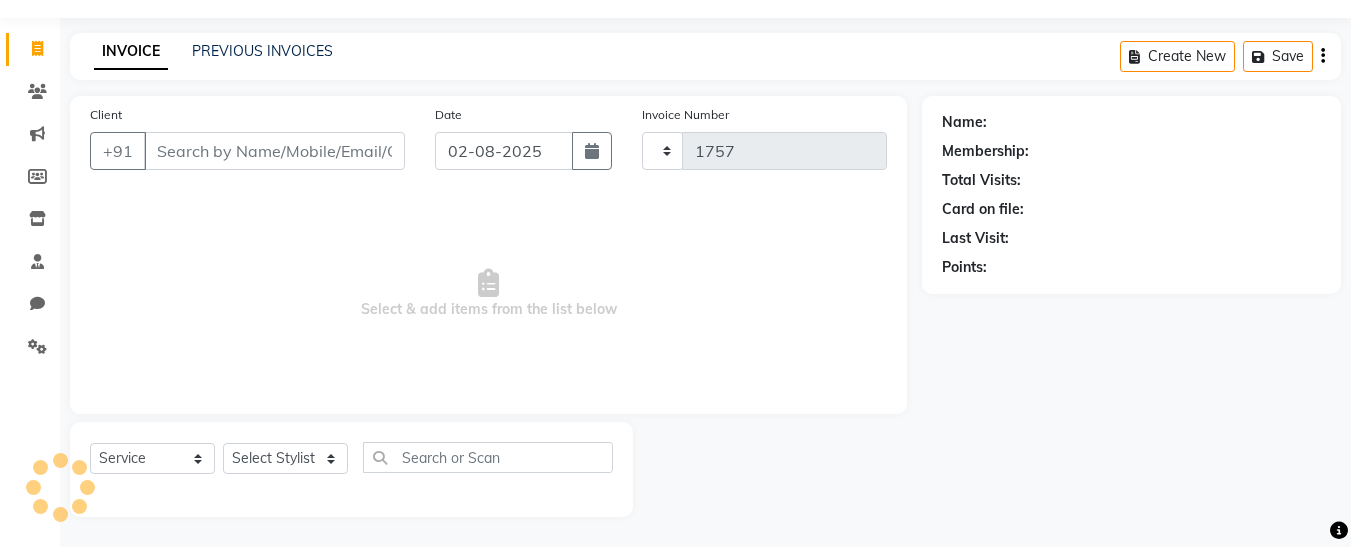 select on "8090" 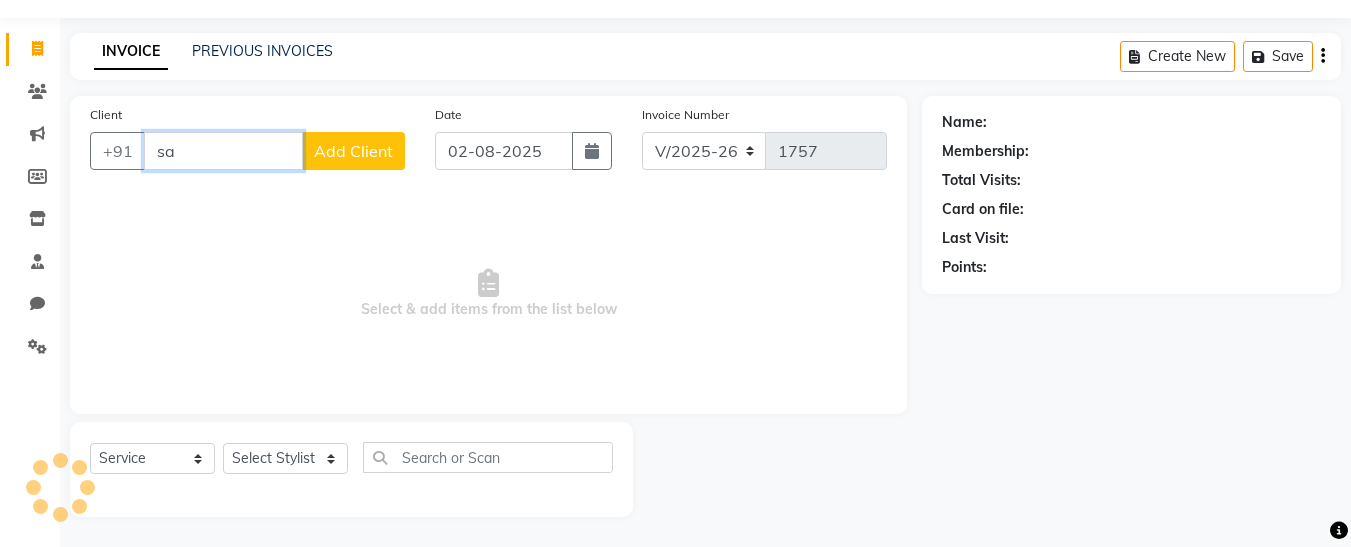 type on "s" 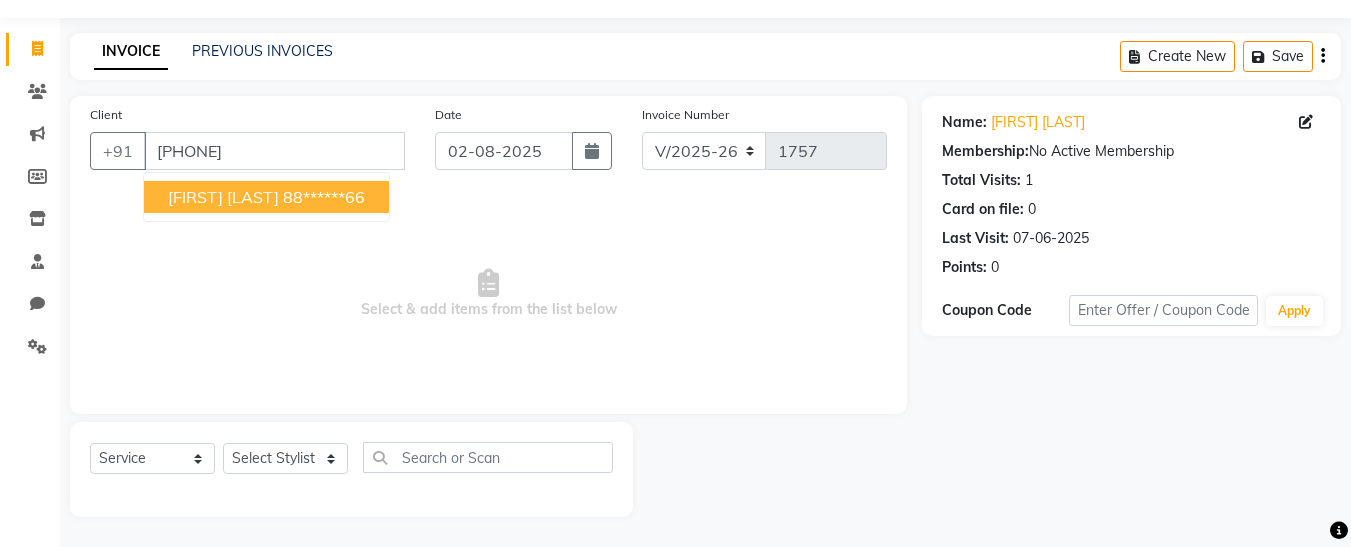 click on "[FIRST] [LAST]" at bounding box center [223, 197] 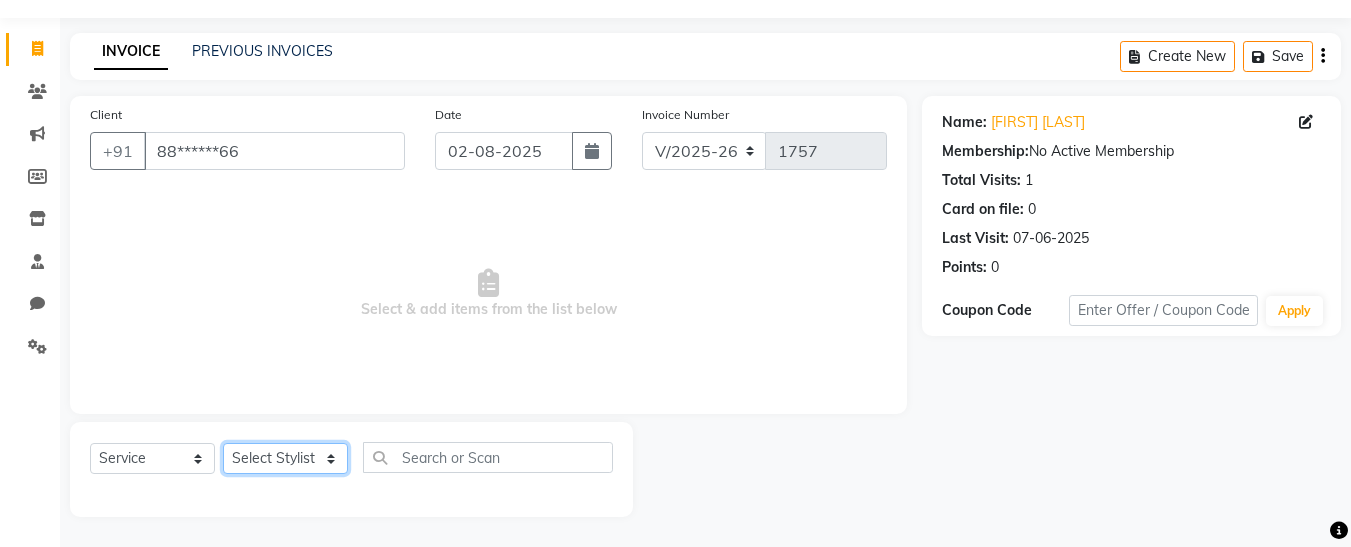 click on "Select Stylist Afsana Ankita Krutika Maam Nisha Pari Rasika Ruba sara Vidya" 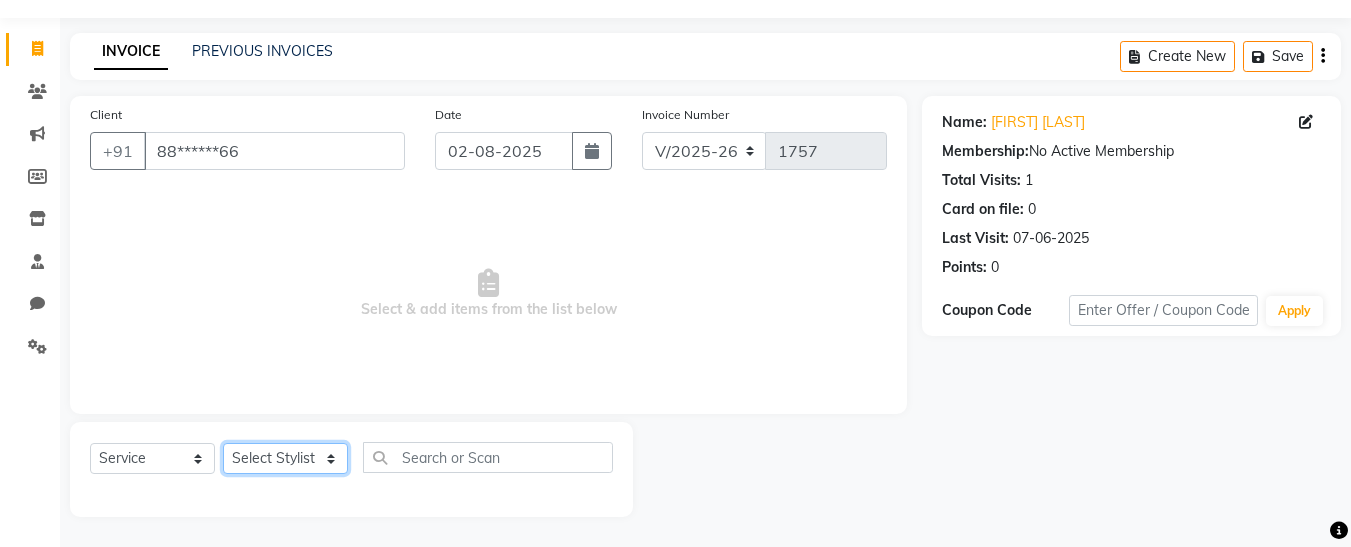 select on "76408" 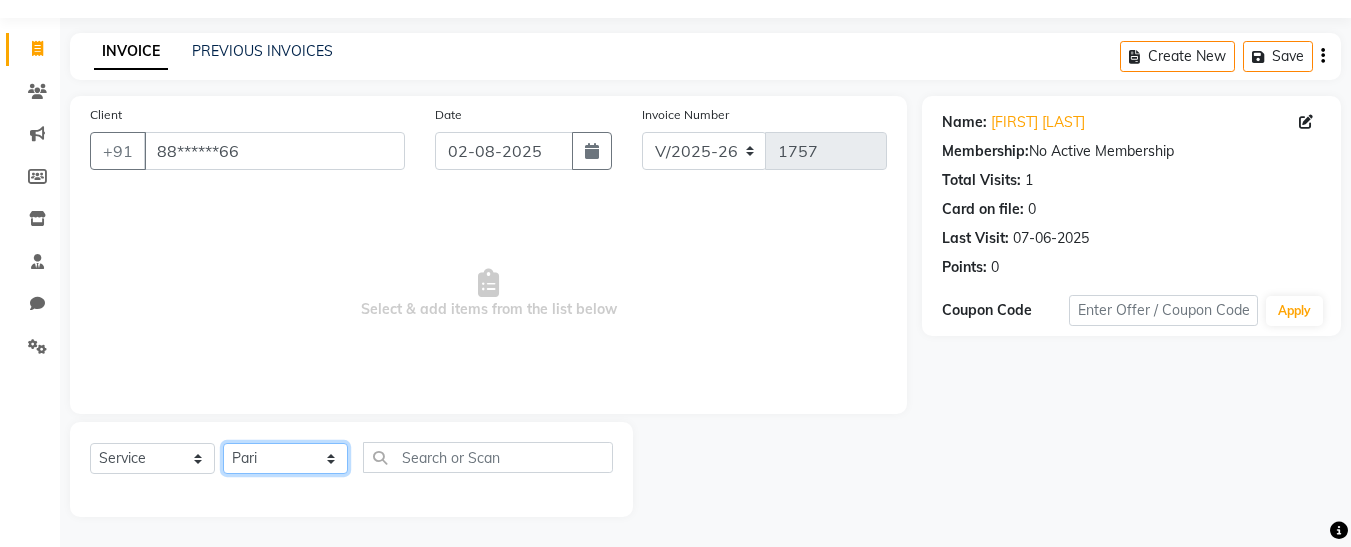 click on "Select Stylist Afsana Ankita Krutika Maam Nisha Pari Rasika Ruba sara Vidya" 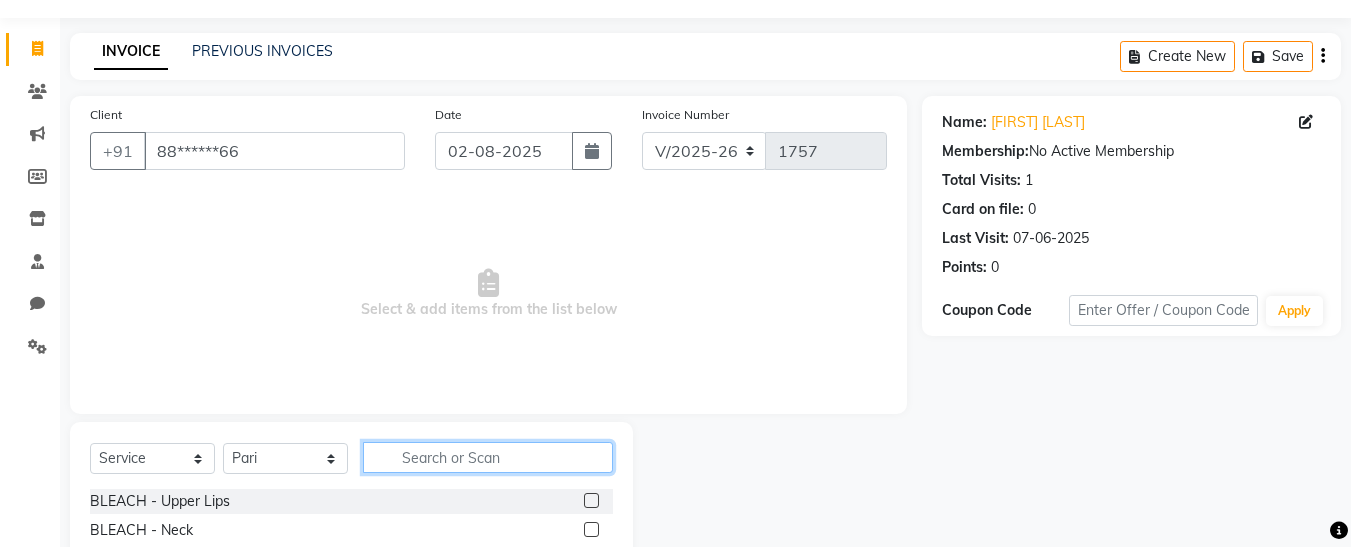 click 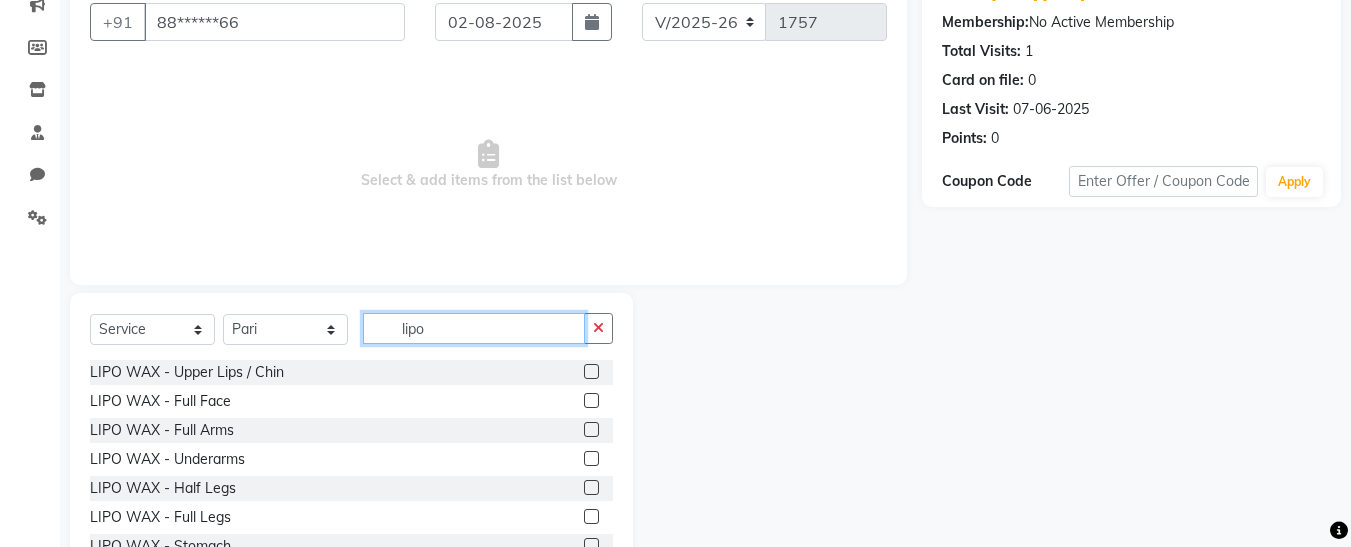 scroll, scrollTop: 254, scrollLeft: 0, axis: vertical 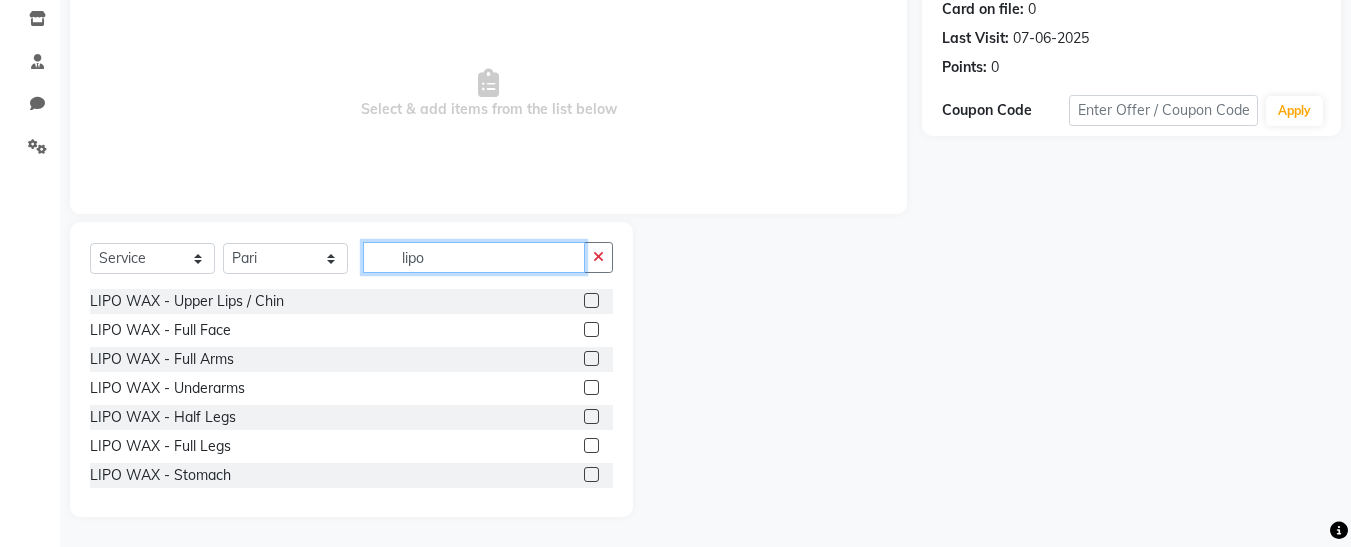 type on "lipo" 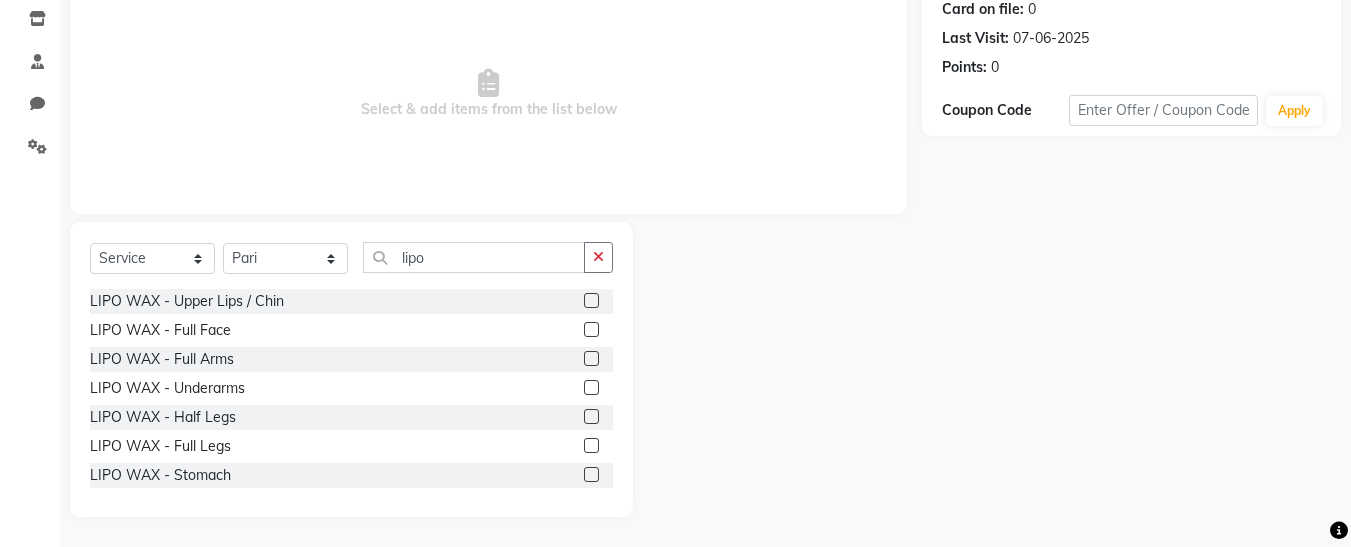 click 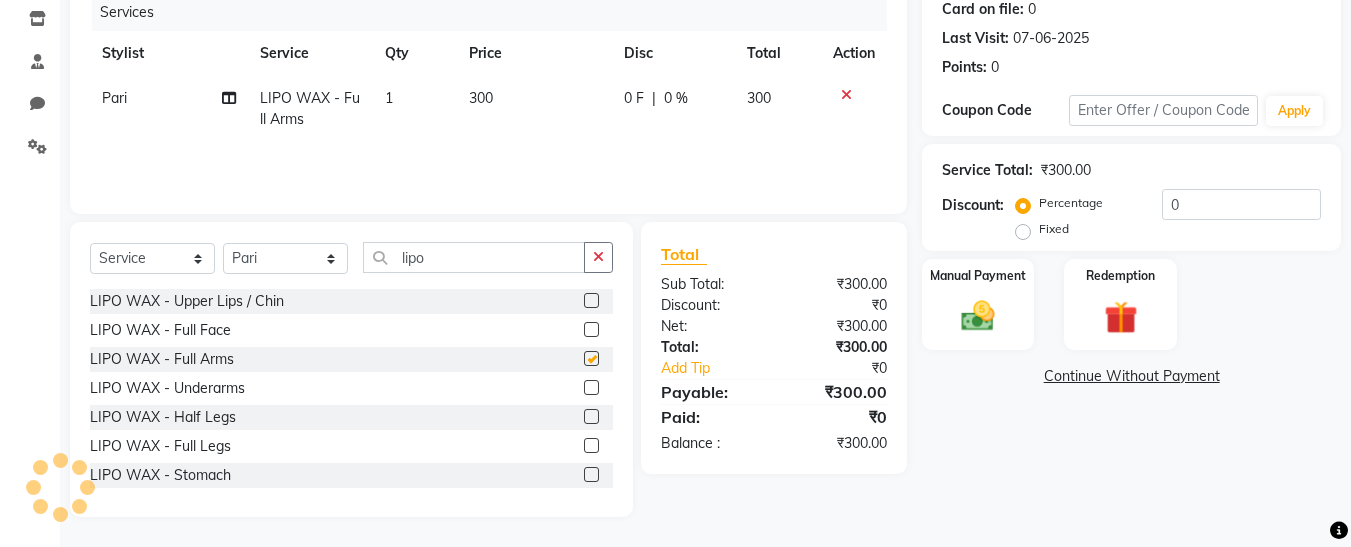 checkbox on "false" 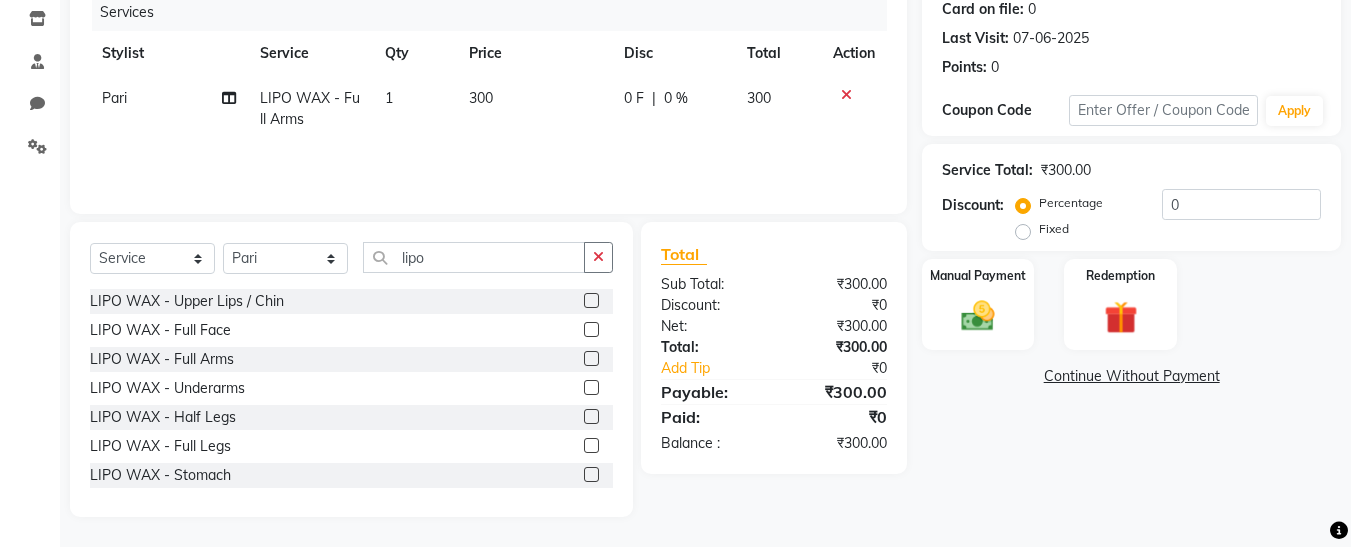 click 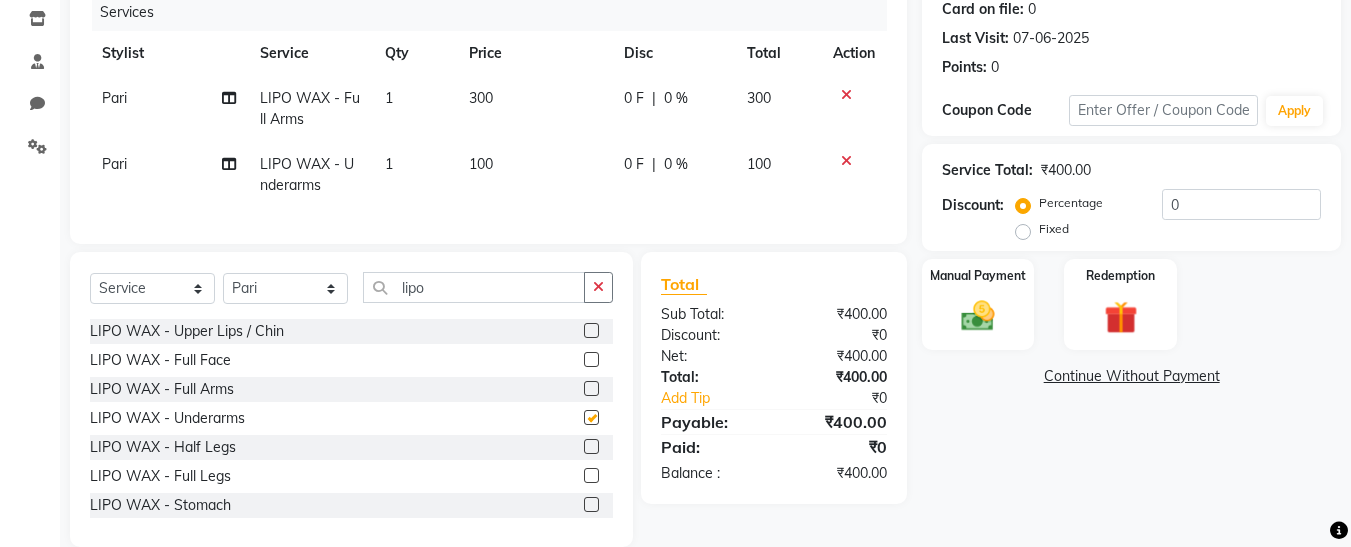 checkbox on "false" 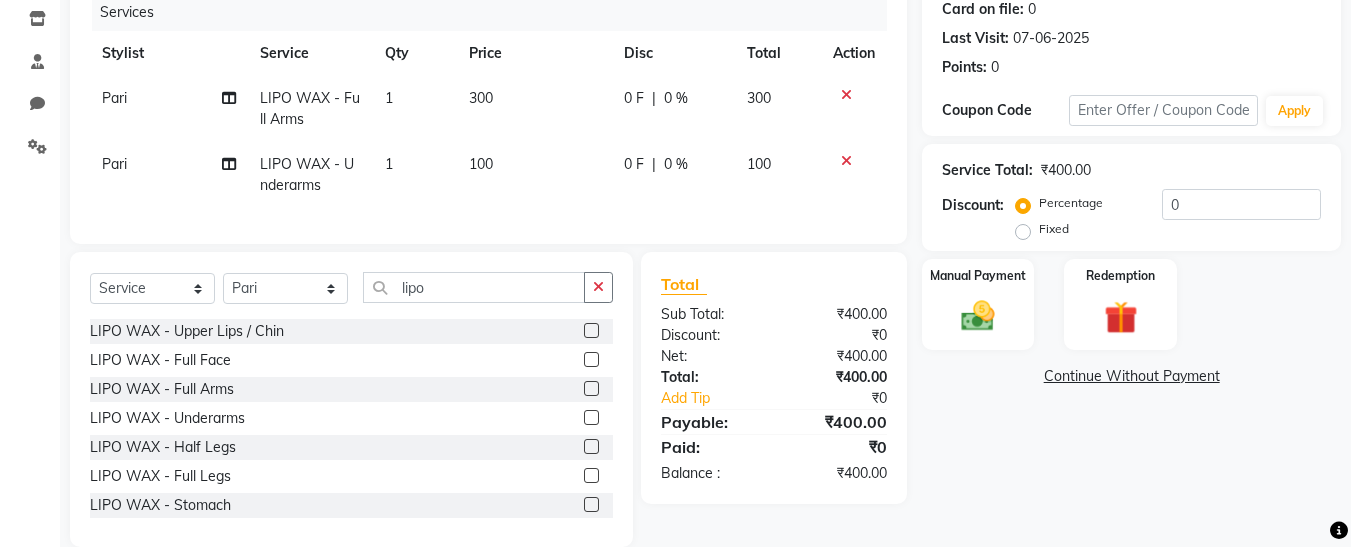 click 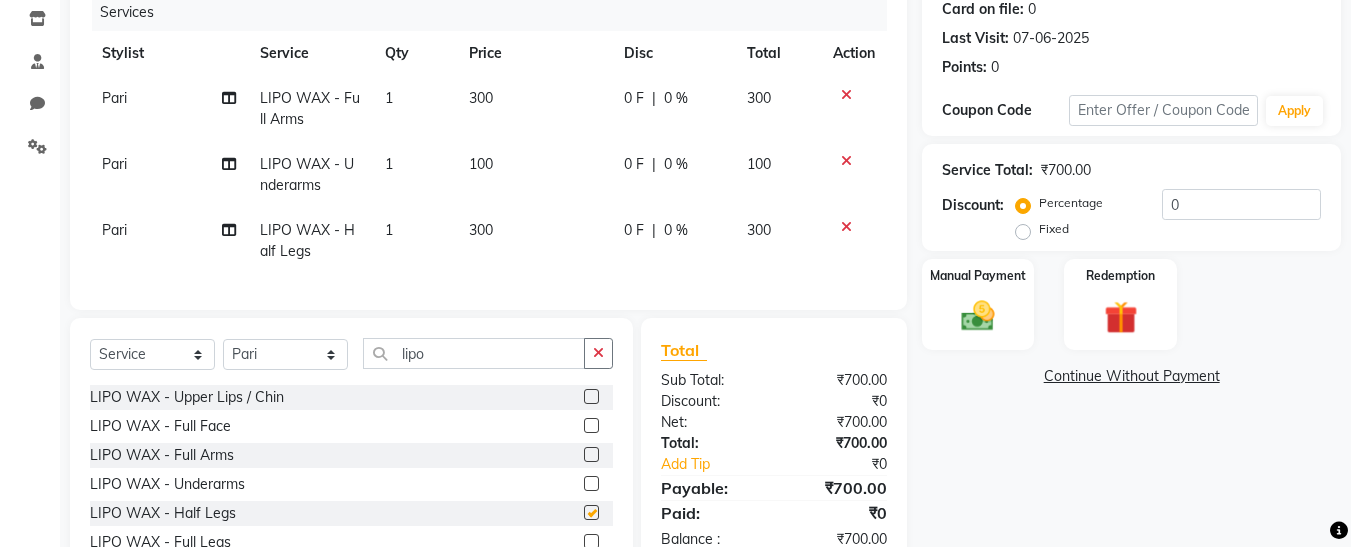 checkbox on "false" 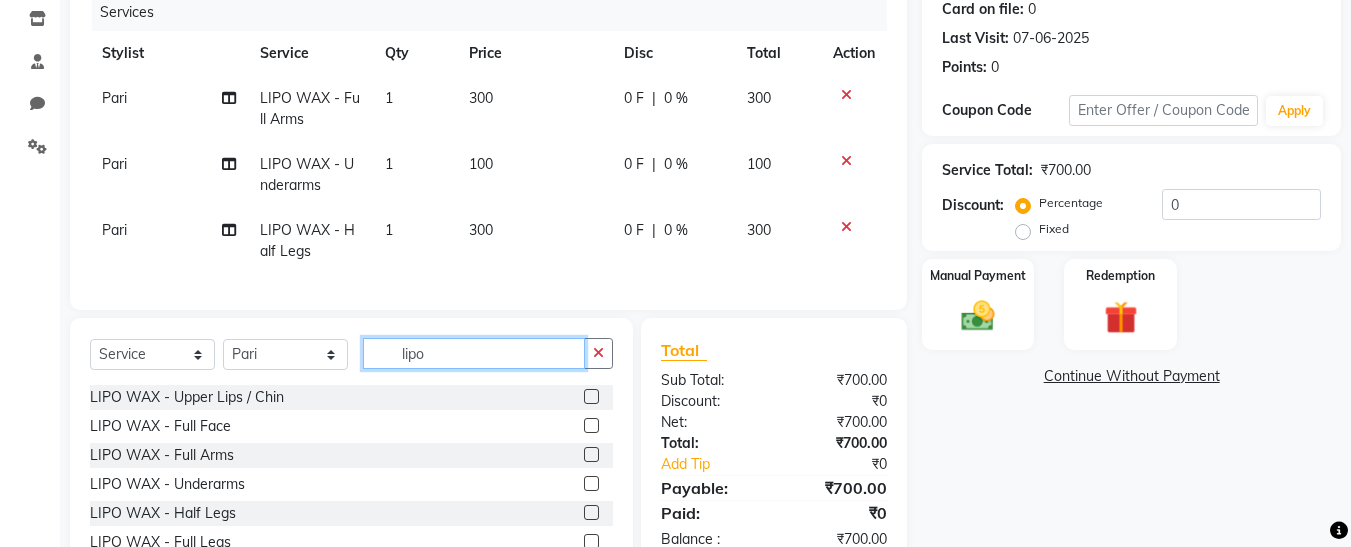 click on "lipo" 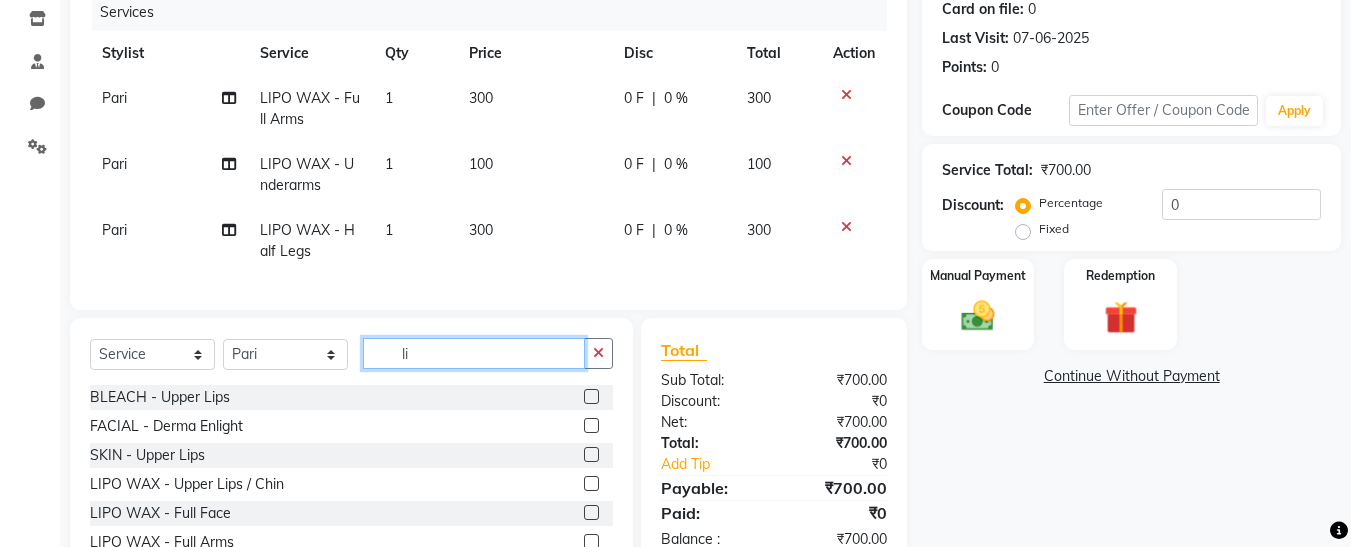 type on "l" 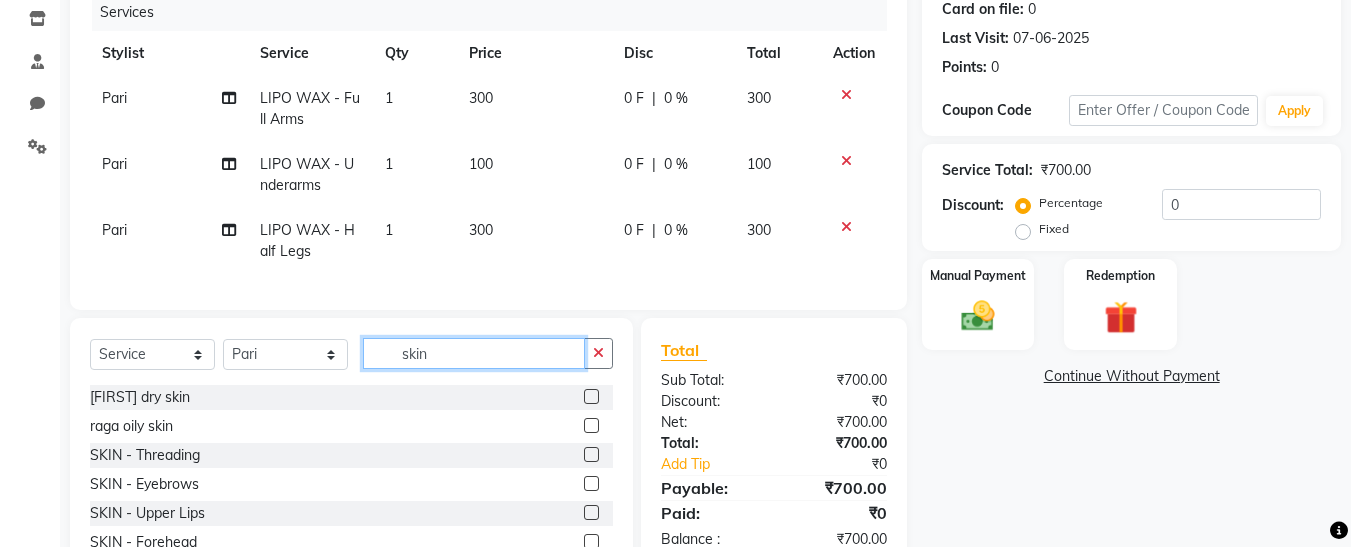 type on "skin" 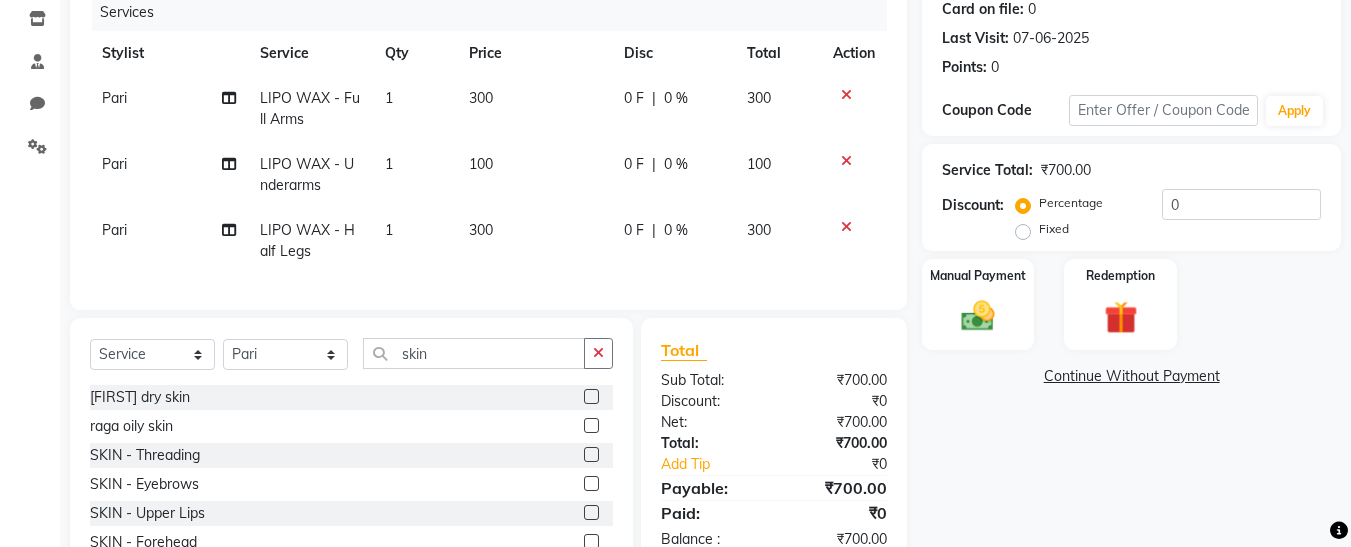 click 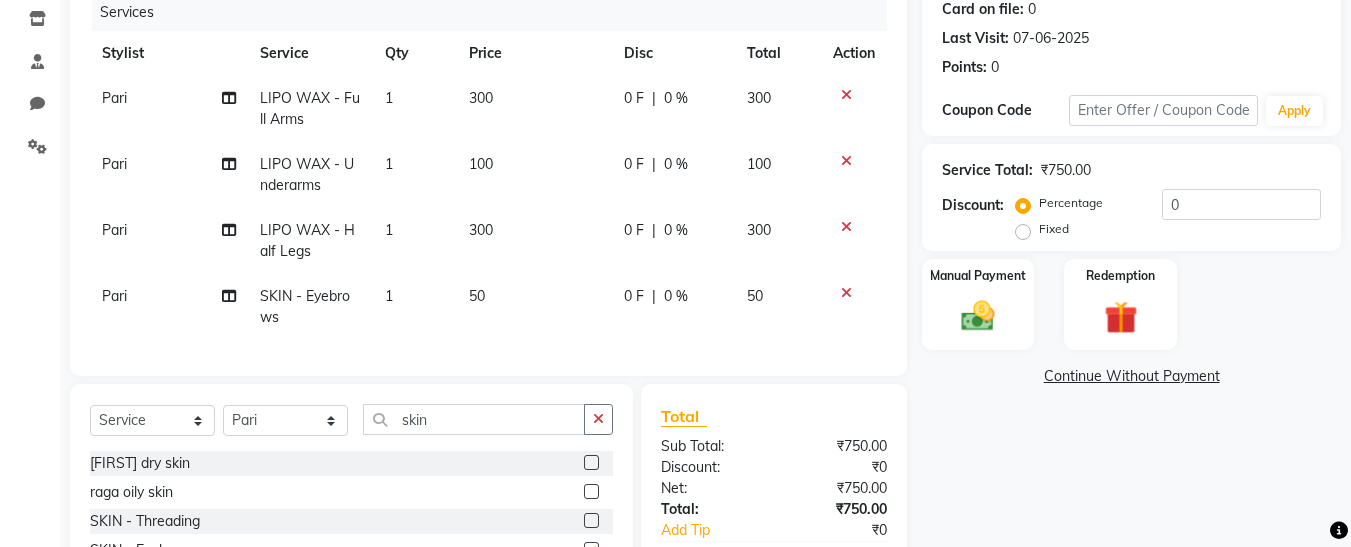 checkbox on "false" 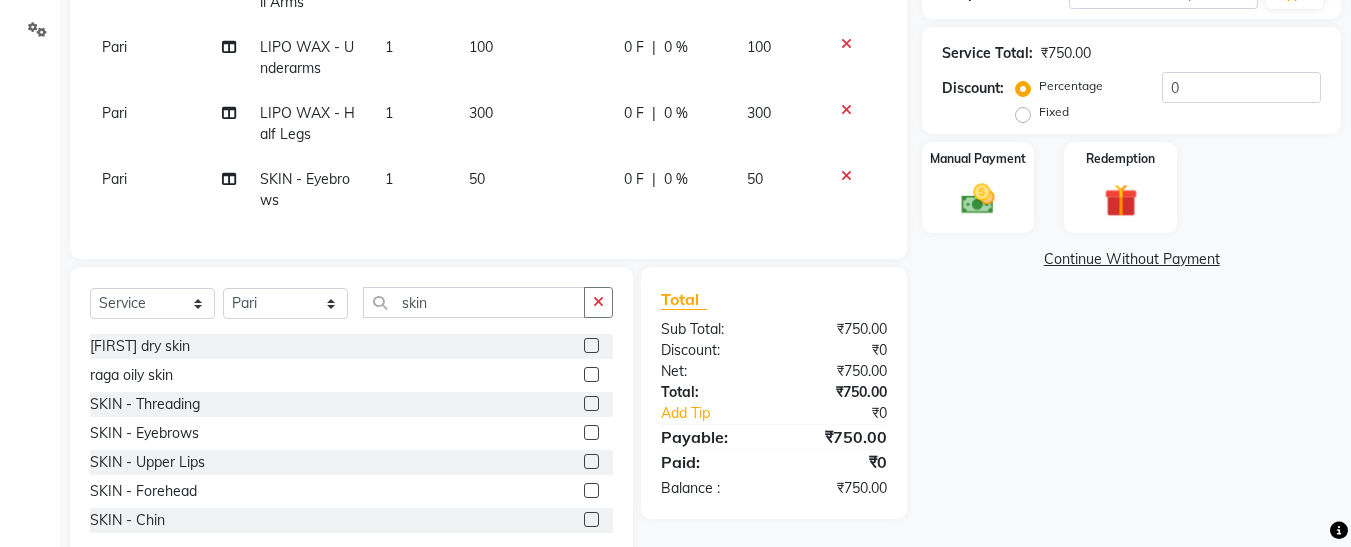 scroll, scrollTop: 431, scrollLeft: 0, axis: vertical 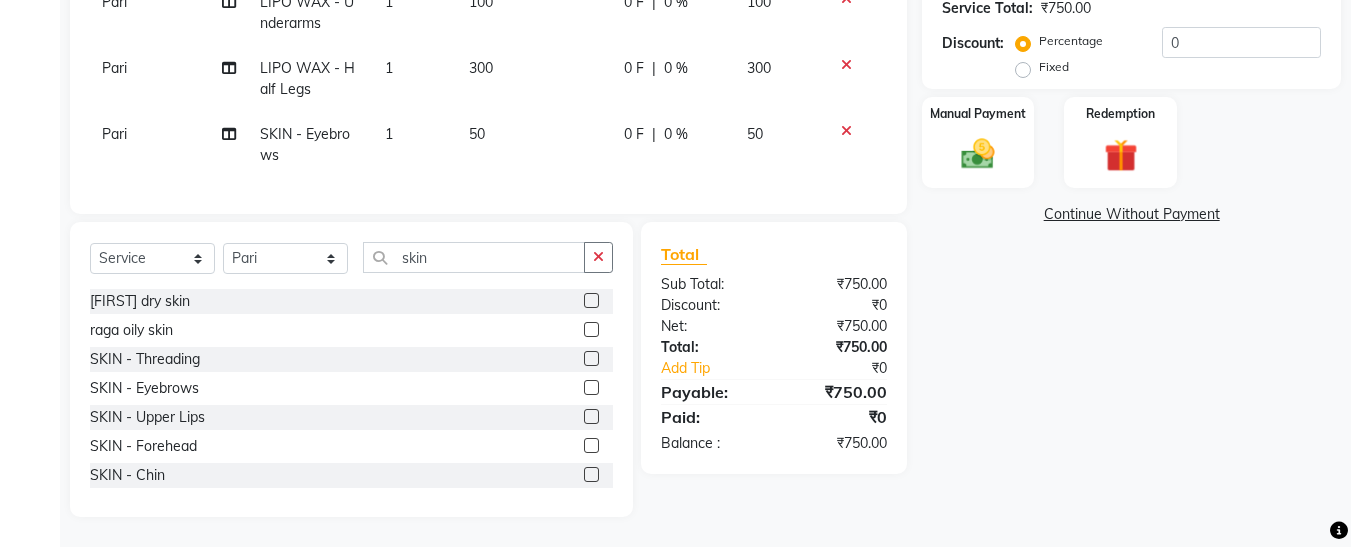 click 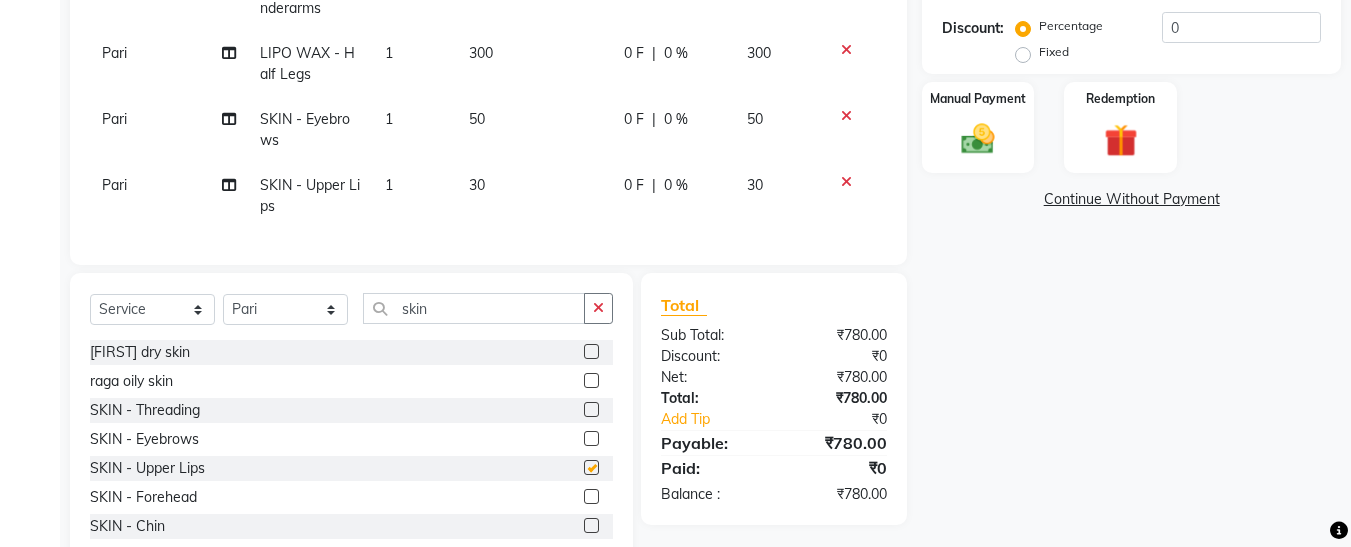checkbox on "false" 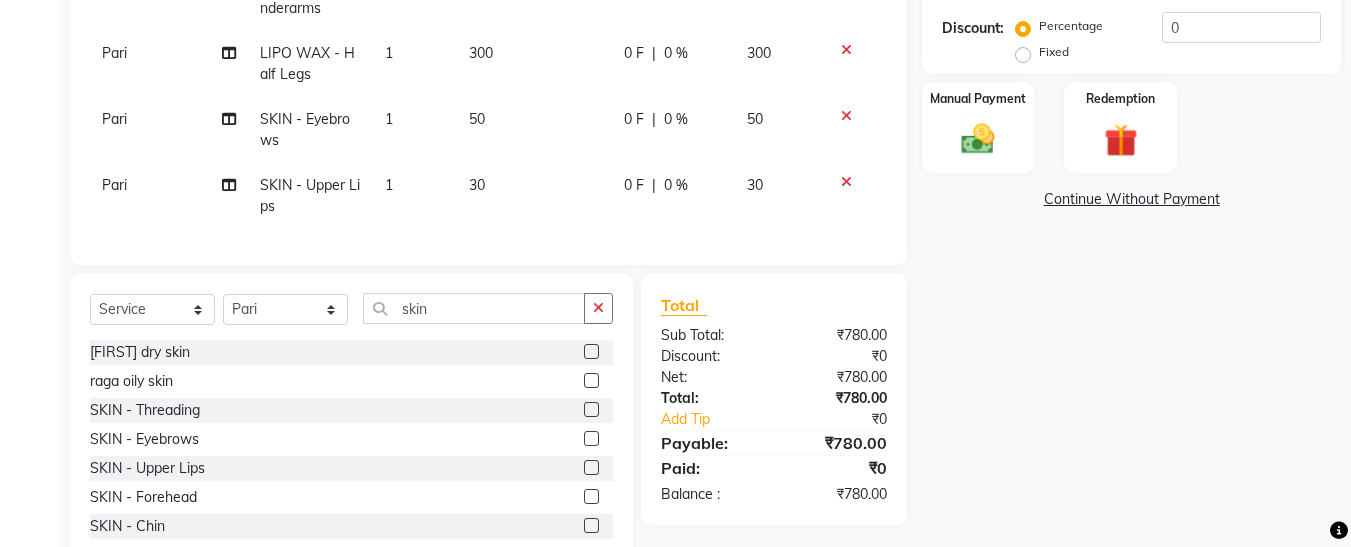 click 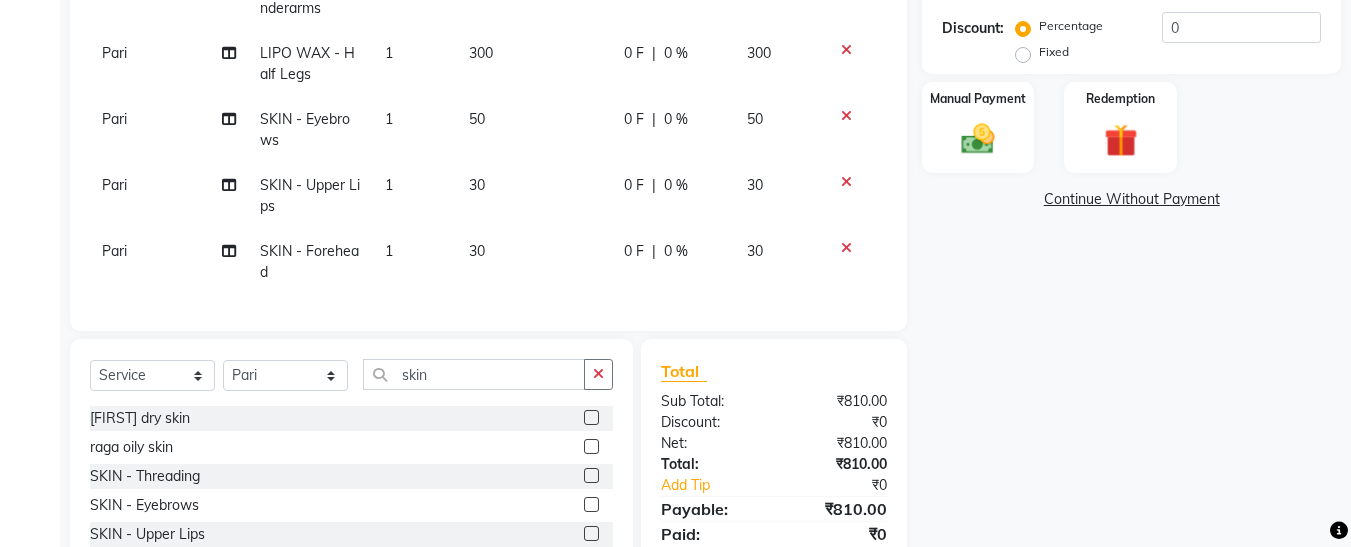 checkbox on "false" 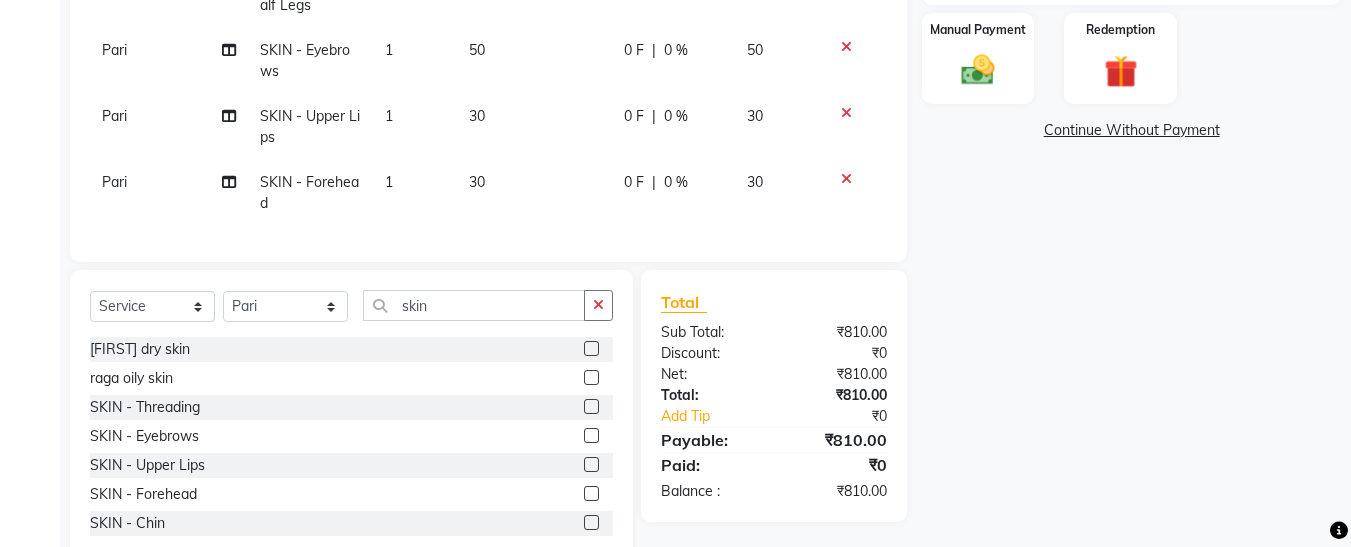 scroll, scrollTop: 554, scrollLeft: 0, axis: vertical 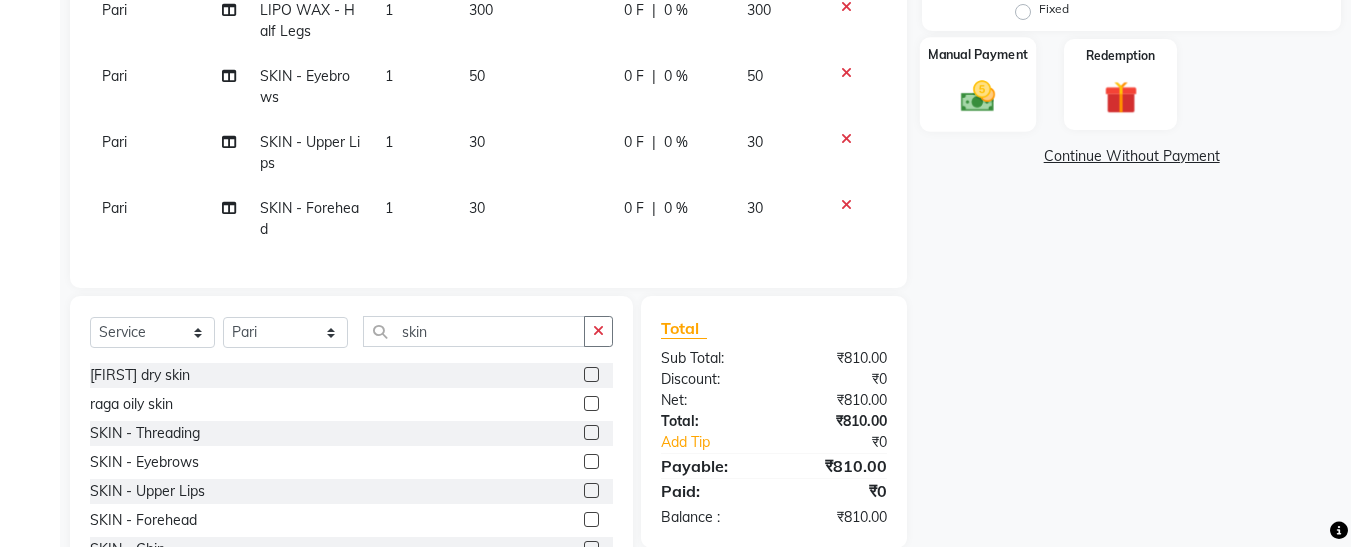 click 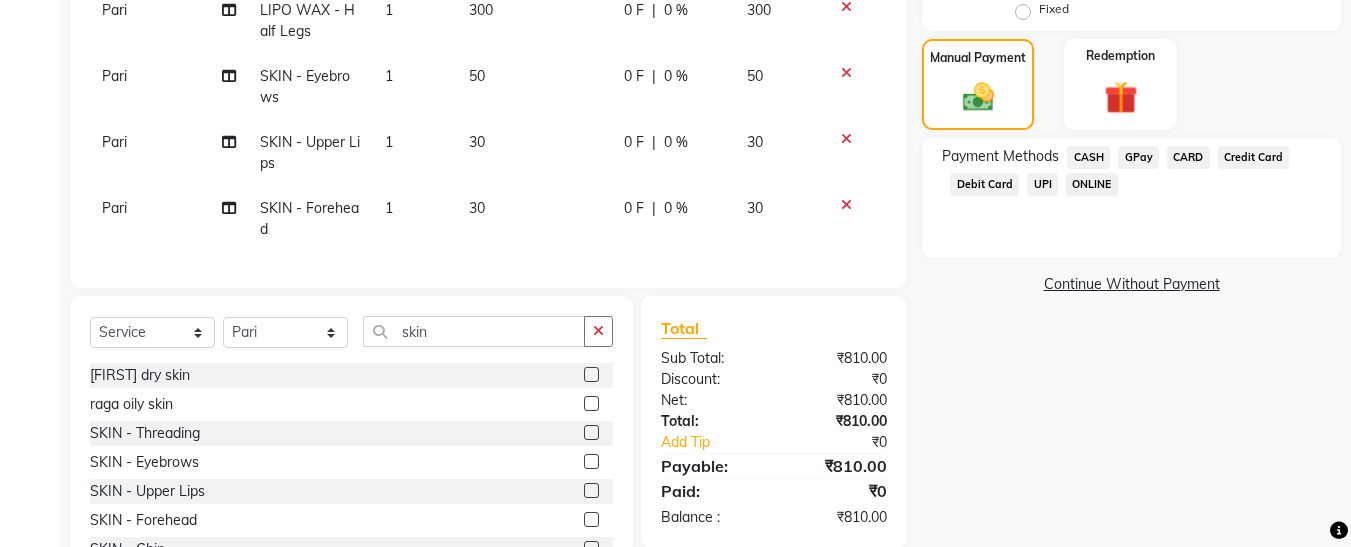 click on "GPay" 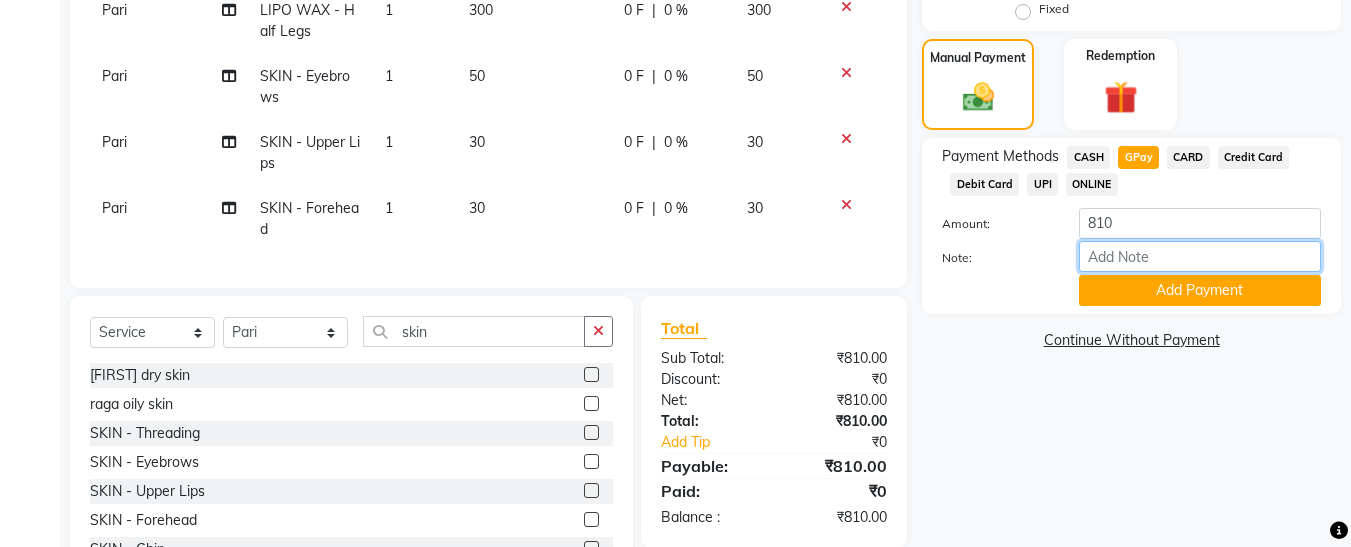 click on "Note:" at bounding box center (1200, 256) 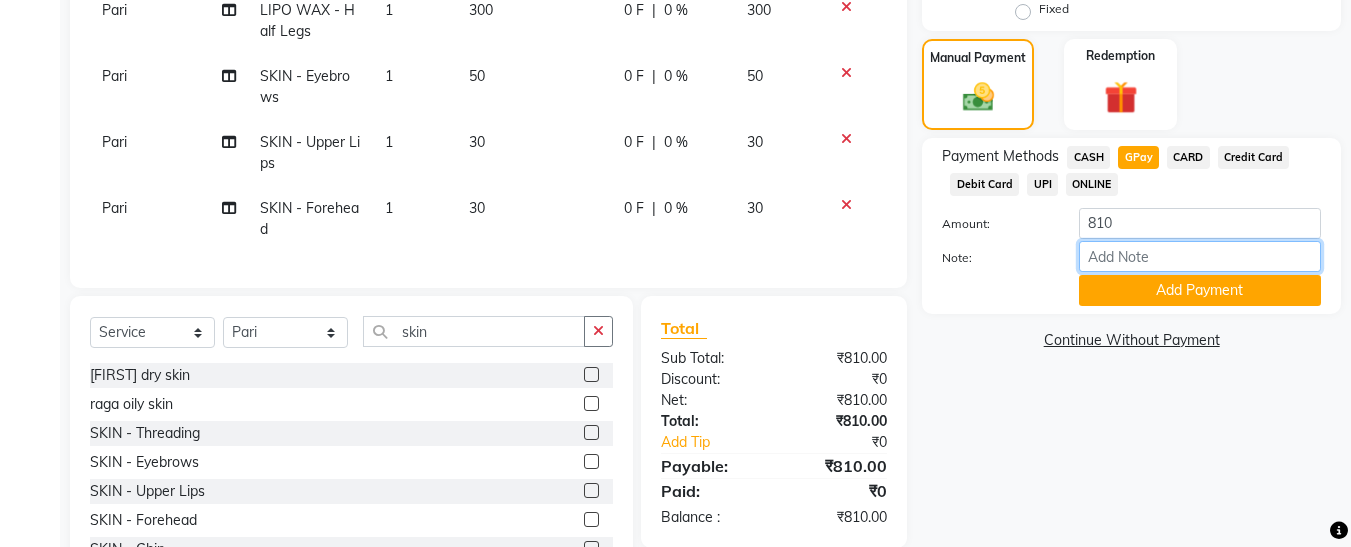 type on "fless" 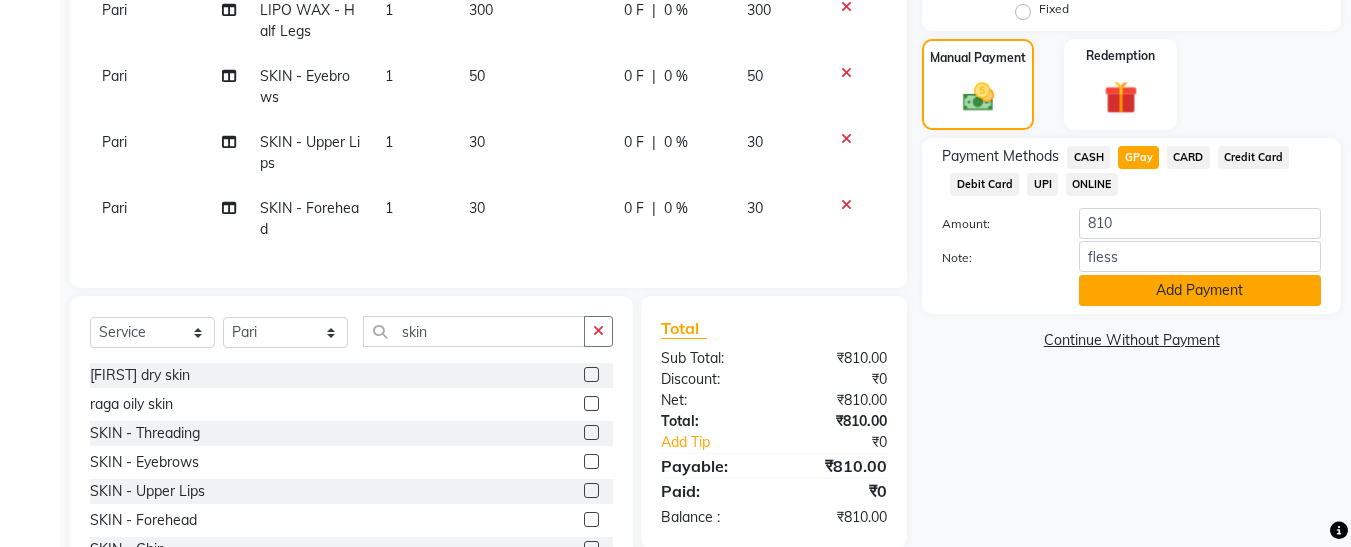 click on "Add Payment" 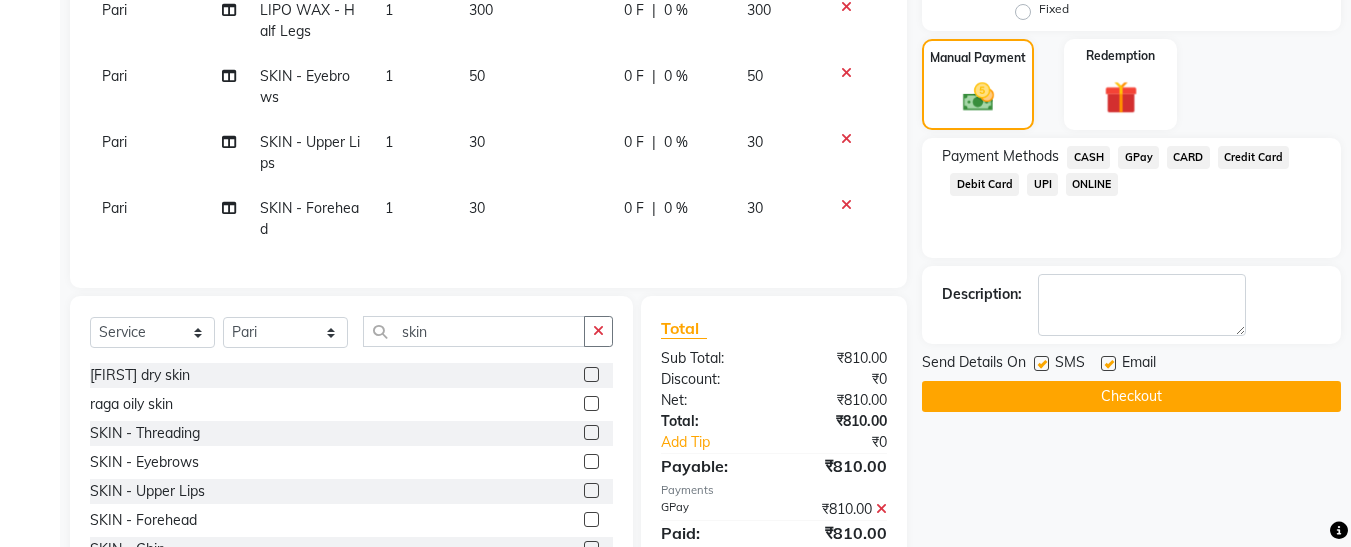 click 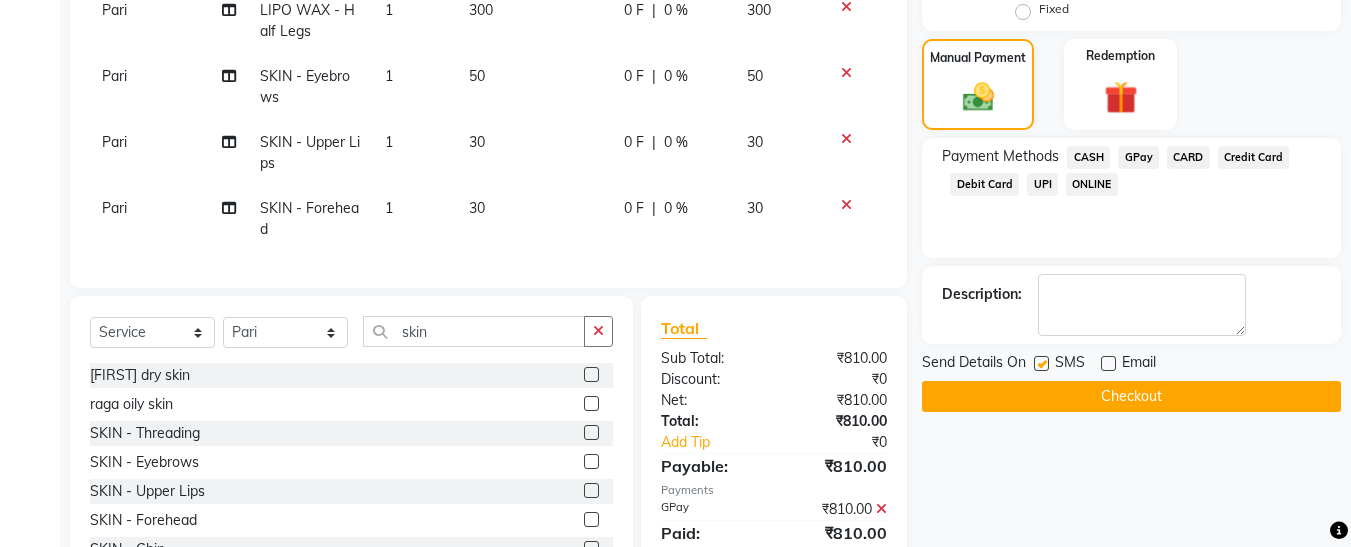 click 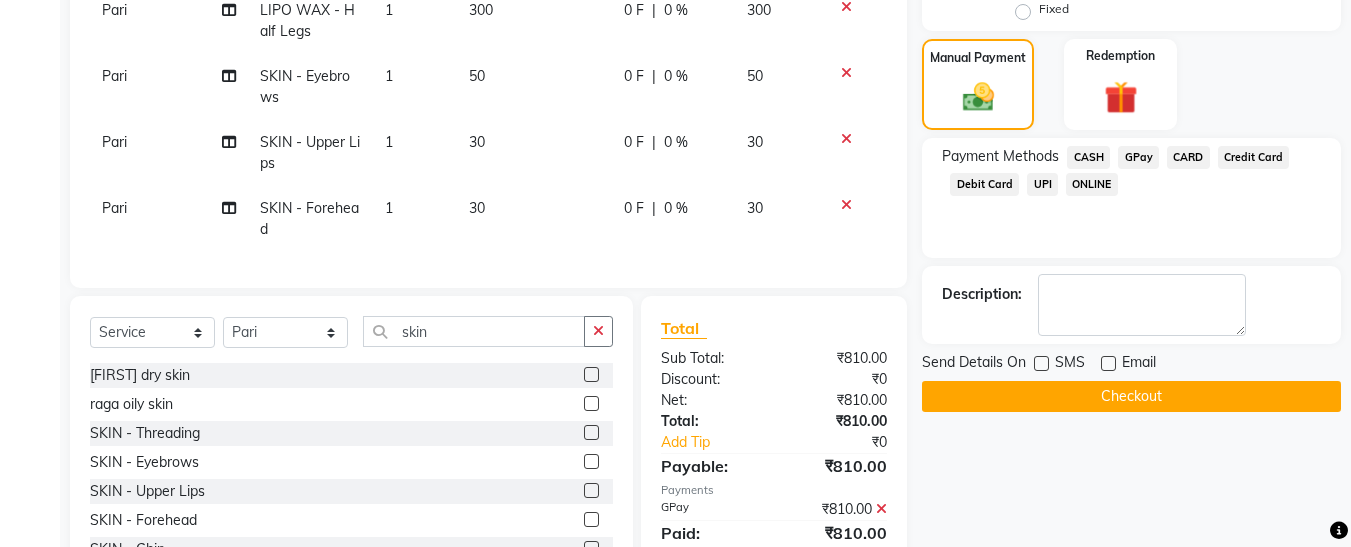 click on "Checkout" 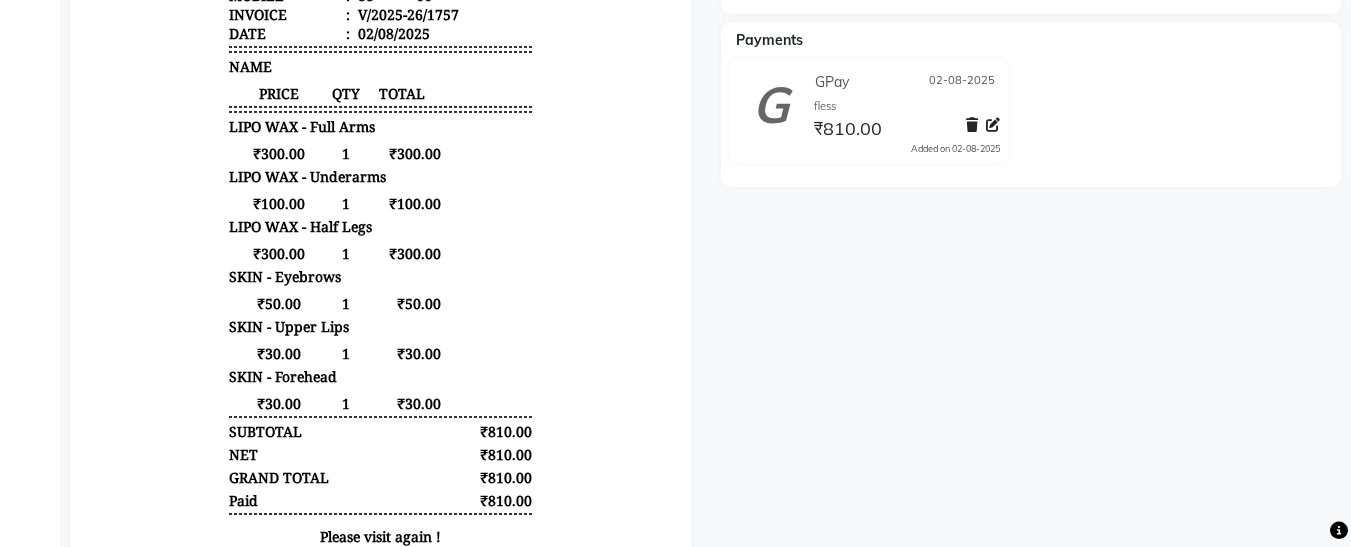 scroll, scrollTop: 0, scrollLeft: 0, axis: both 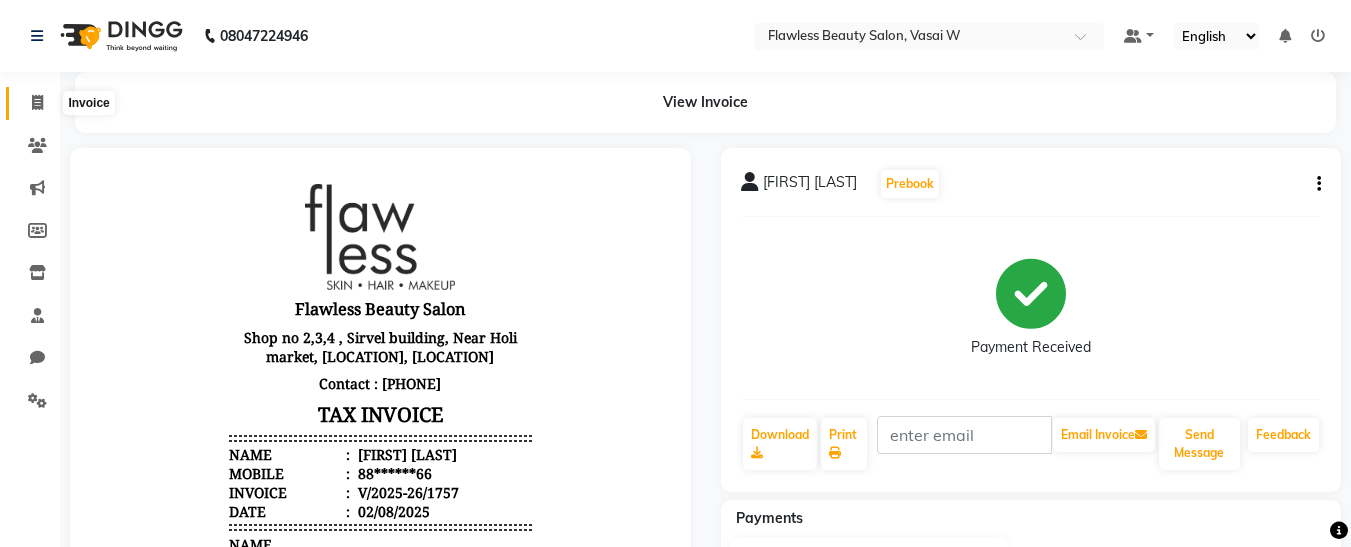 click 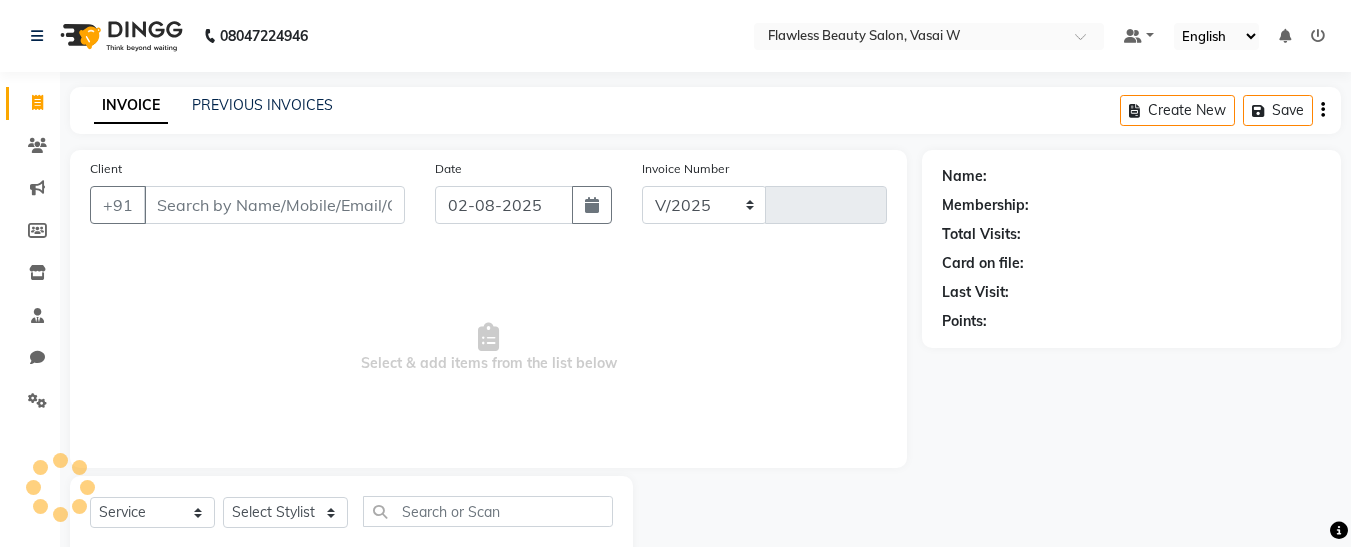 select on "8090" 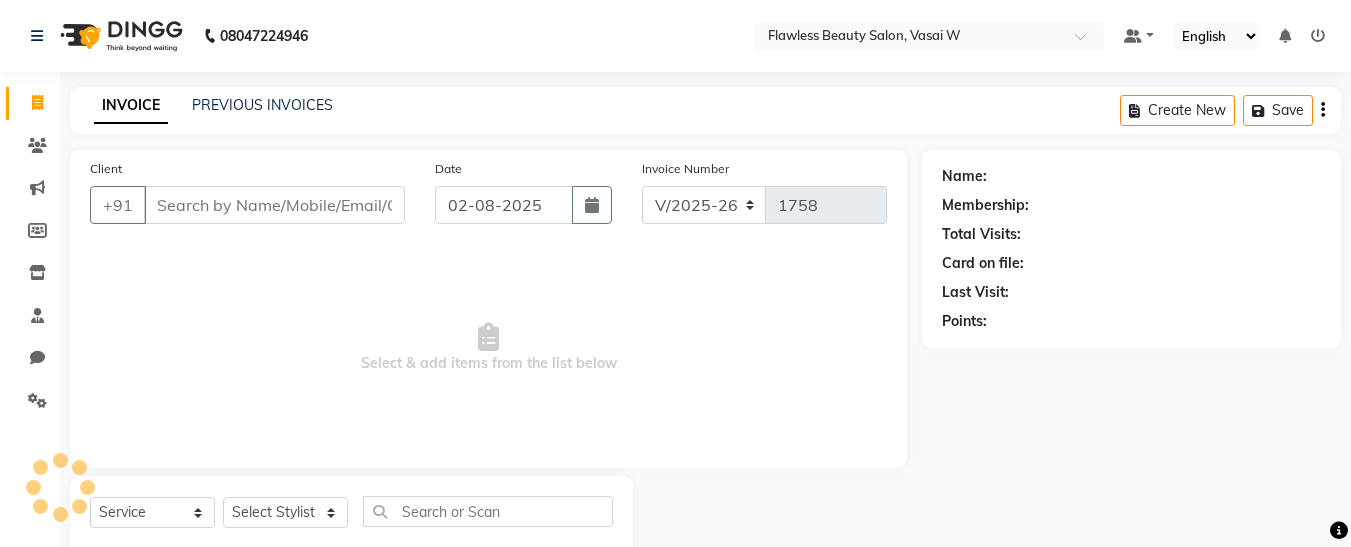 scroll, scrollTop: 54, scrollLeft: 0, axis: vertical 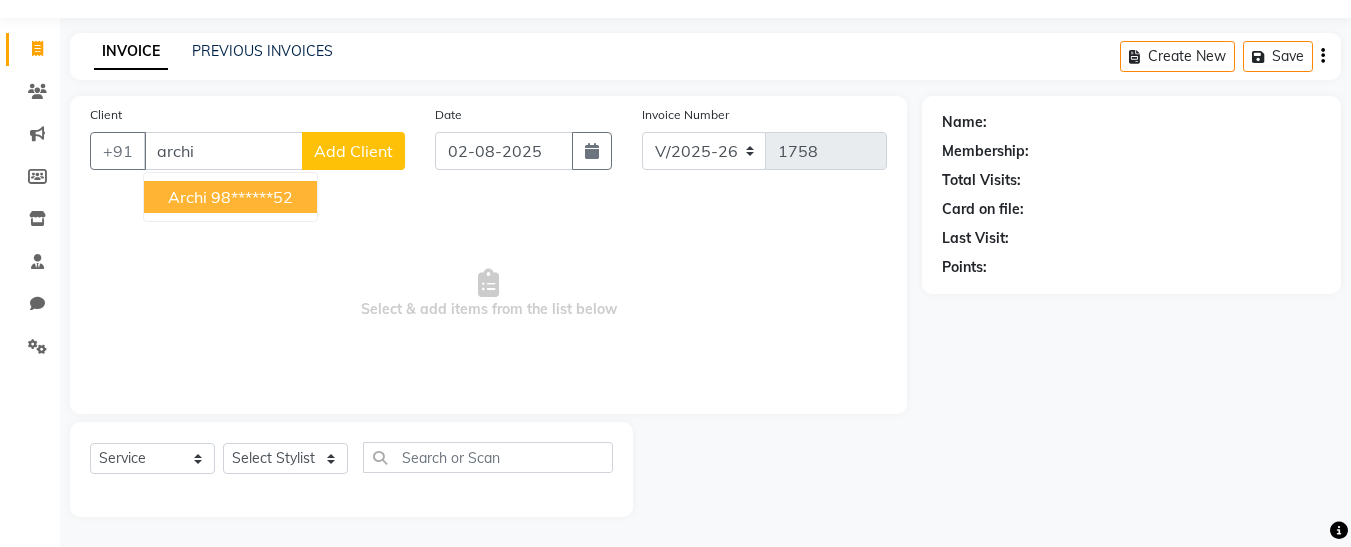 click on "98******52" at bounding box center [252, 197] 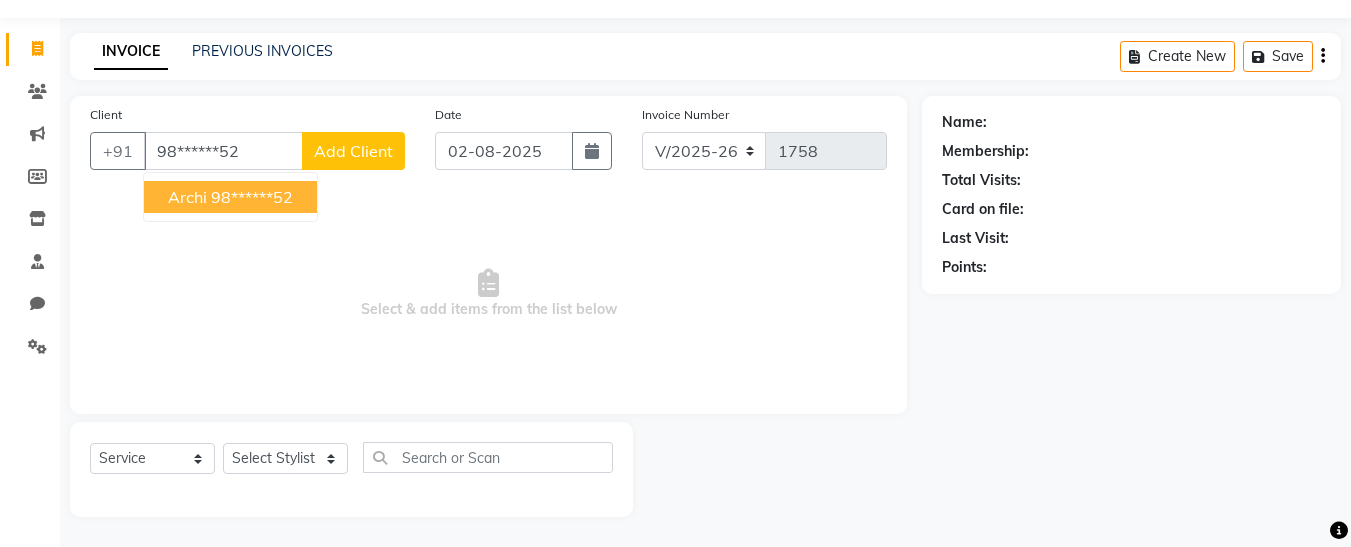 type on "98******52" 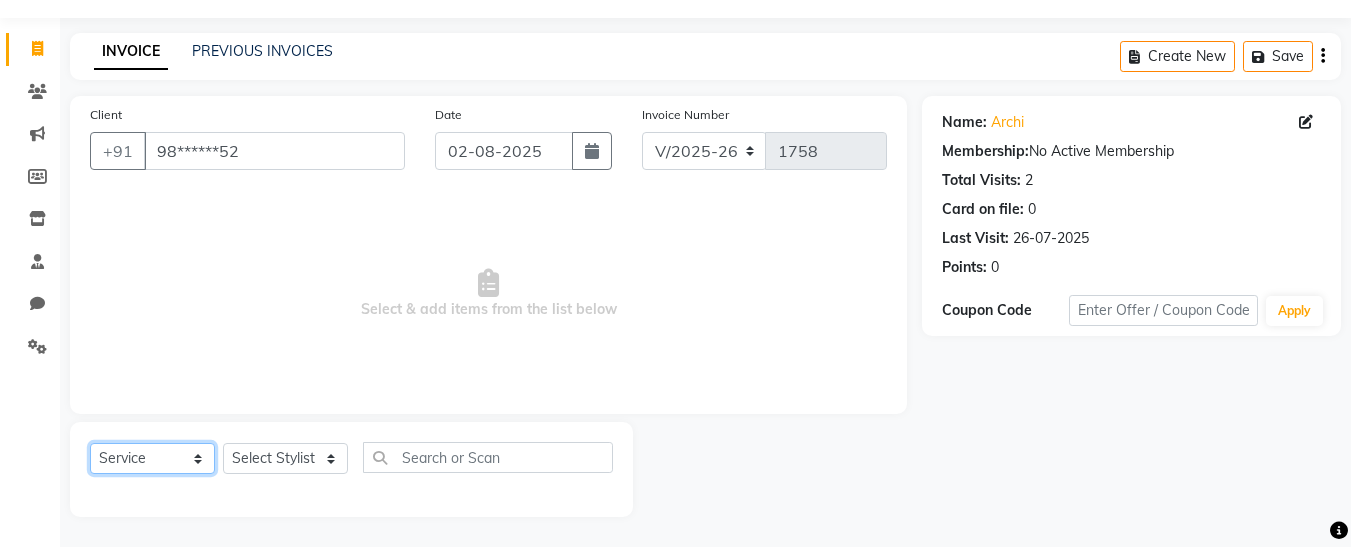click on "Select  Service  Product  Membership  Package Voucher Prepaid Gift Card" 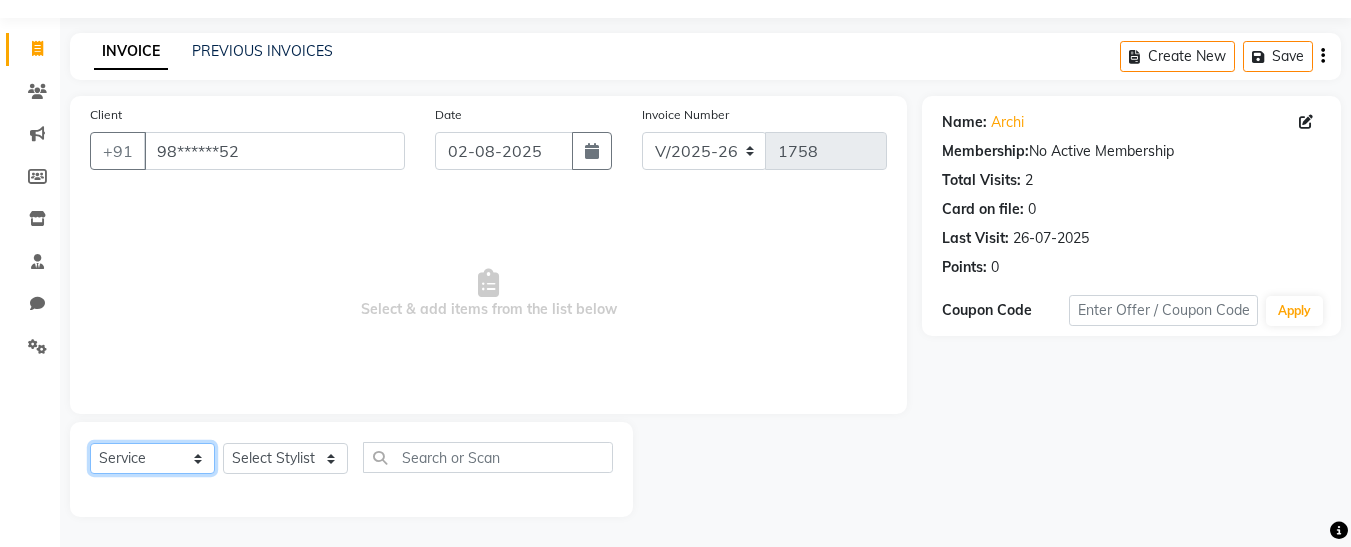 select on "product" 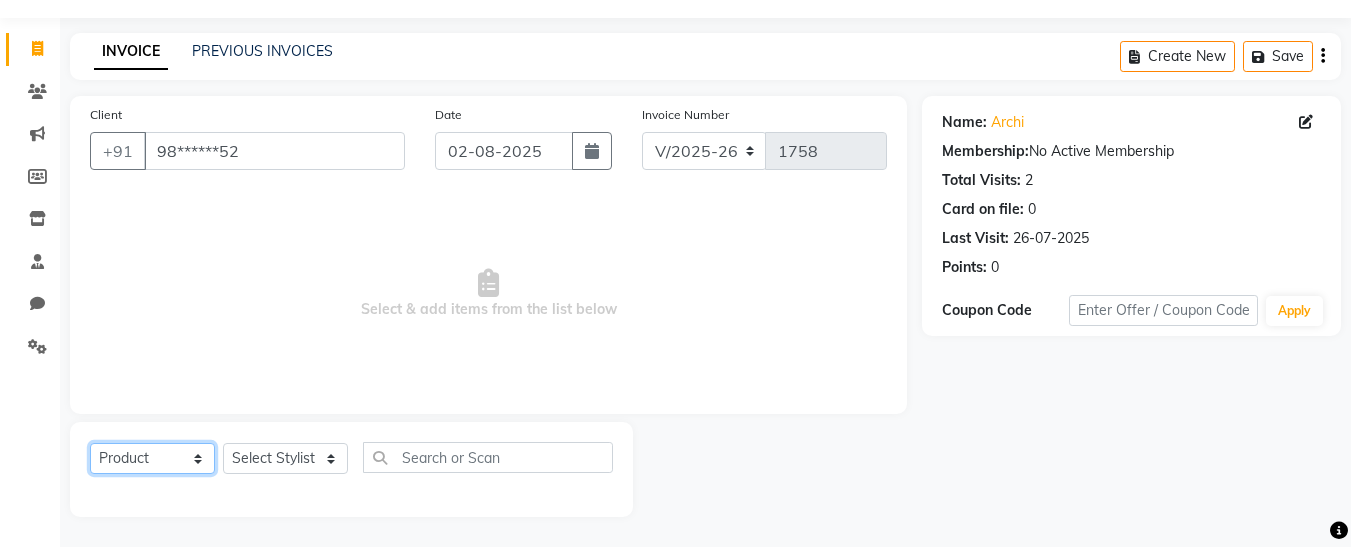 click on "Select  Service  Product  Membership  Package Voucher Prepaid Gift Card" 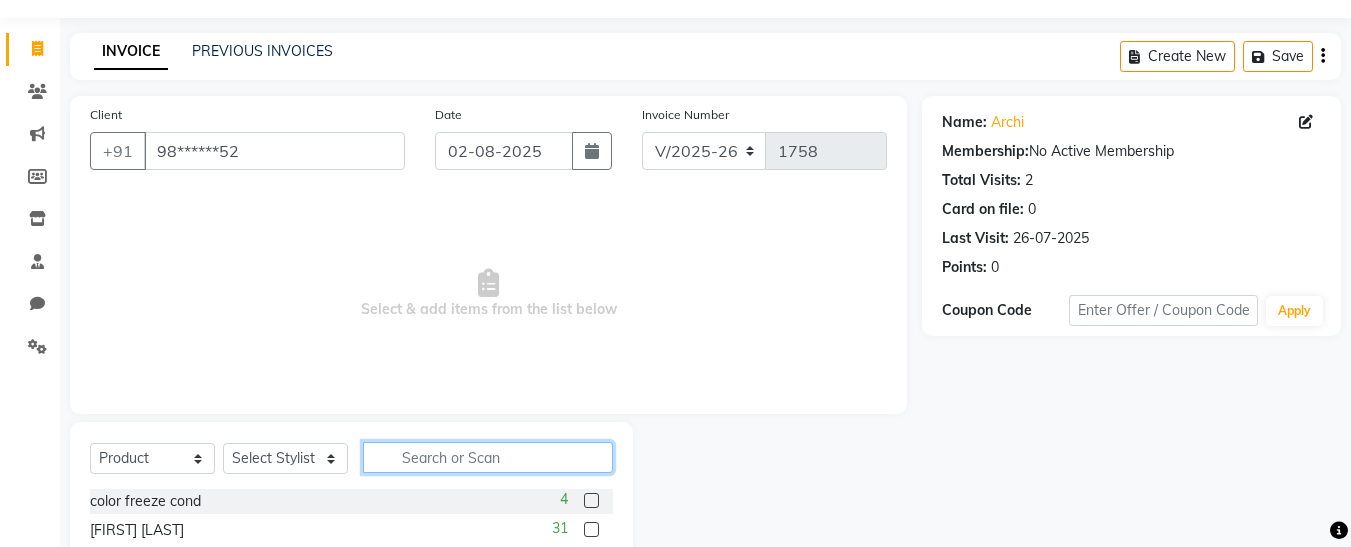 click 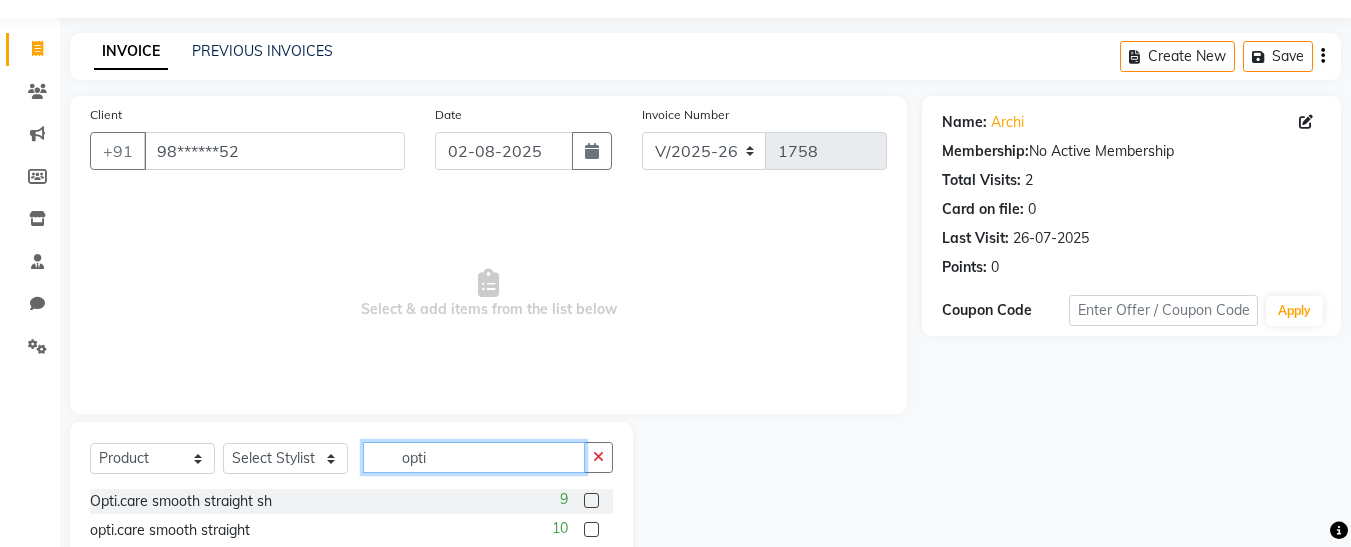 type on "opti" 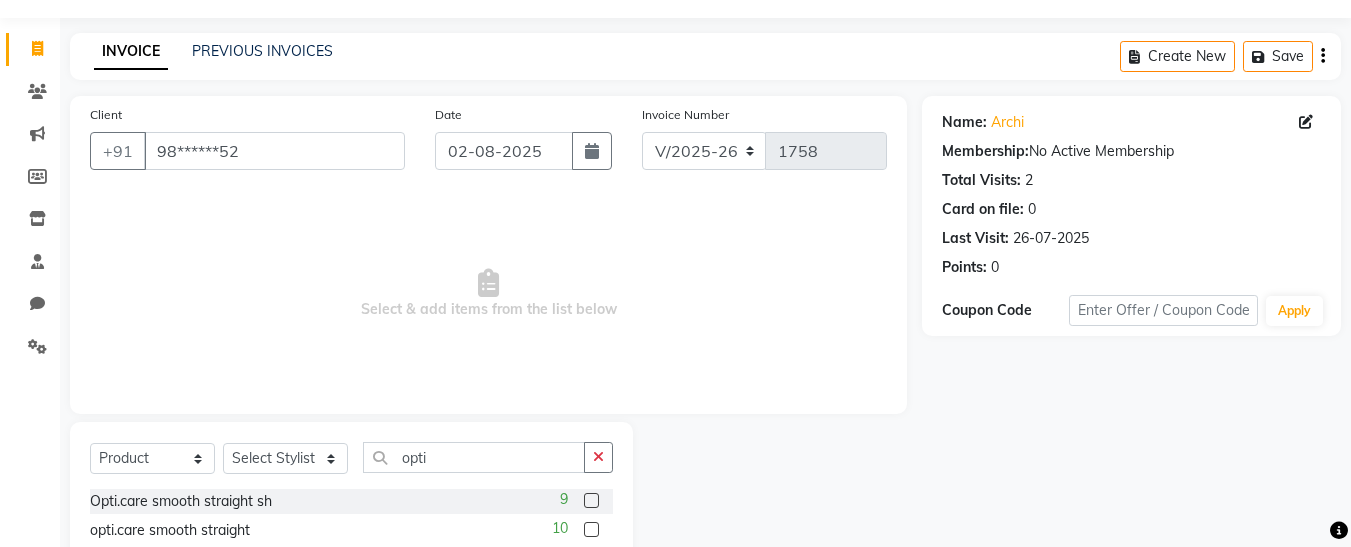 click 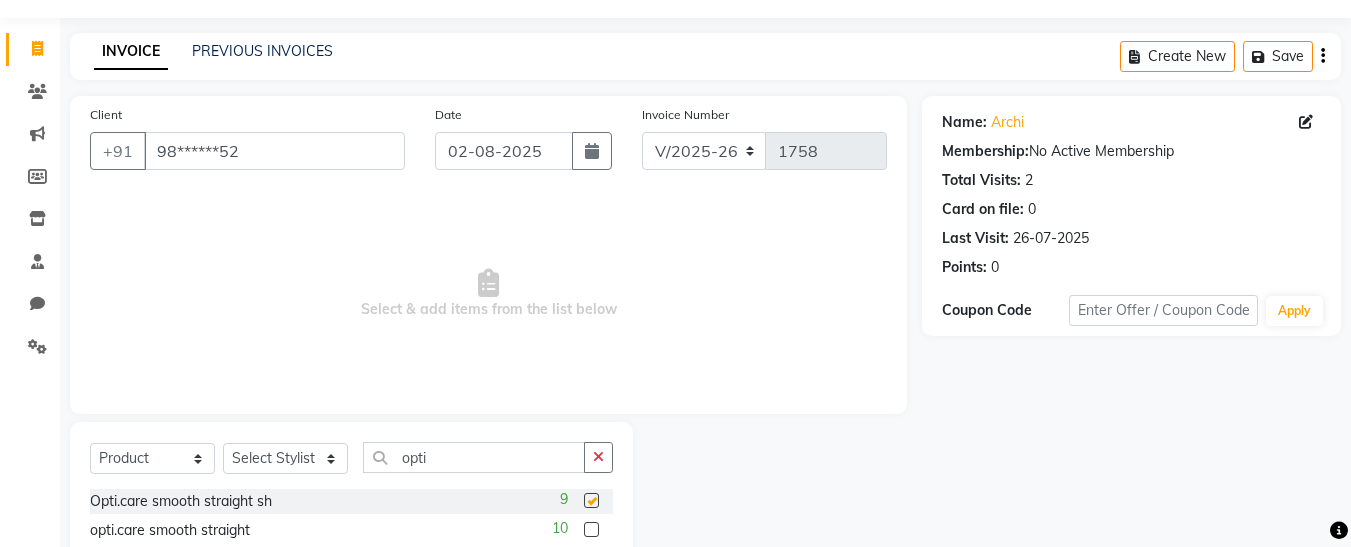 checkbox on "false" 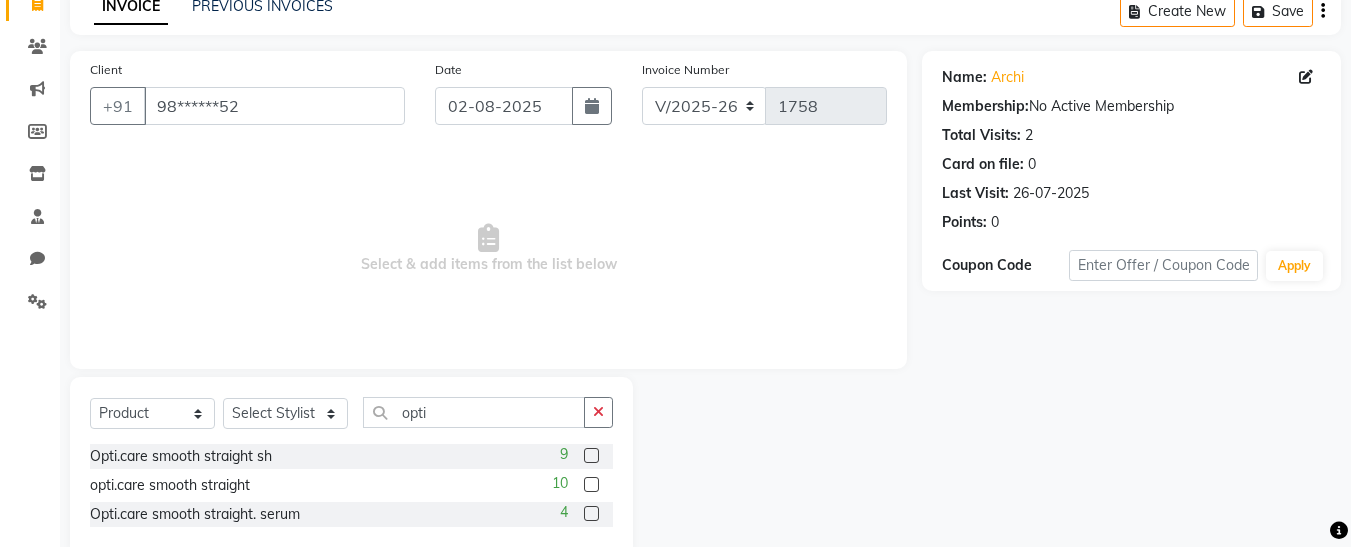 scroll, scrollTop: 141, scrollLeft: 0, axis: vertical 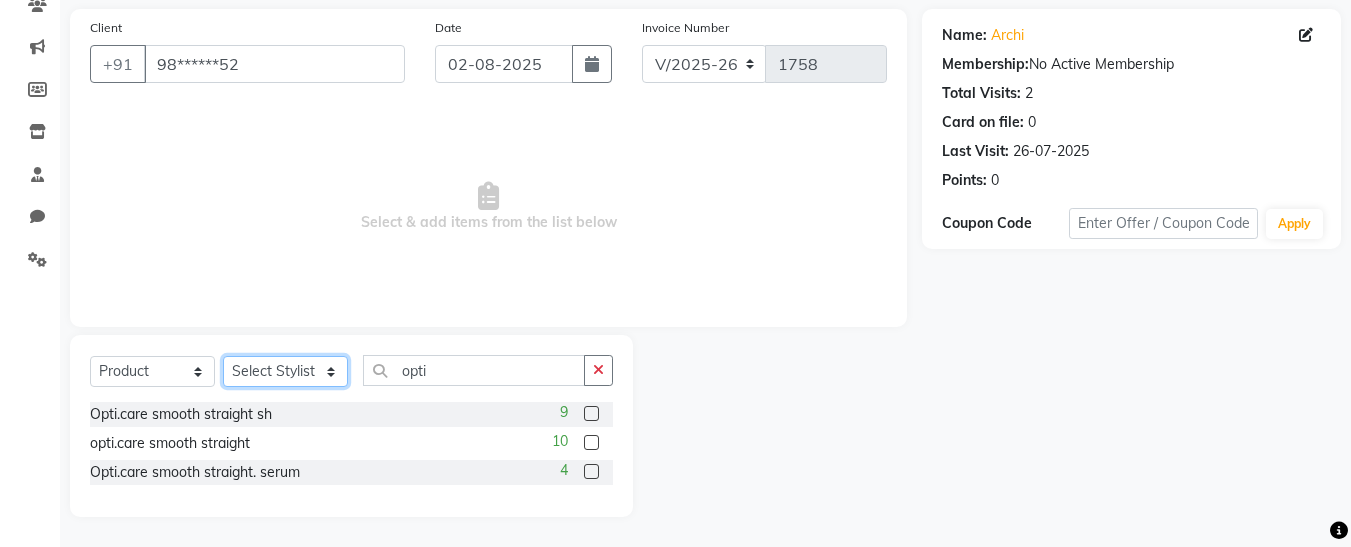 click on "Select Stylist Afsana Ankita Krutika Maam Nisha Pari Rasika Ruba sara Vidya" 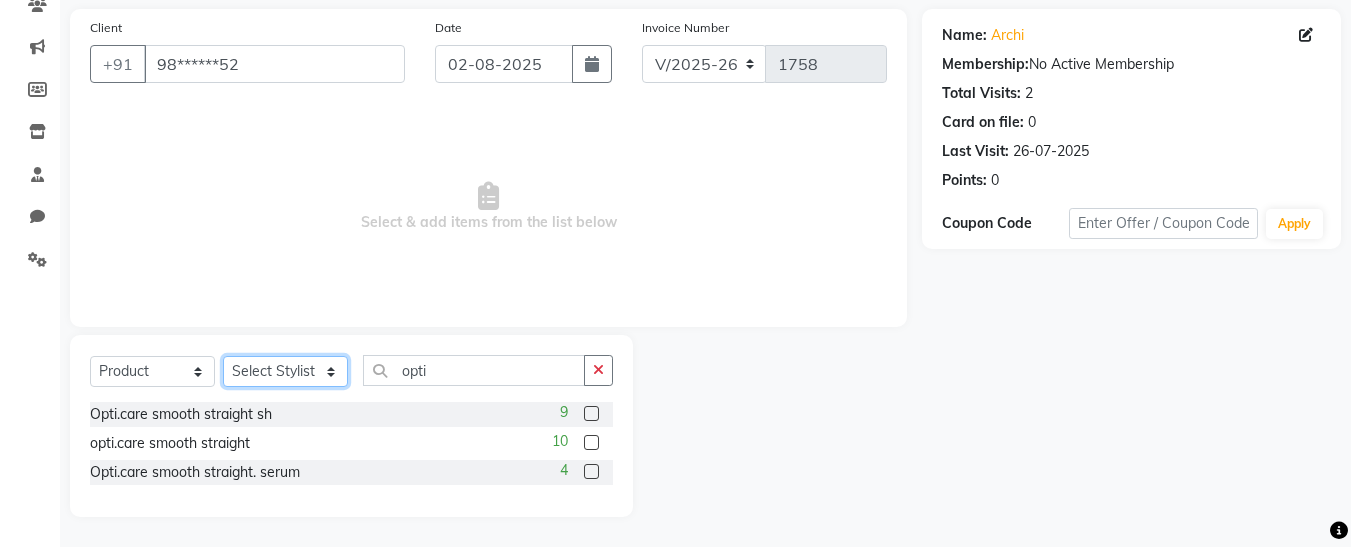 select on "76405" 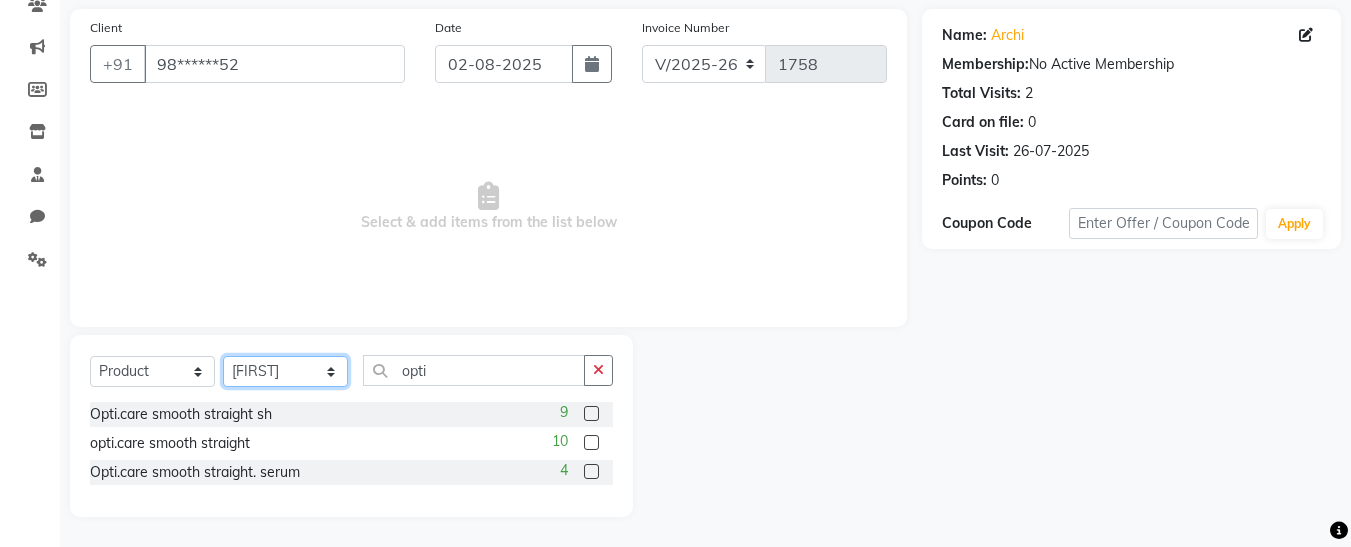 click on "Select Stylist Afsana Ankita Krutika Maam Nisha Pari Rasika Ruba sara Vidya" 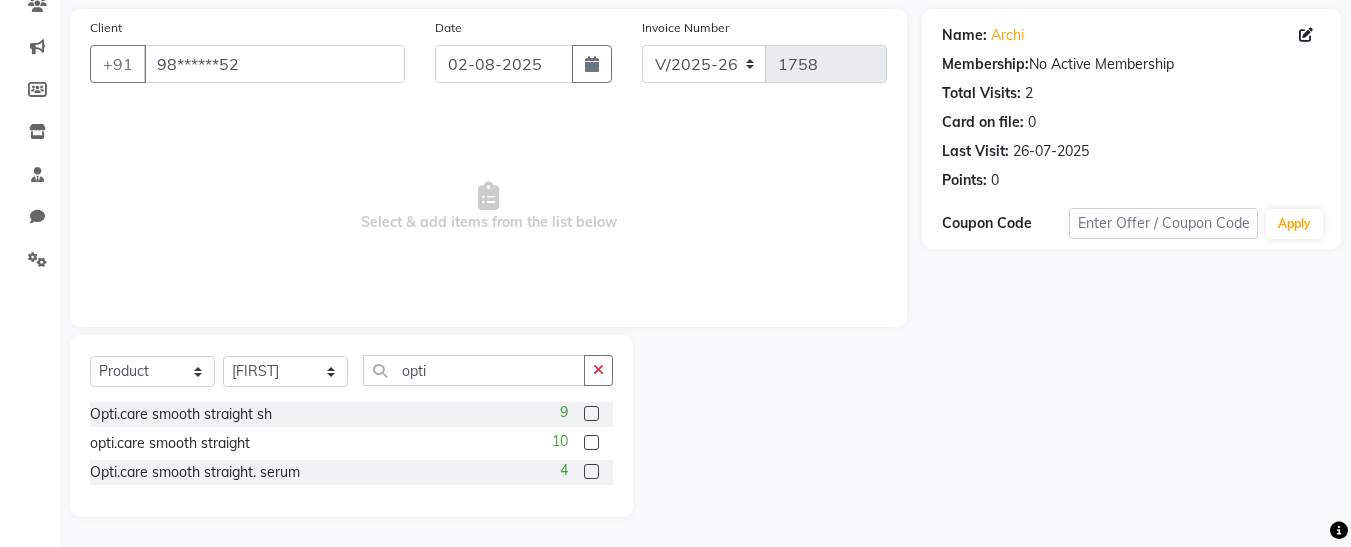 click on "Select & add items from the list below" at bounding box center [488, 207] 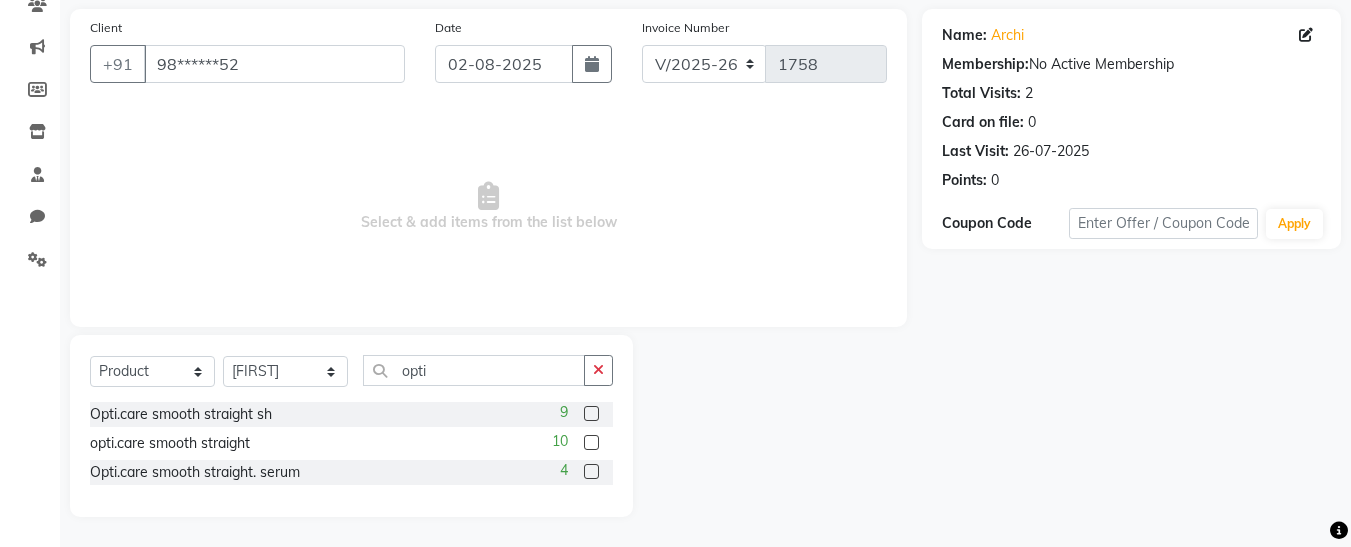 click 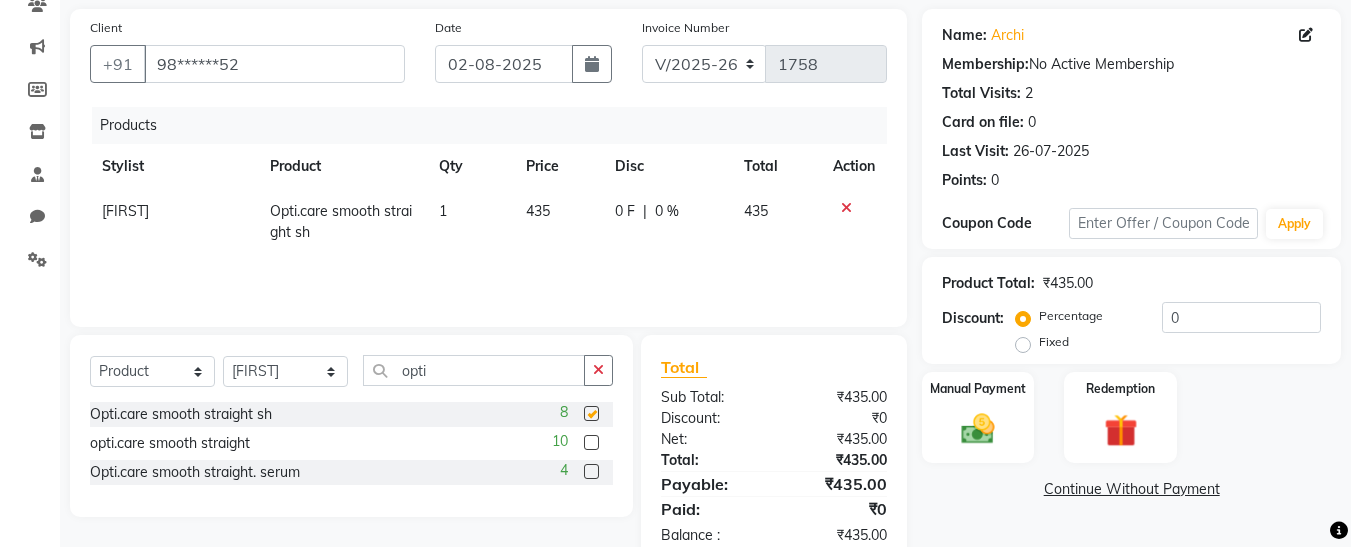 checkbox on "false" 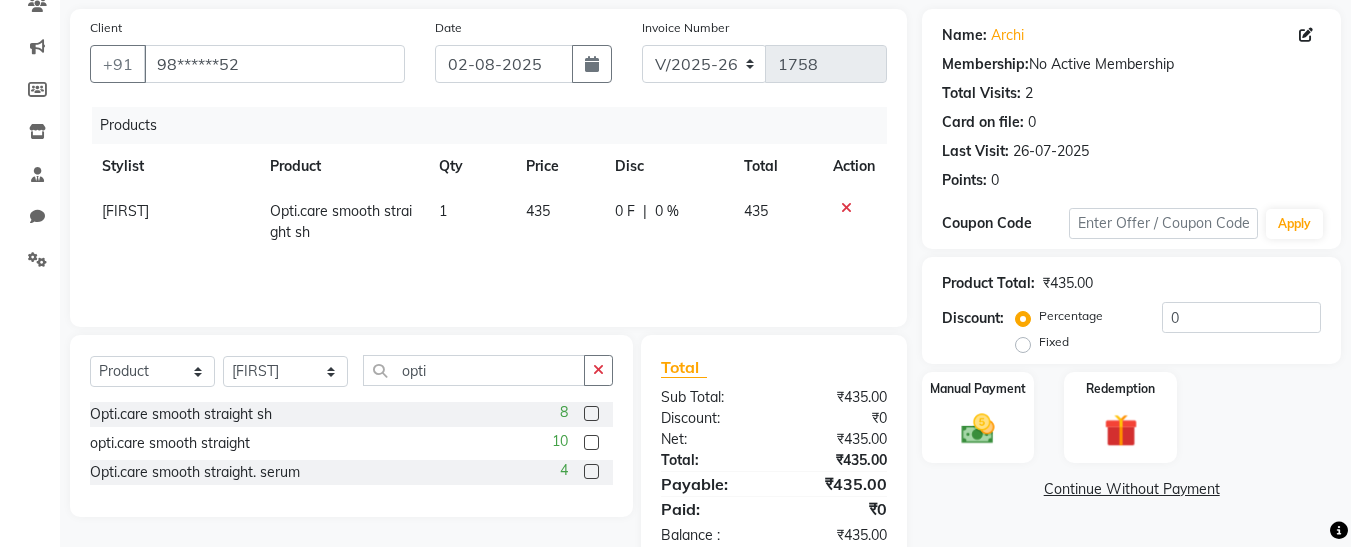 click 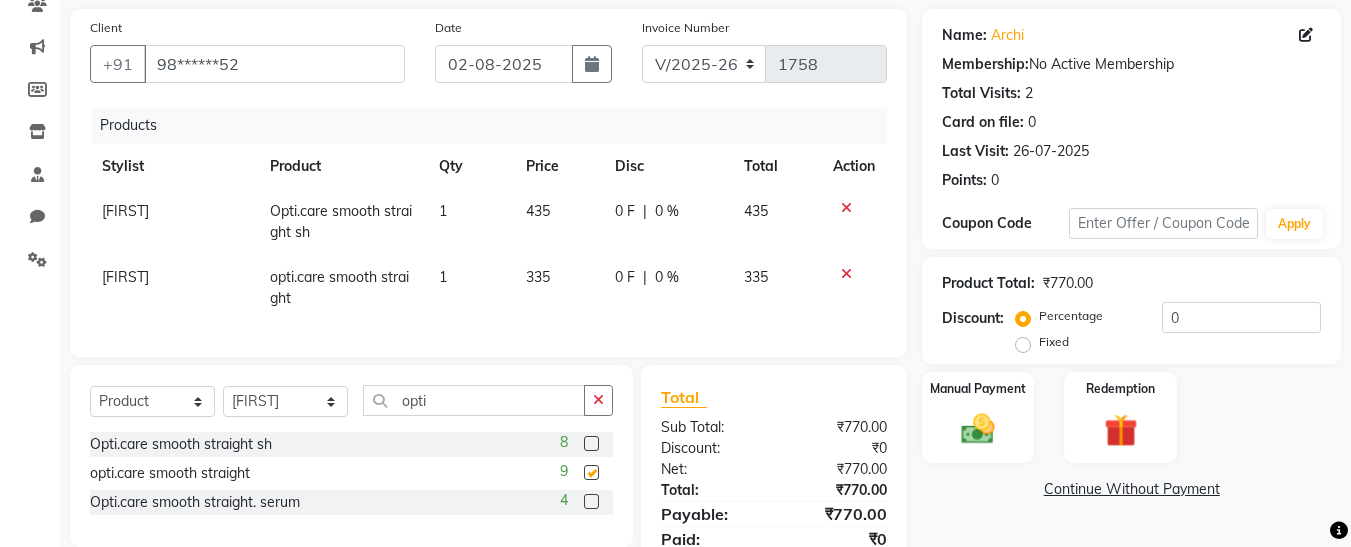 checkbox on "false" 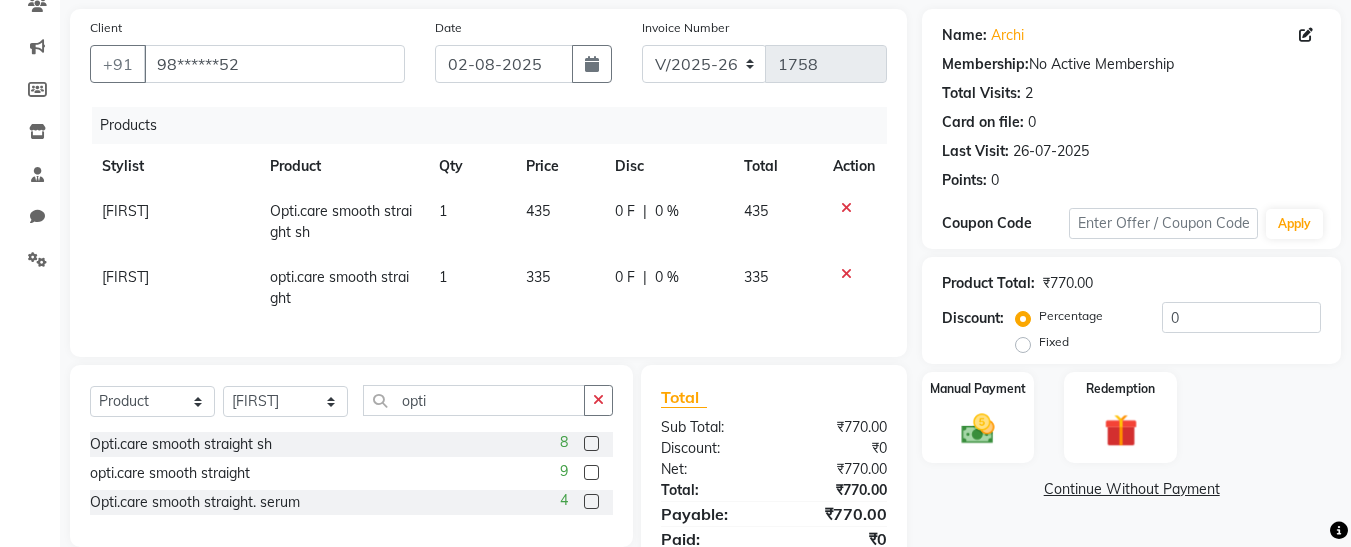 click 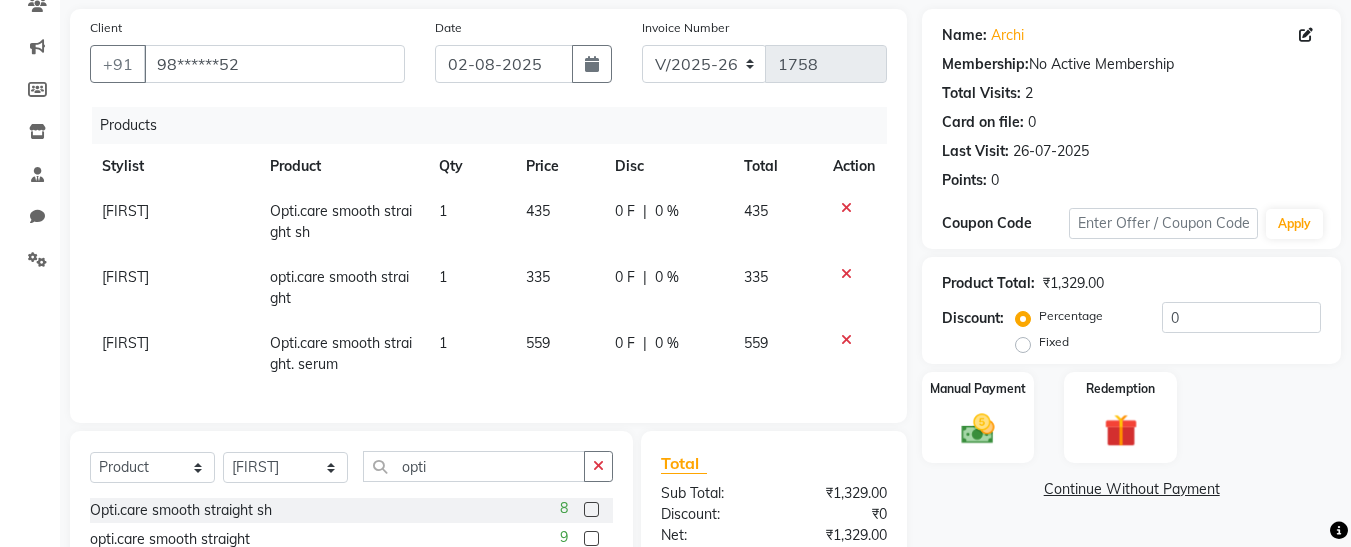 checkbox on "false" 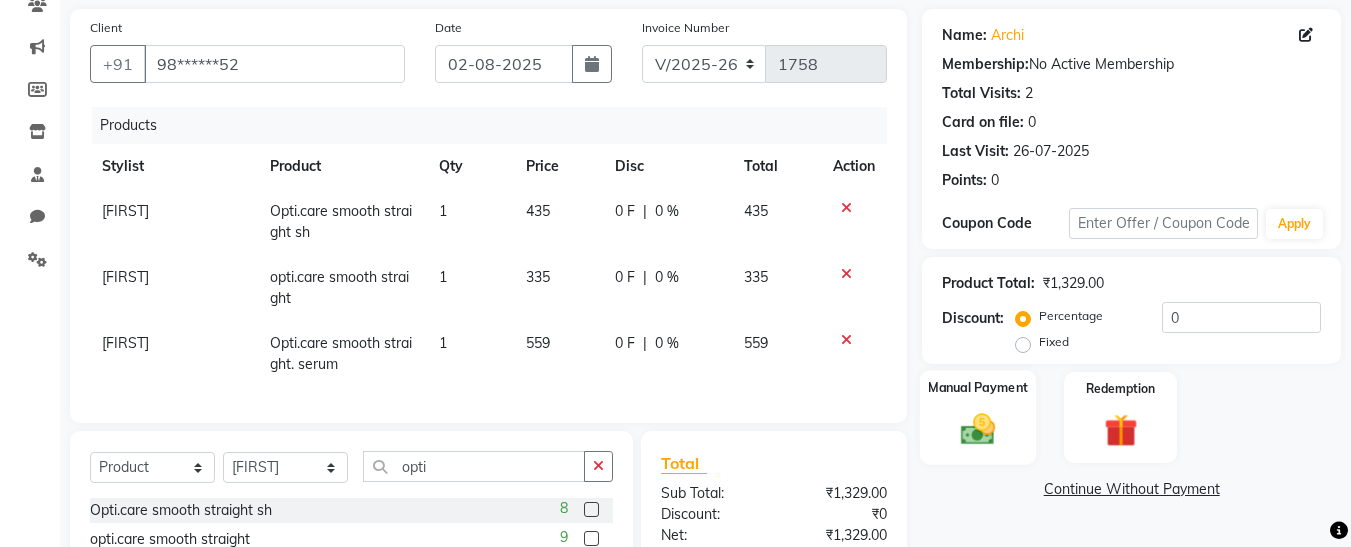 click 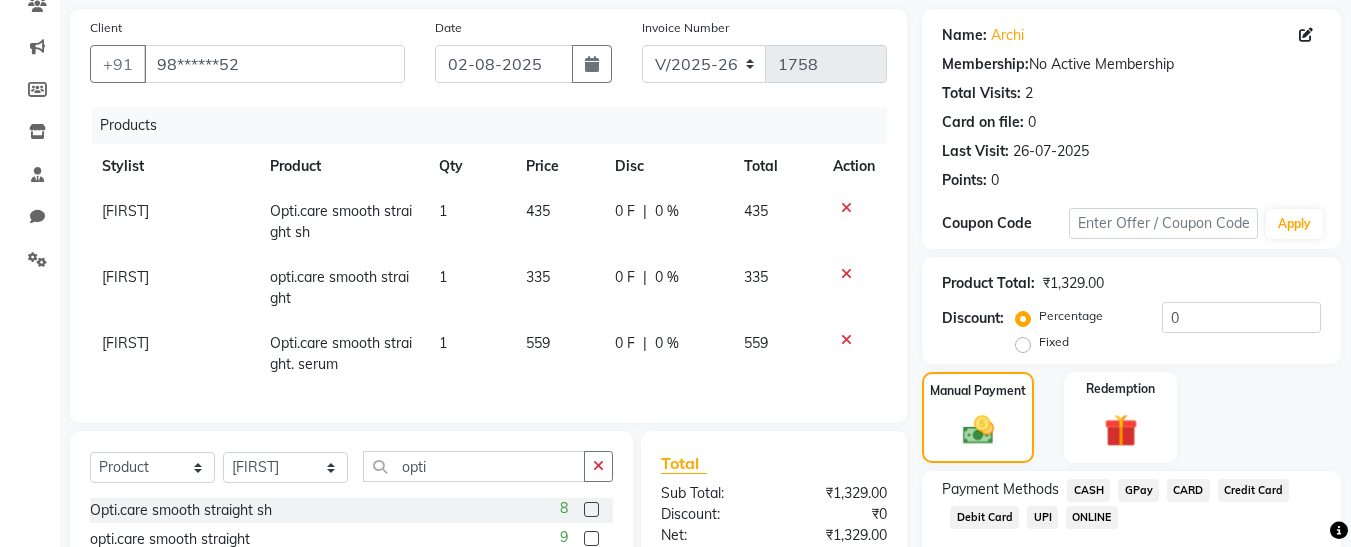 click on "GPay" 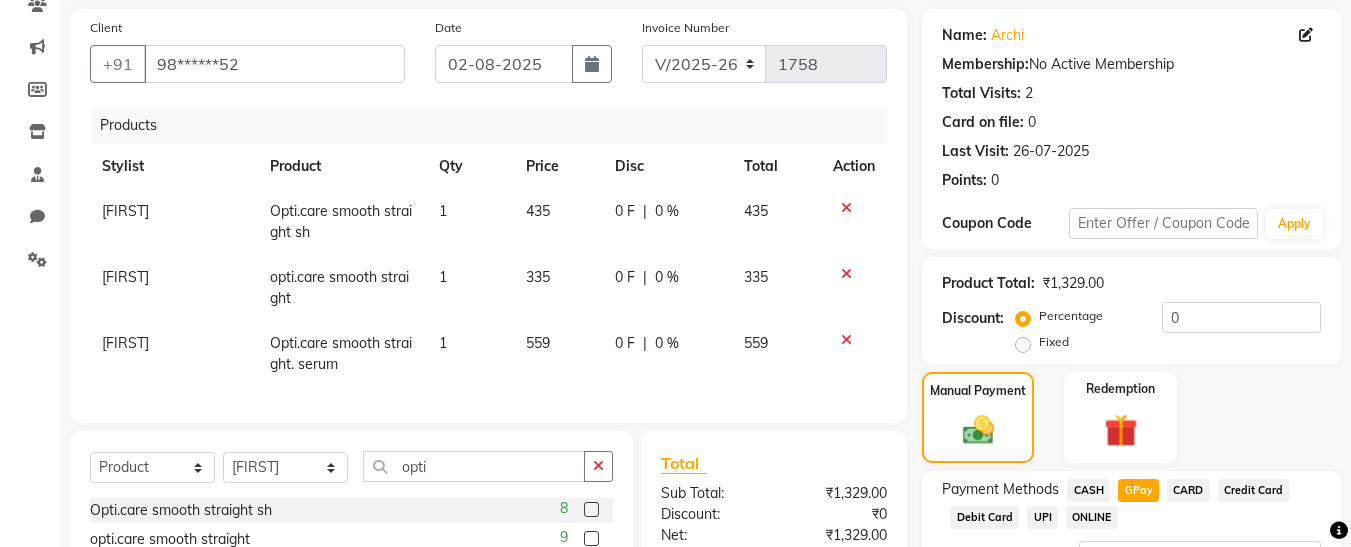 scroll, scrollTop: 306, scrollLeft: 0, axis: vertical 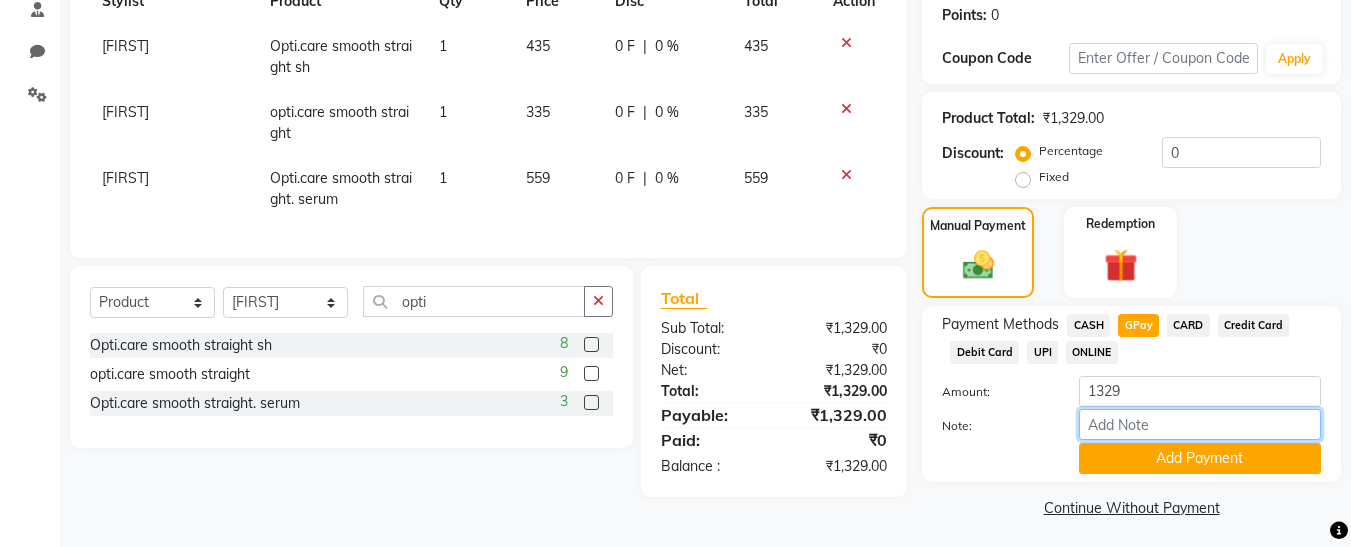 click on "Note:" at bounding box center (1200, 424) 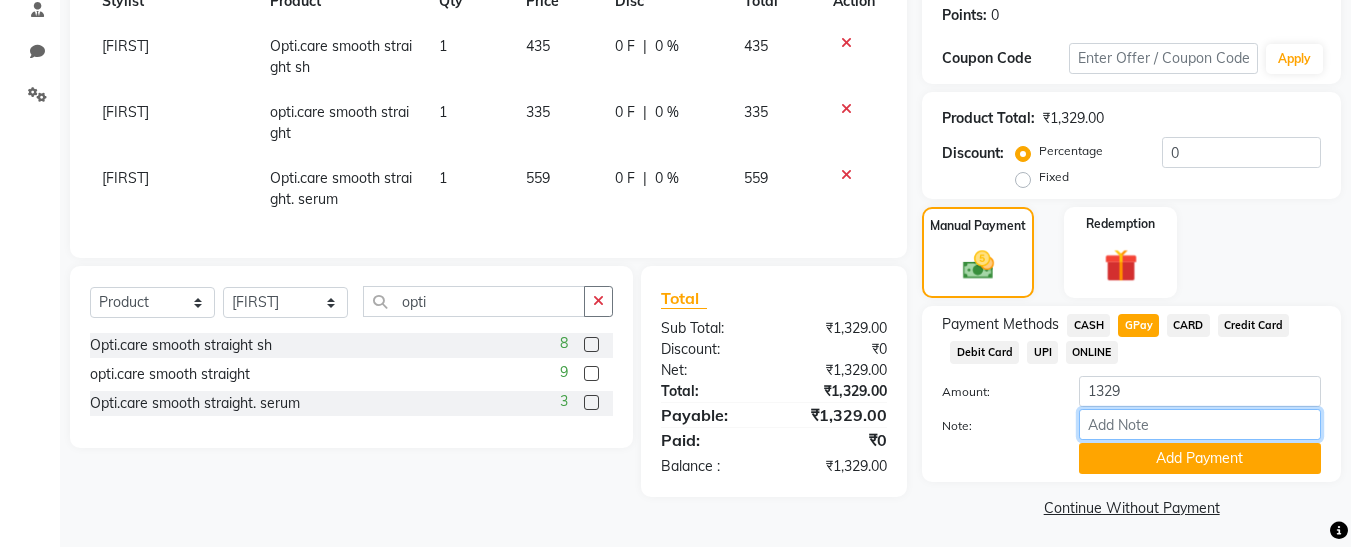 type on "fless" 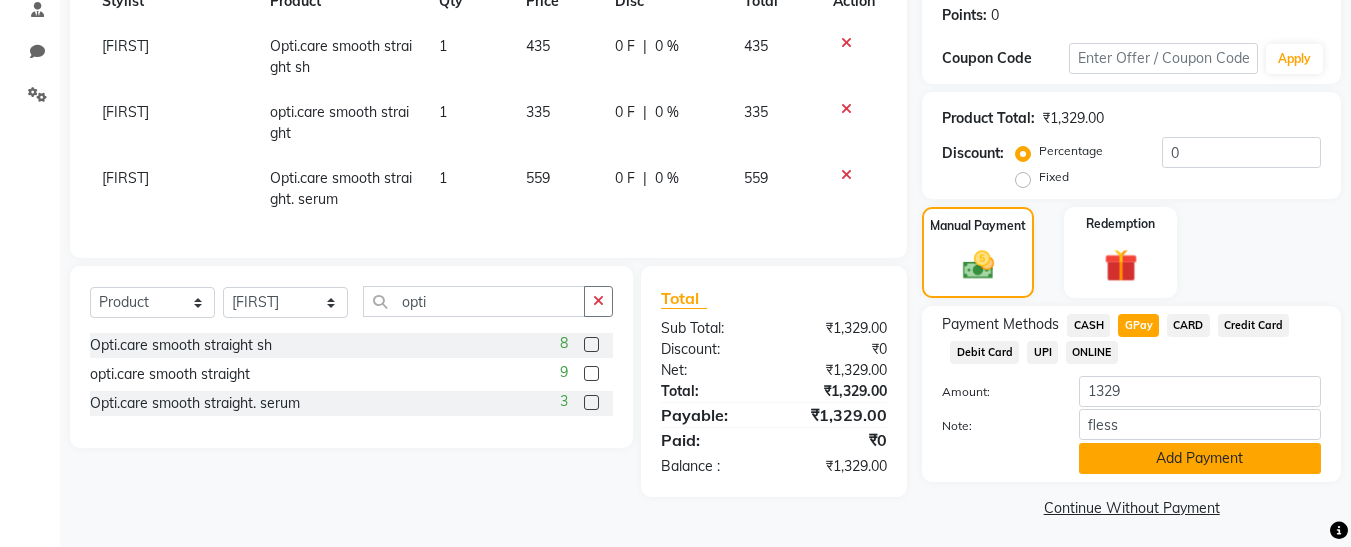 click on "Add Payment" 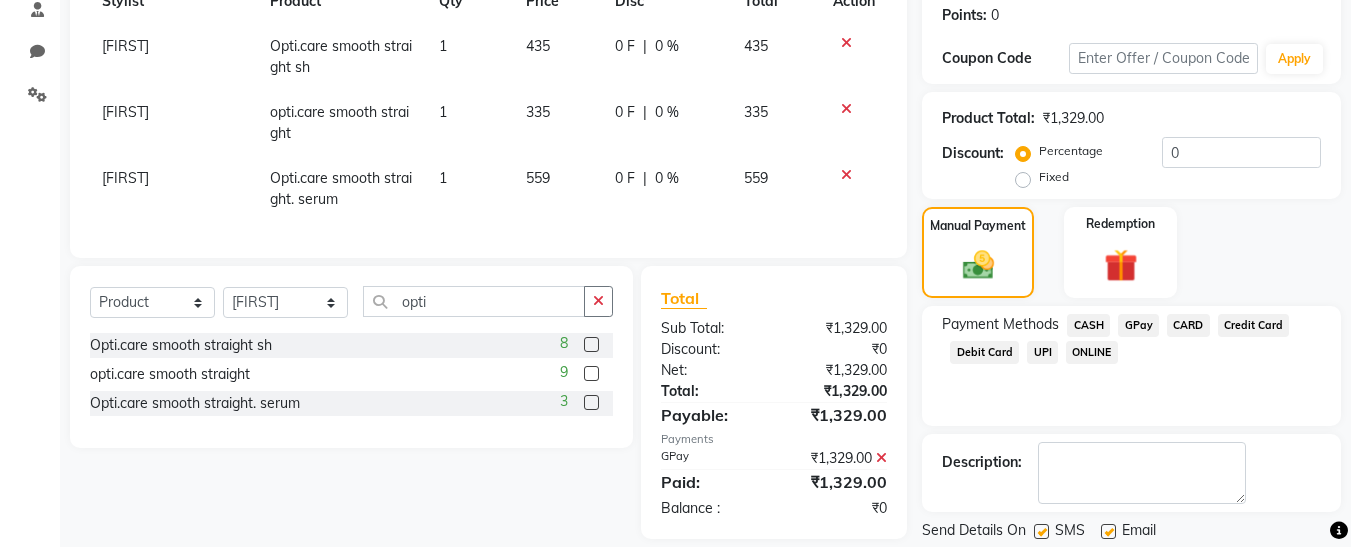 click 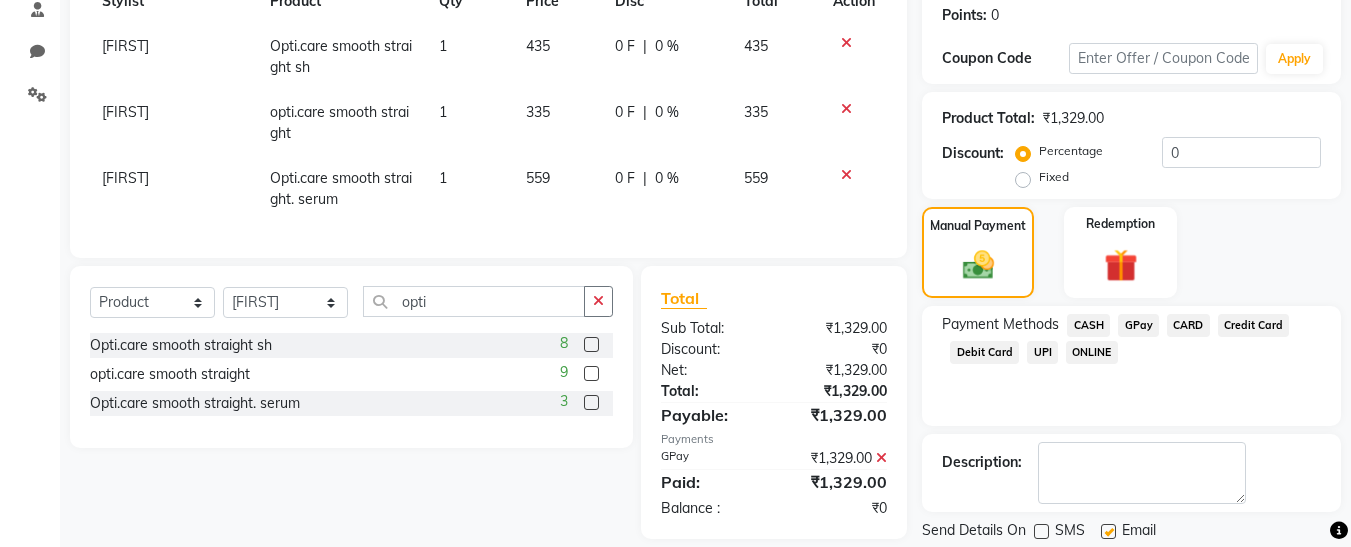 click 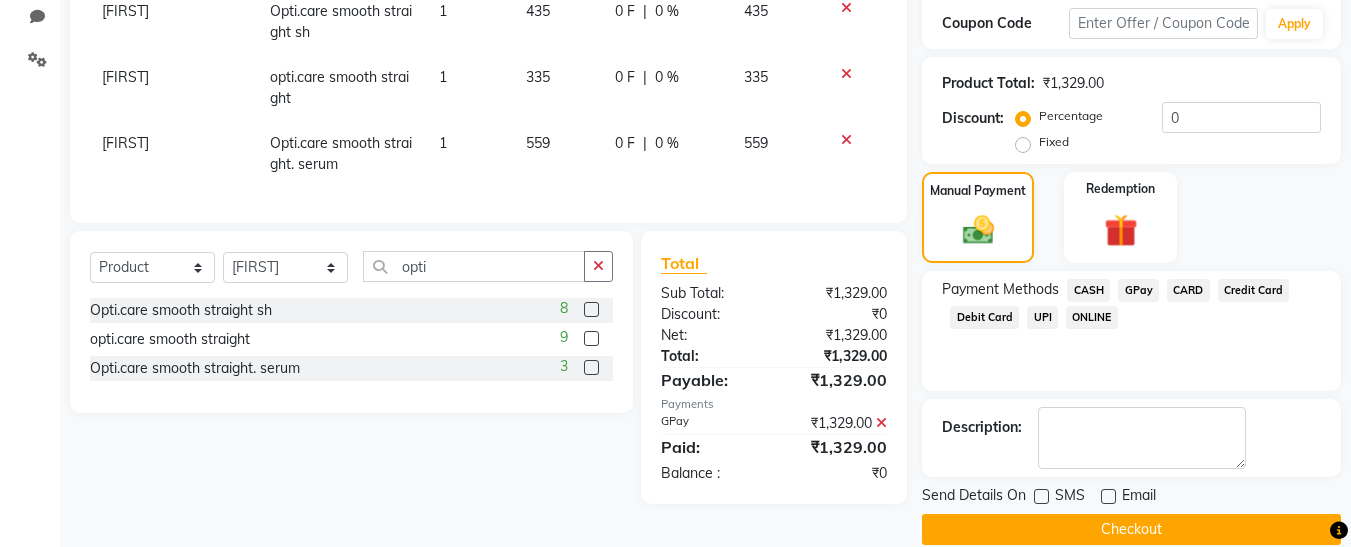 scroll, scrollTop: 369, scrollLeft: 0, axis: vertical 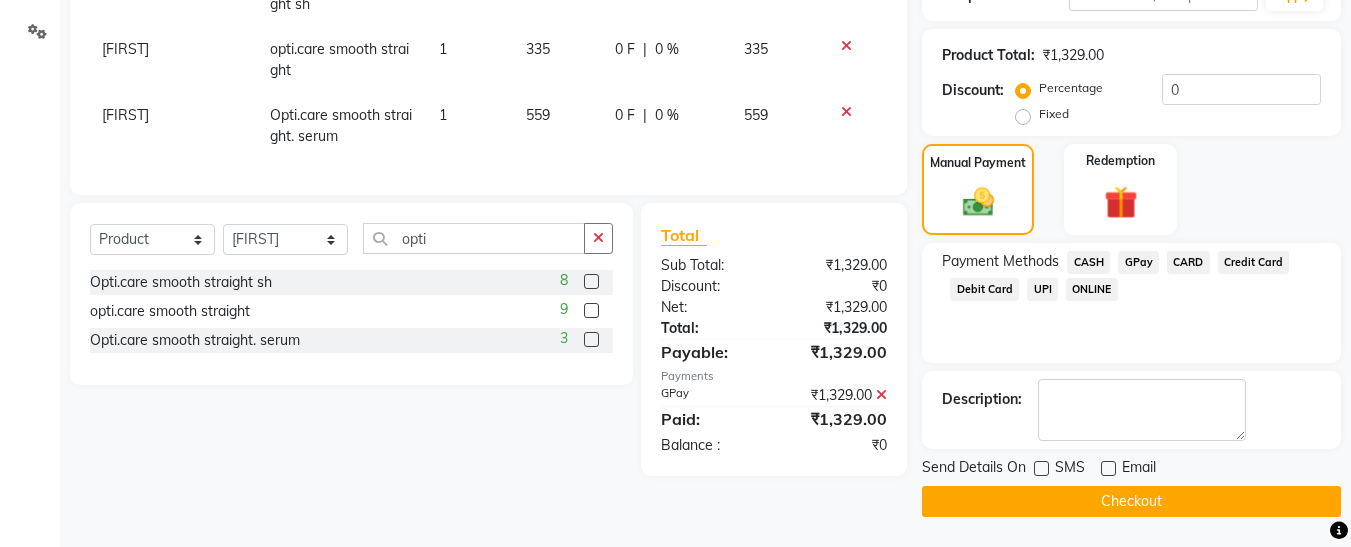 click on "Checkout" 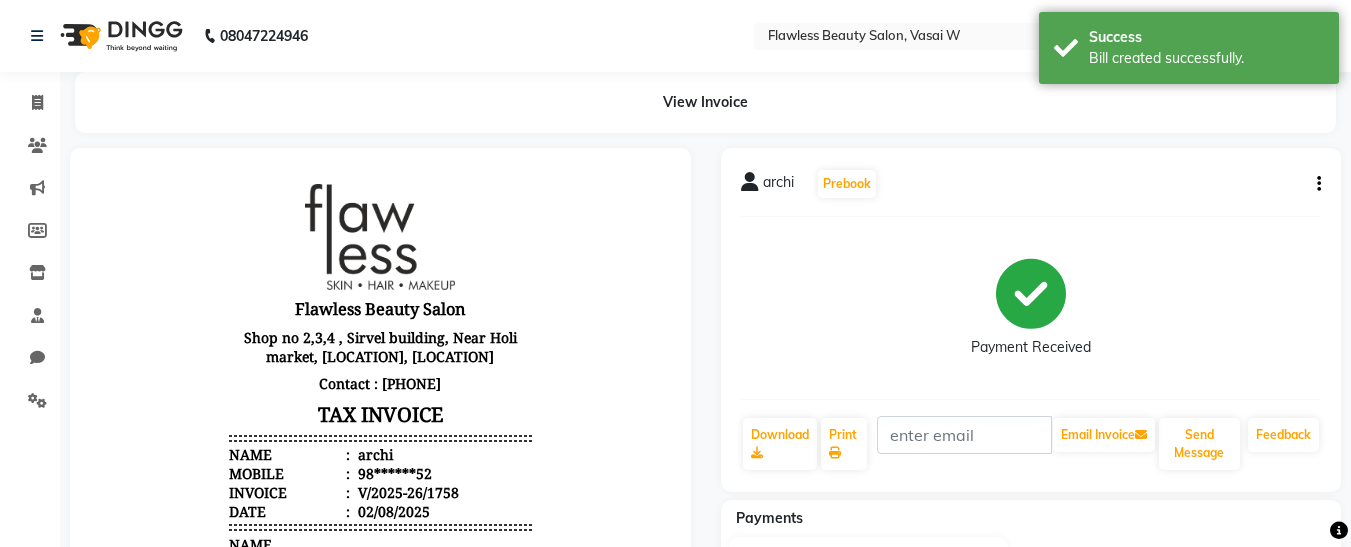 scroll, scrollTop: 429, scrollLeft: 0, axis: vertical 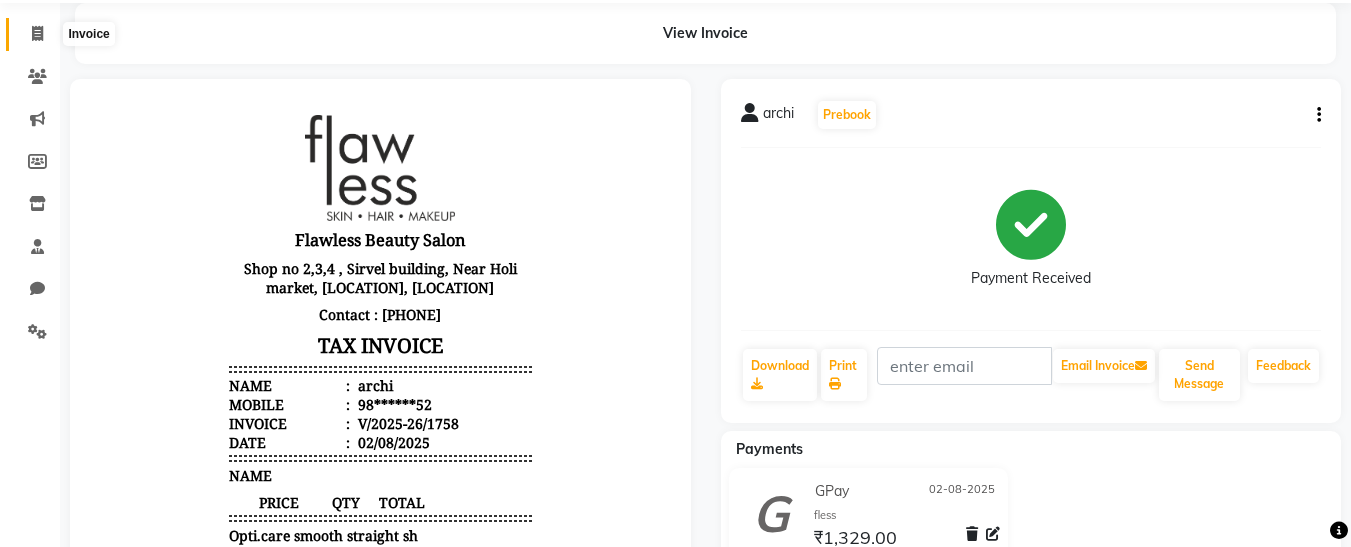 click 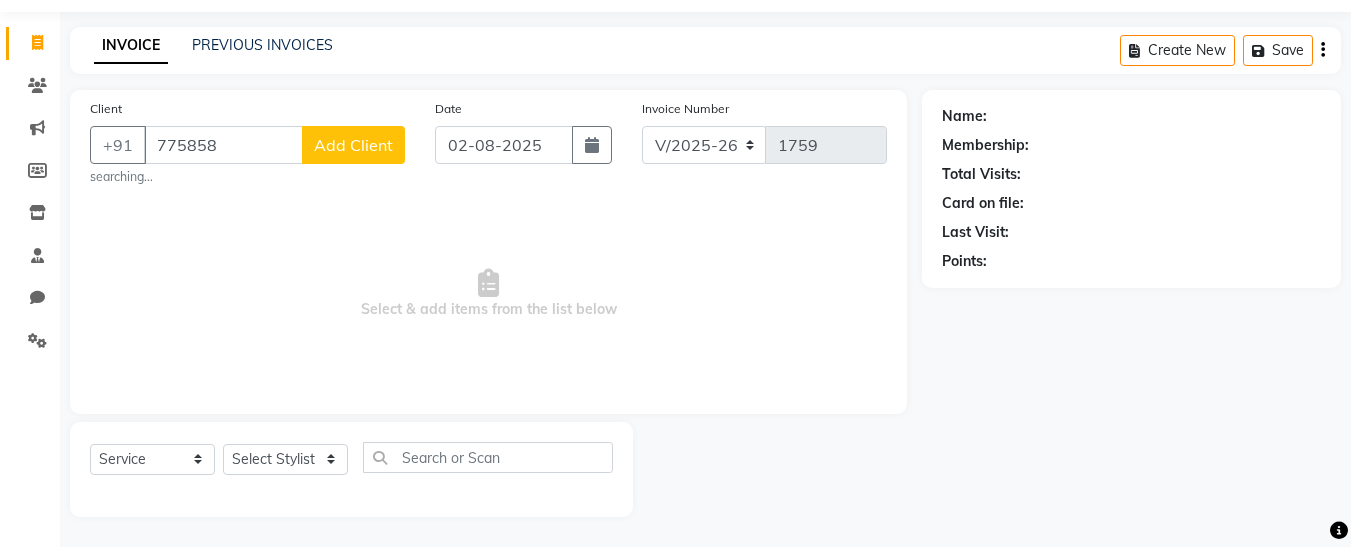 scroll, scrollTop: 54, scrollLeft: 0, axis: vertical 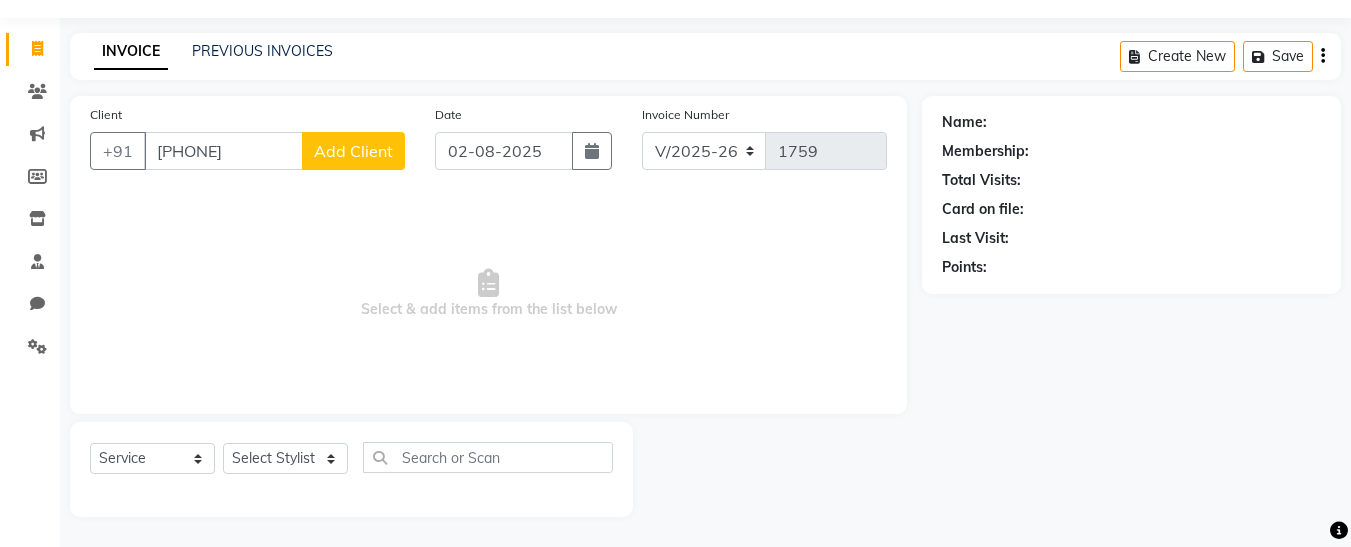 click on "[PHONE]" at bounding box center (223, 151) 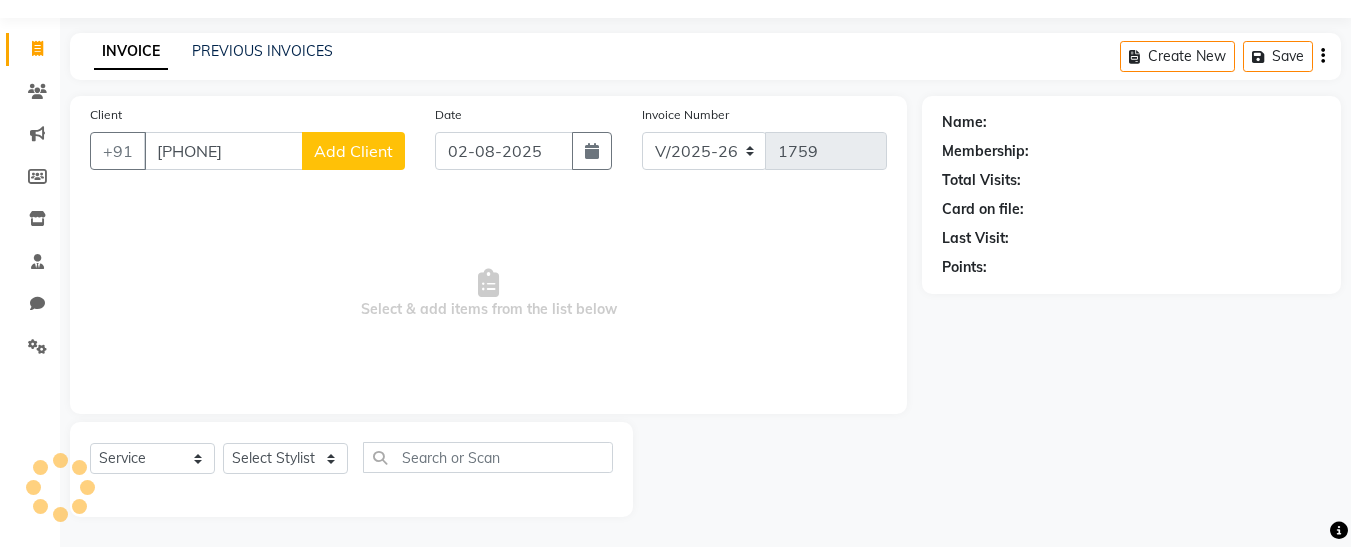scroll, scrollTop: 54, scrollLeft: 0, axis: vertical 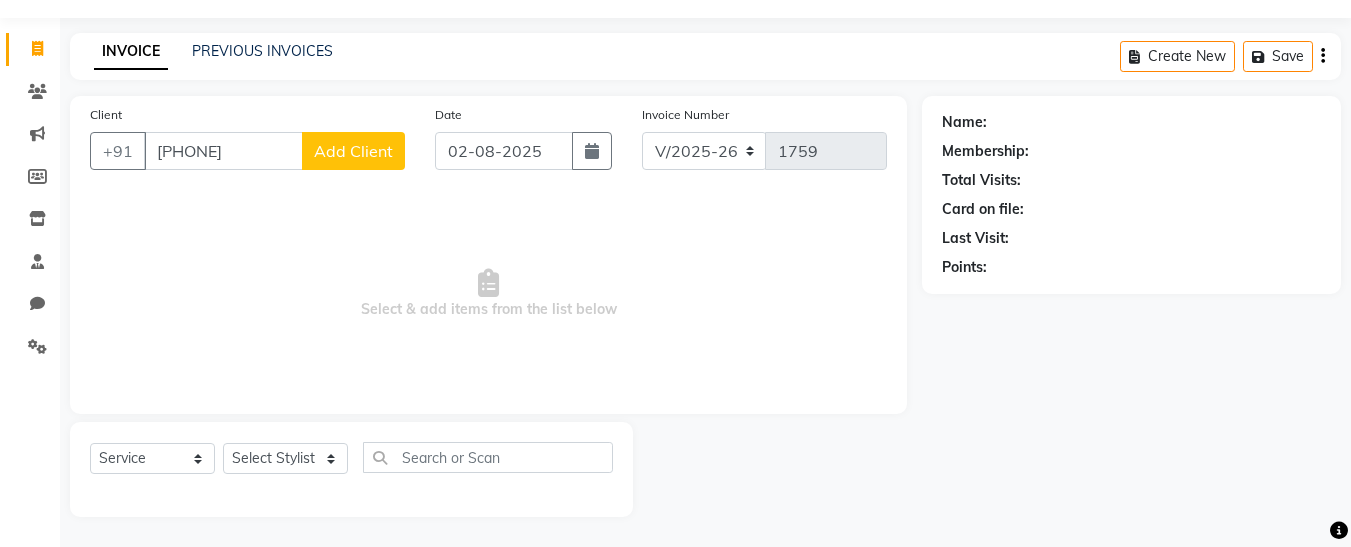 click on "[PHONE]" at bounding box center [223, 151] 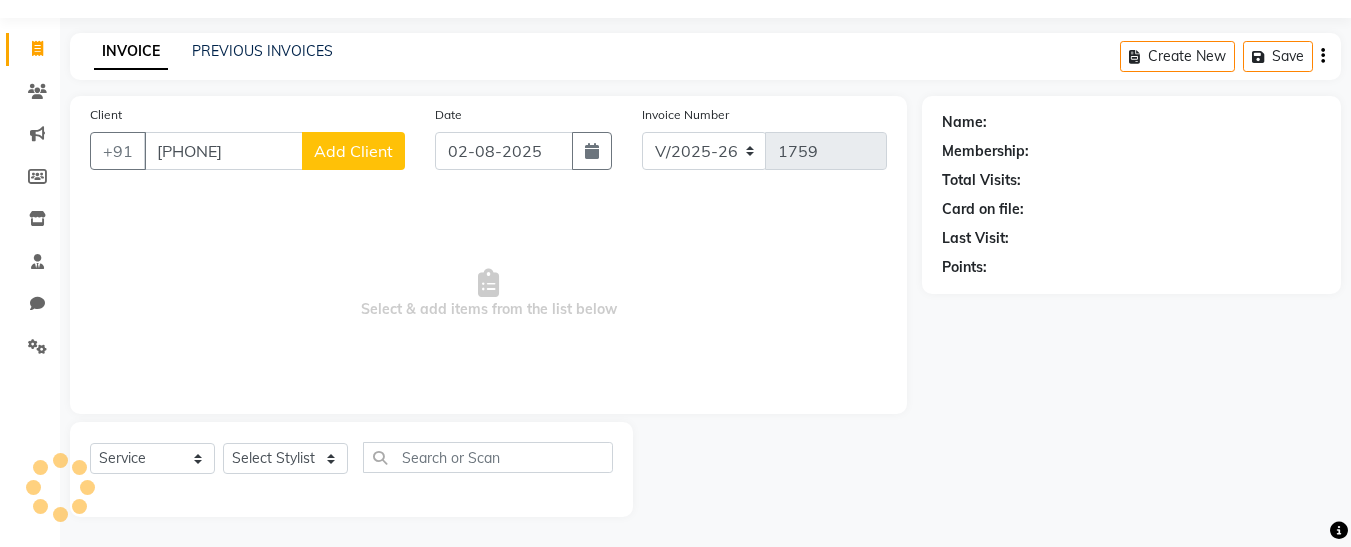 type on "[PHONE]" 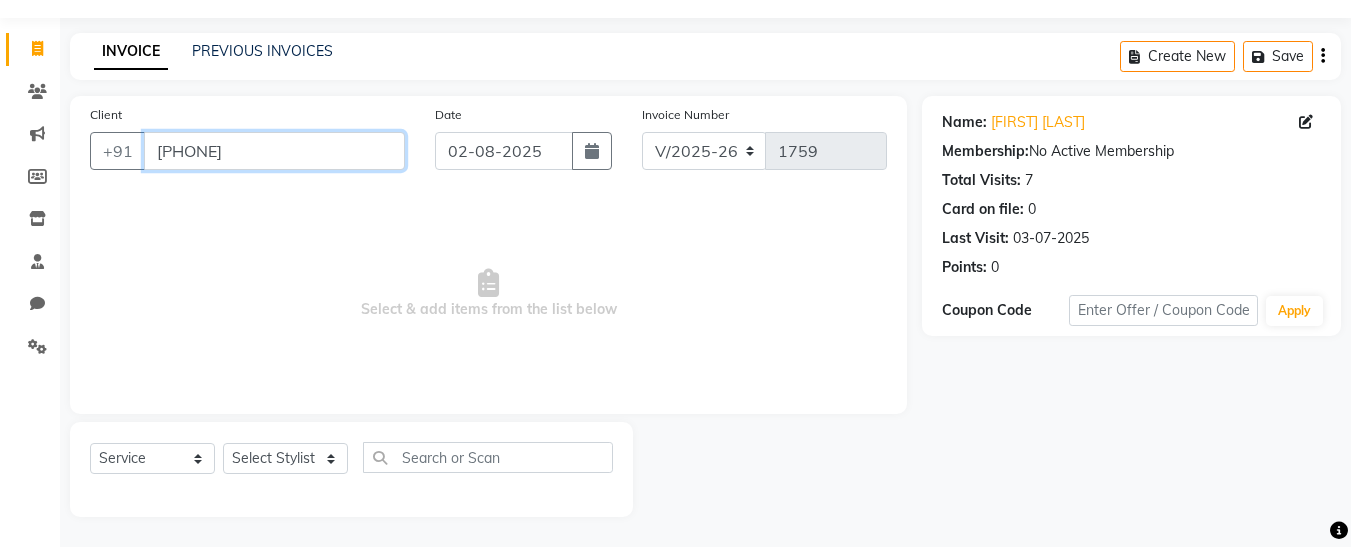 click on "[PHONE]" at bounding box center [274, 151] 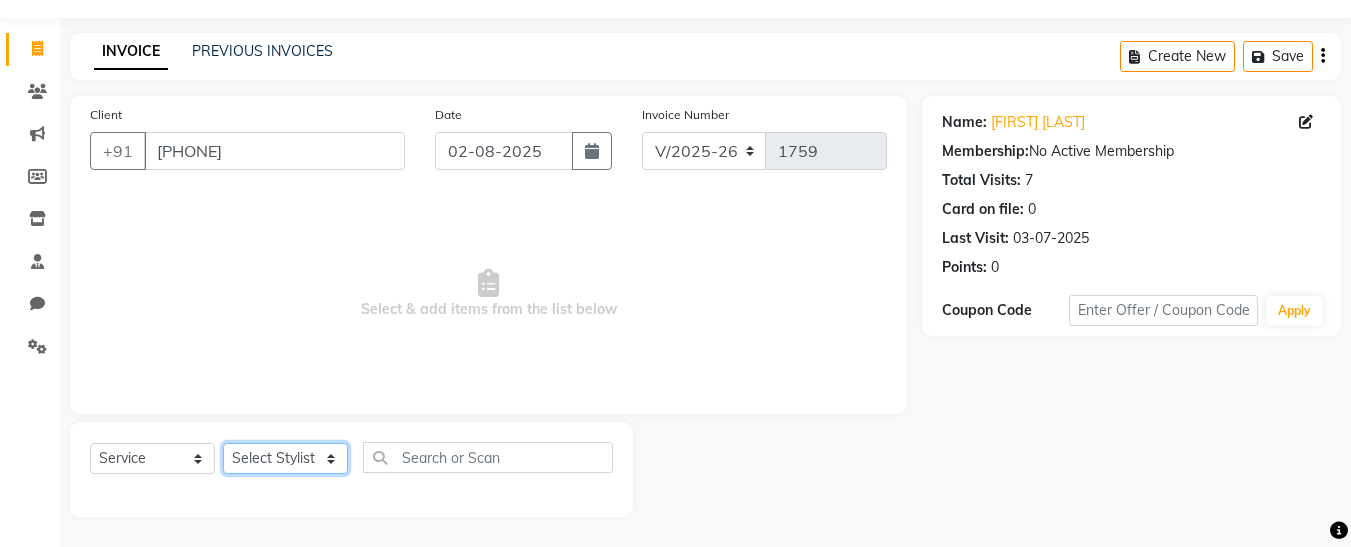 click on "Select Stylist Afsana Ankita Krutika Maam Nisha Pari Rasika Ruba sara Vidya" 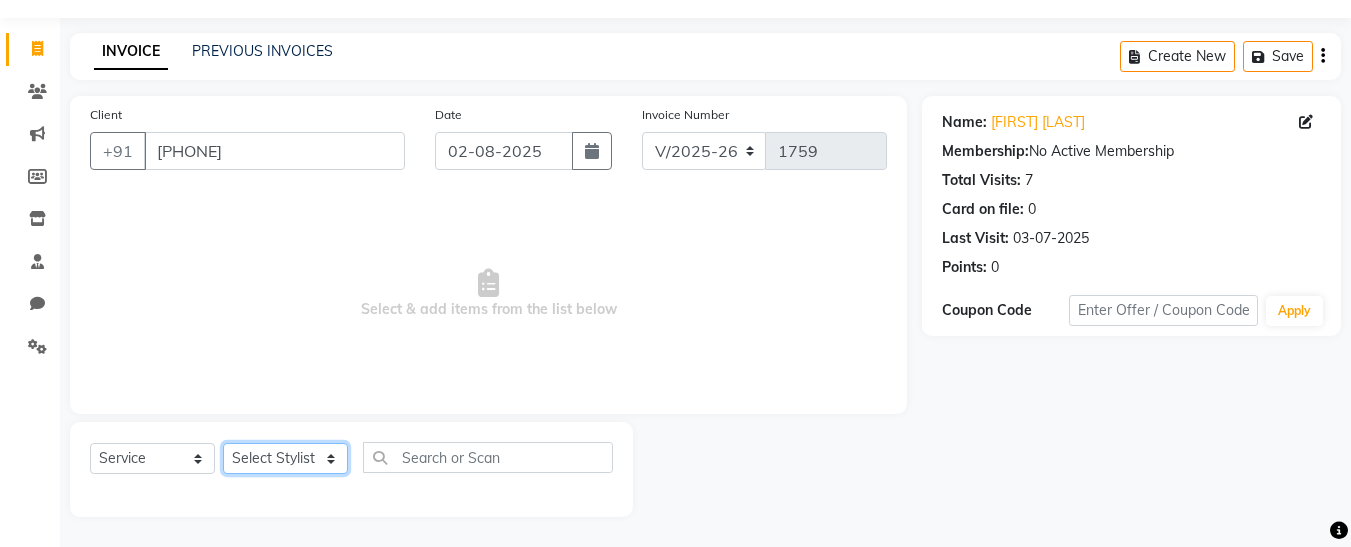 select on "76410" 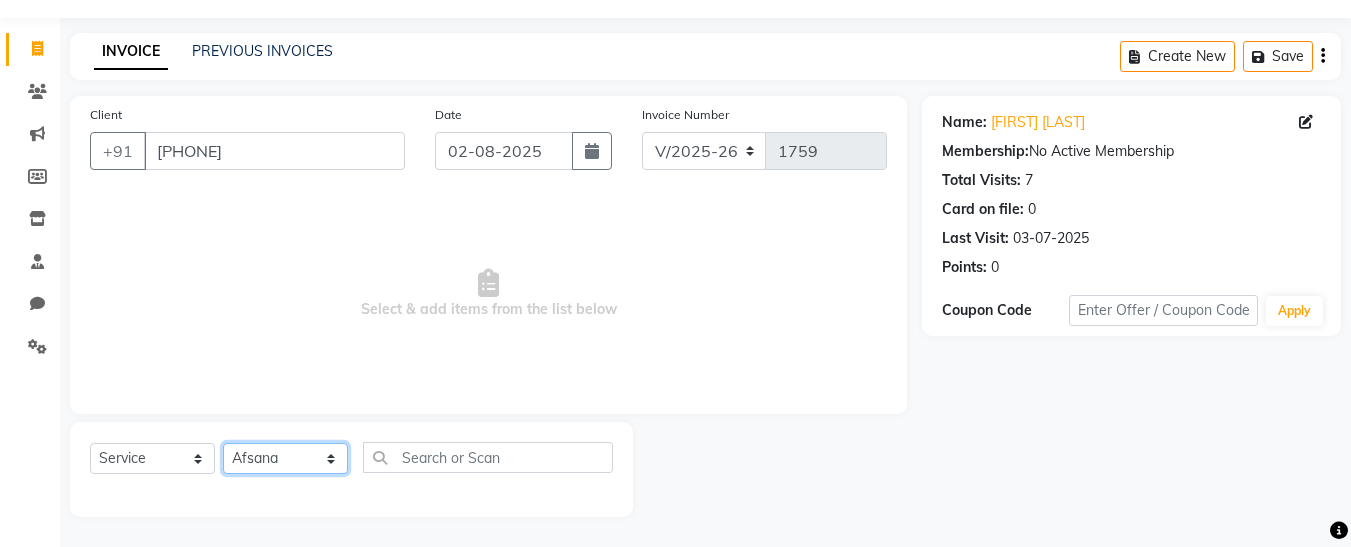click on "Select Stylist Afsana Ankita Krutika Maam Nisha Pari Rasika Ruba sara Vidya" 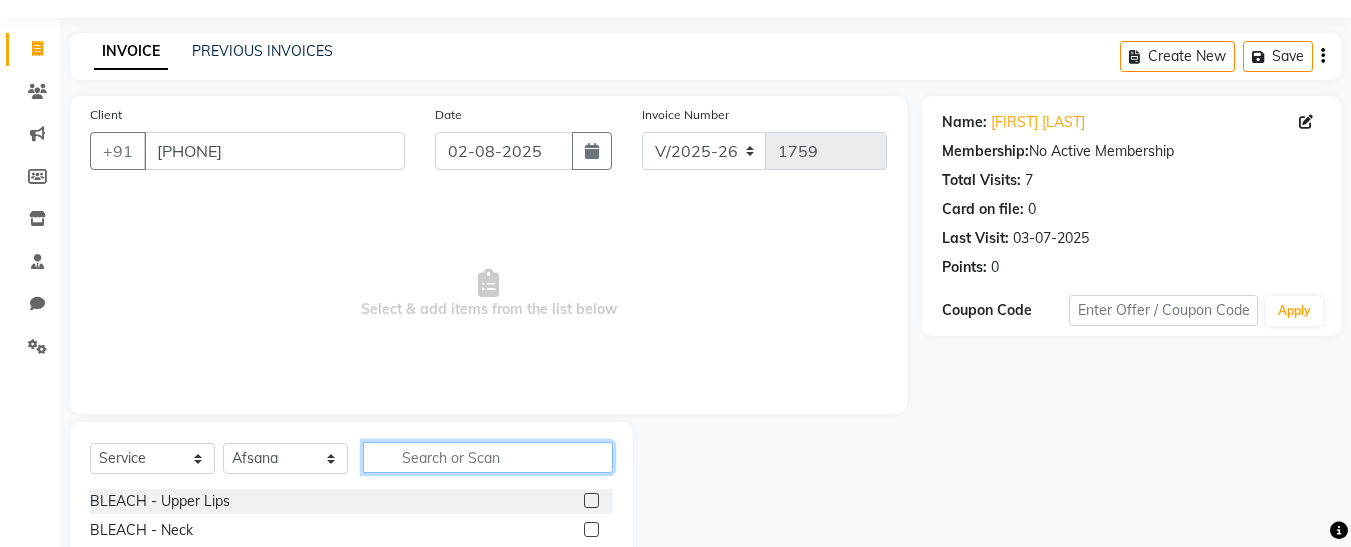 click 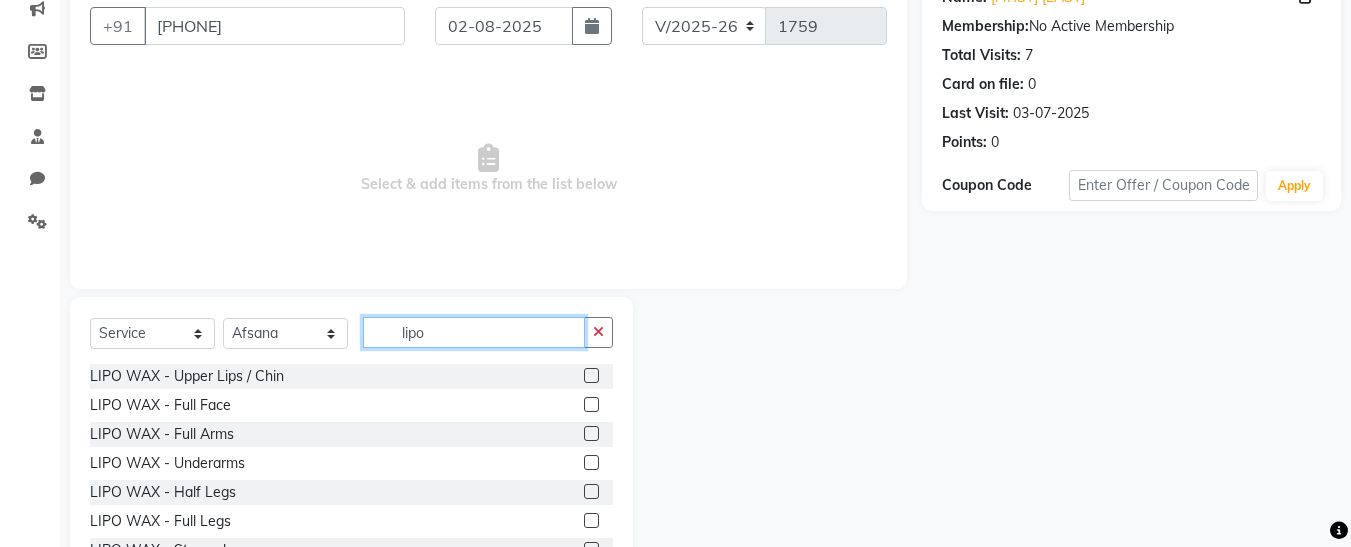 scroll, scrollTop: 254, scrollLeft: 0, axis: vertical 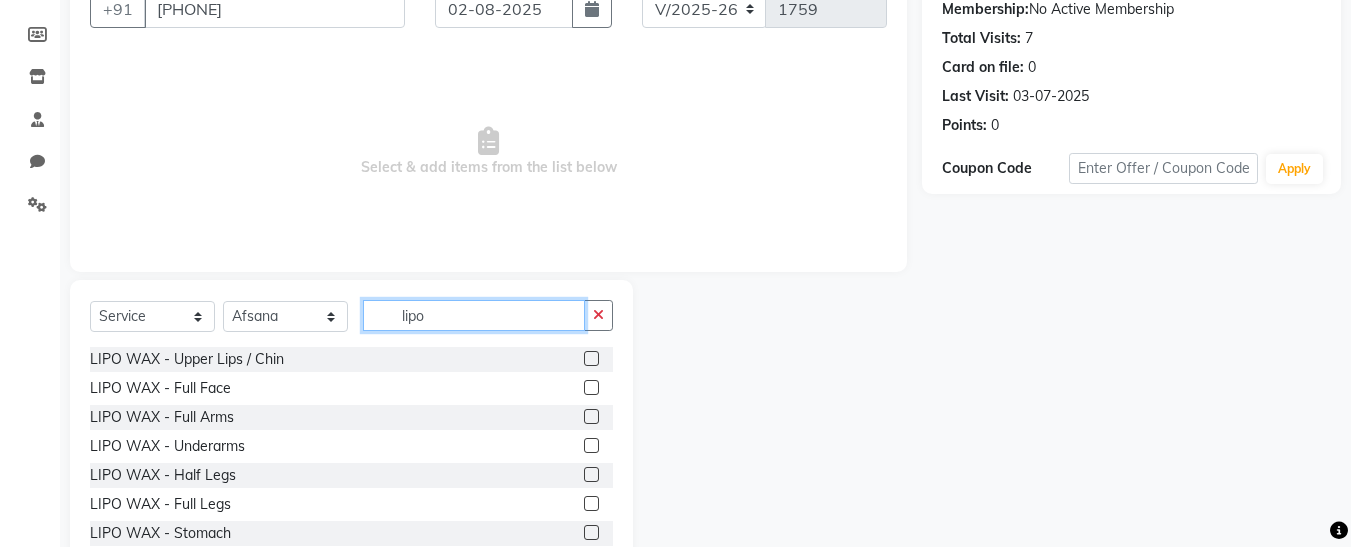 type on "lipo" 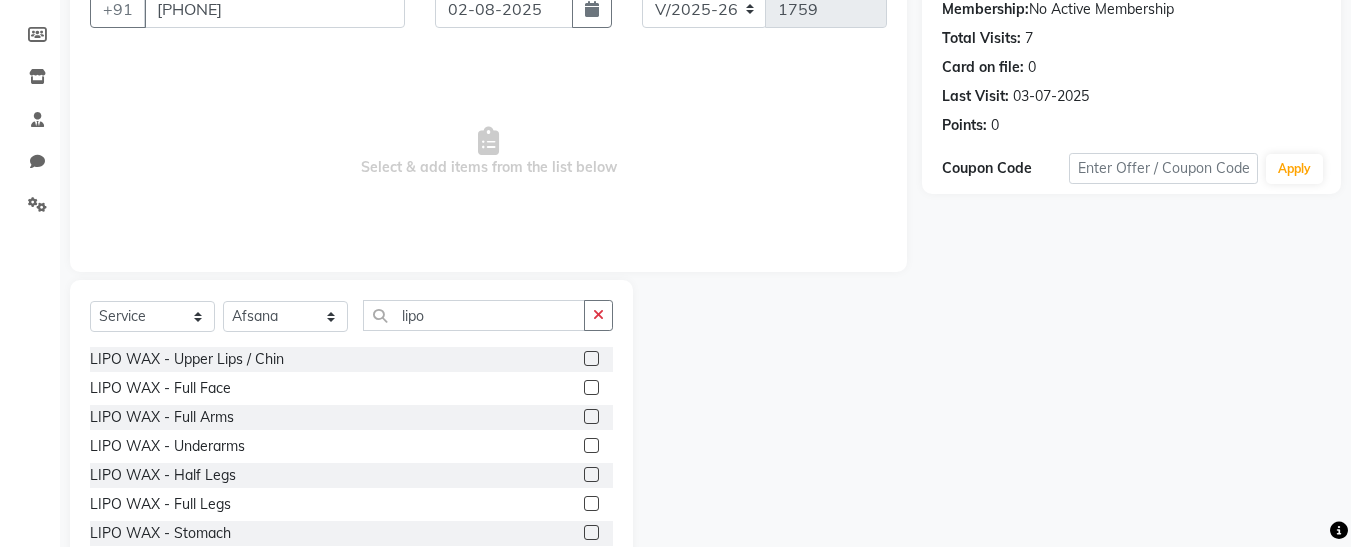 click 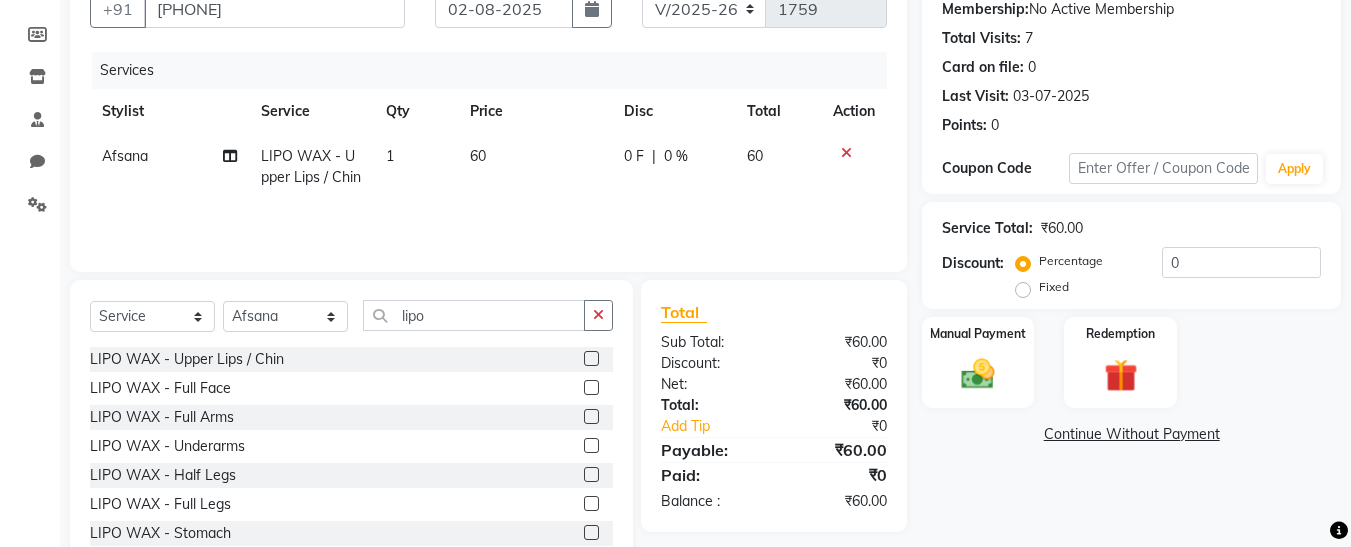 click 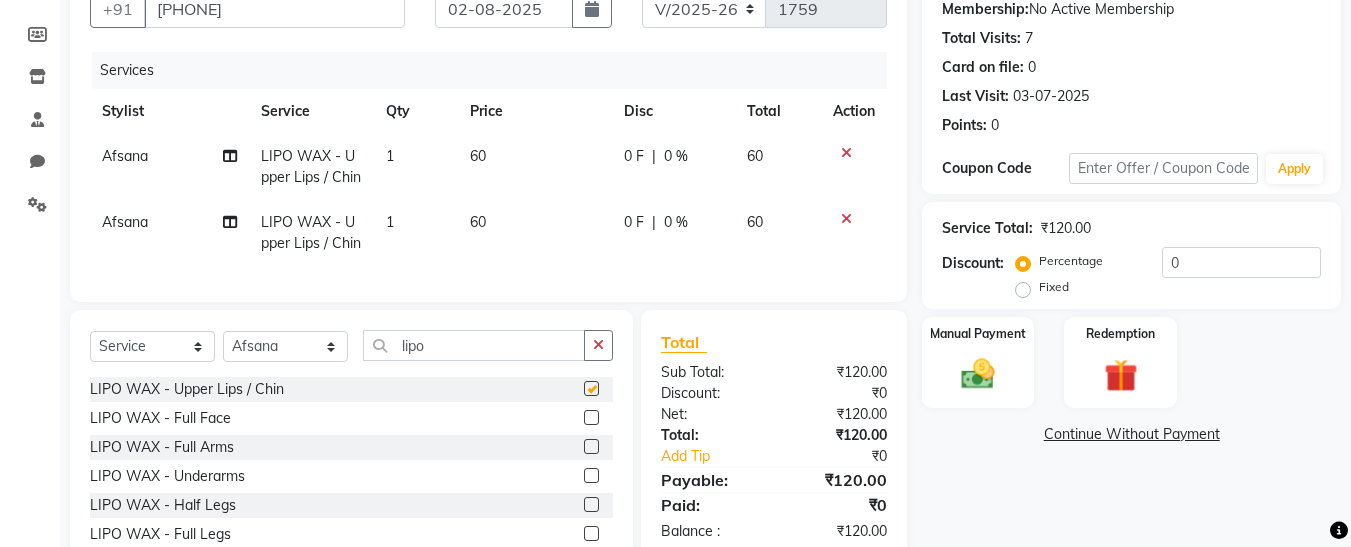 checkbox on "false" 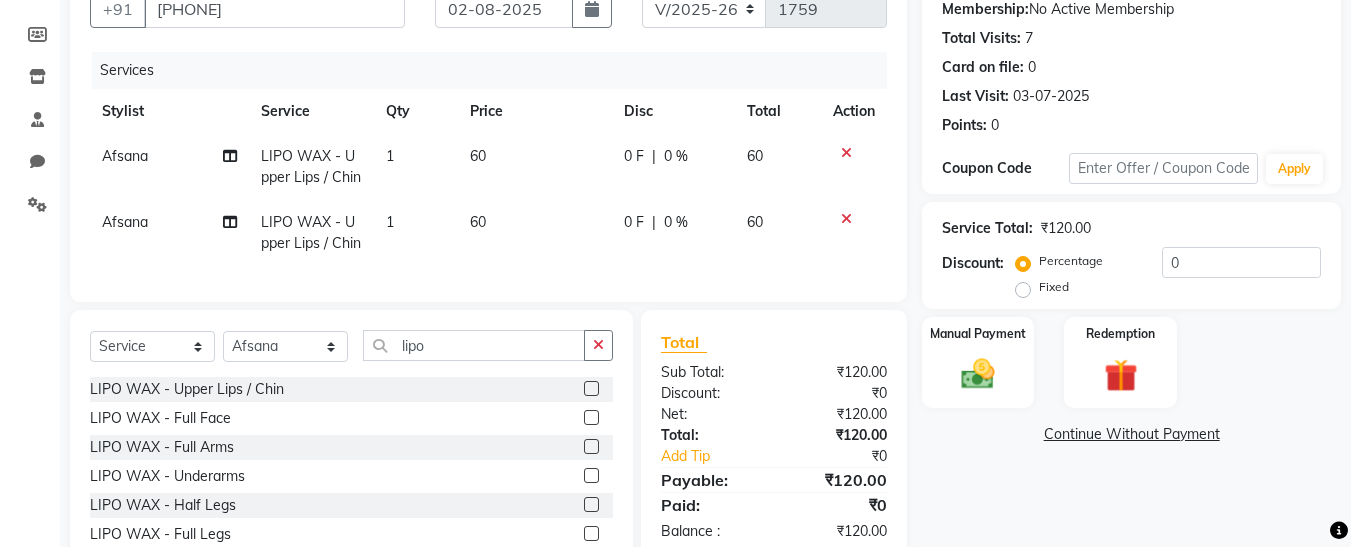 click on "60" 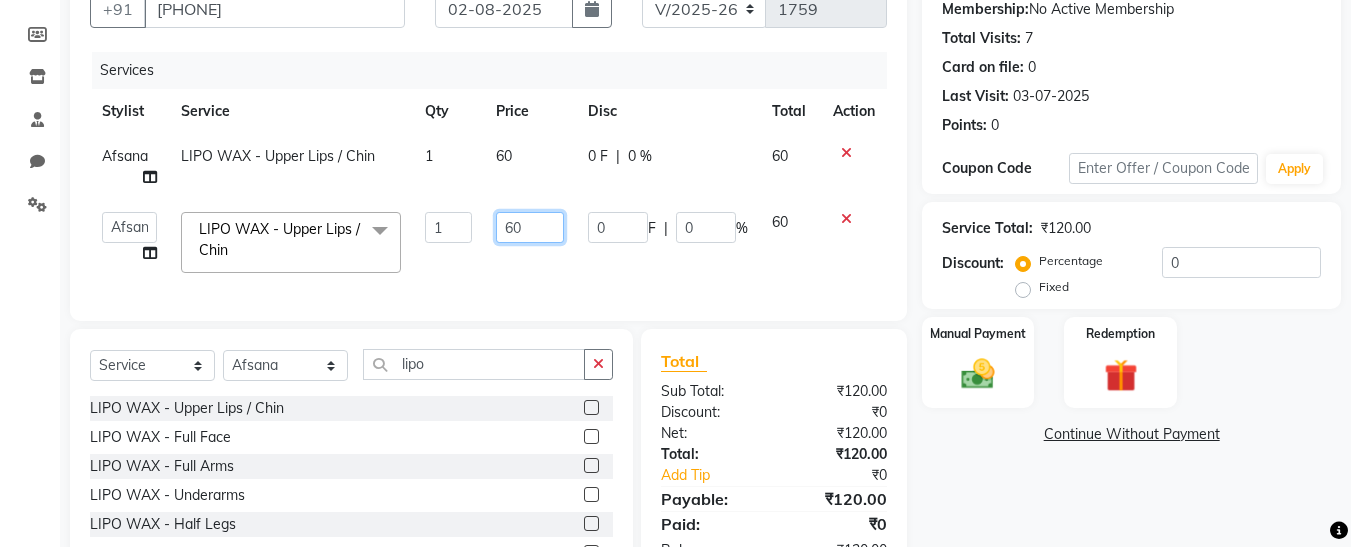 click on "60" 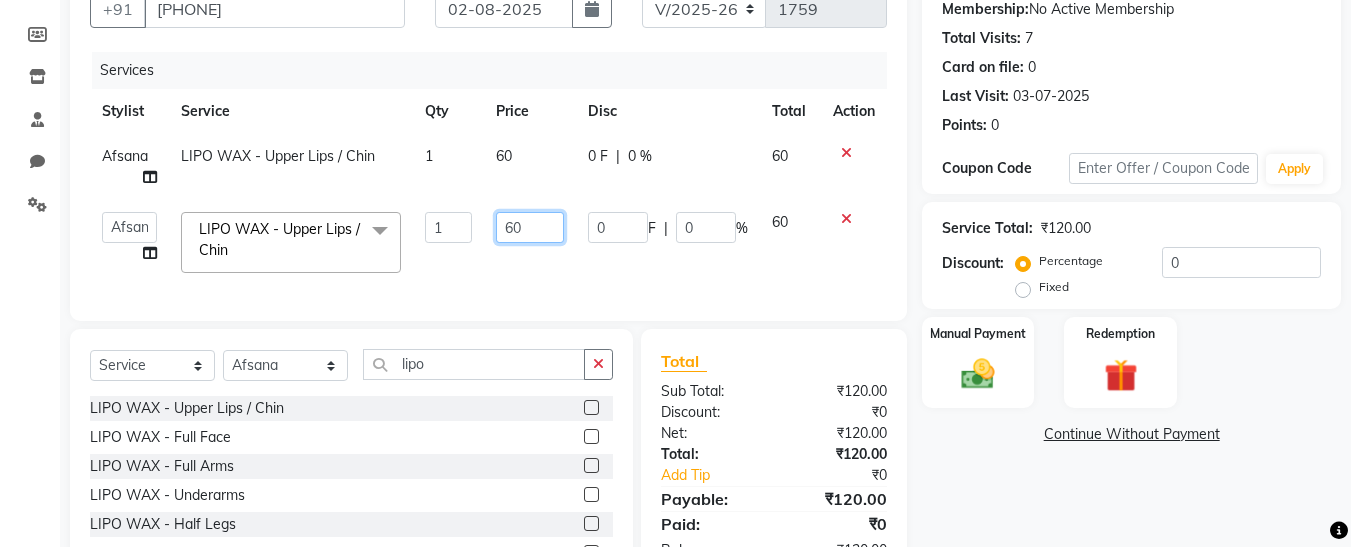 type on "6" 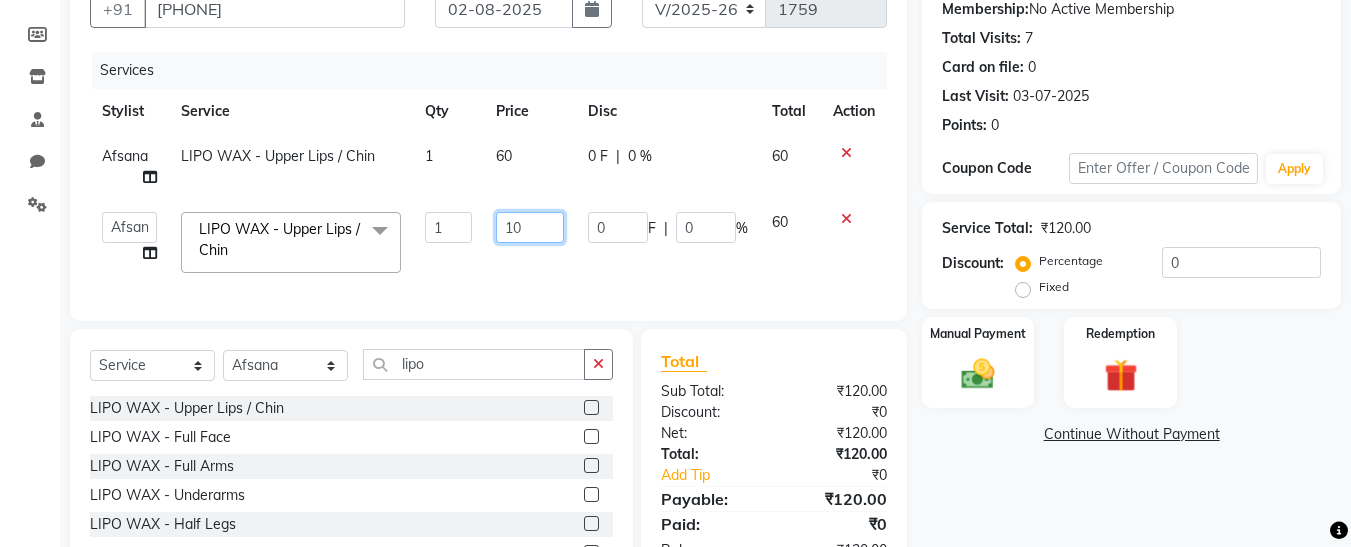 type on "100" 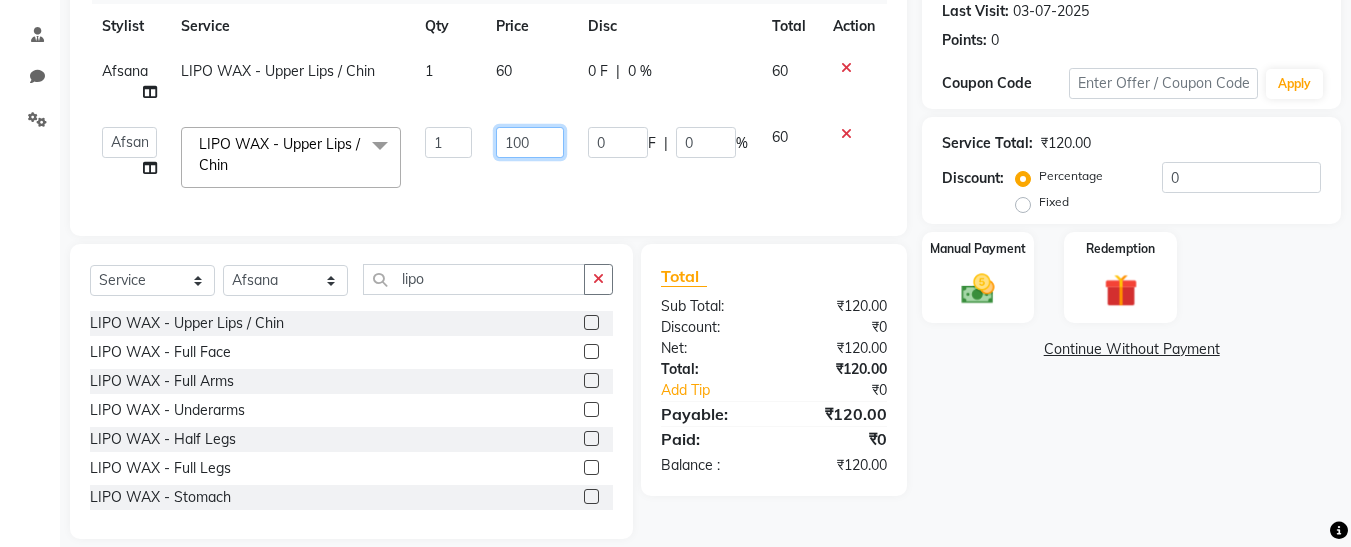 scroll, scrollTop: 318, scrollLeft: 0, axis: vertical 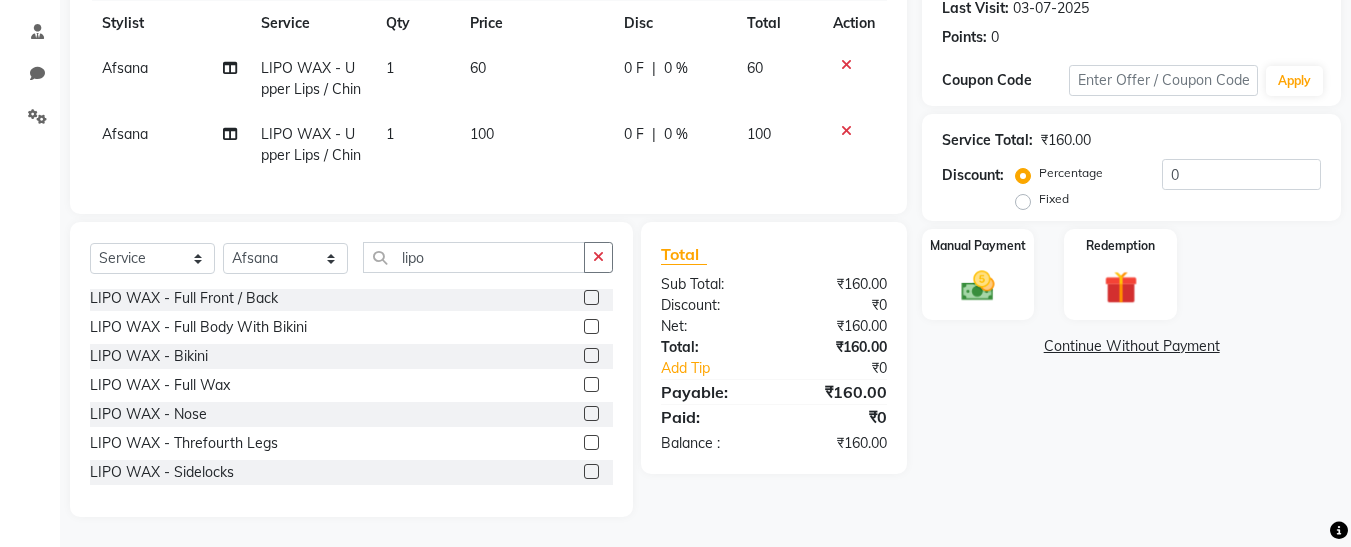 click 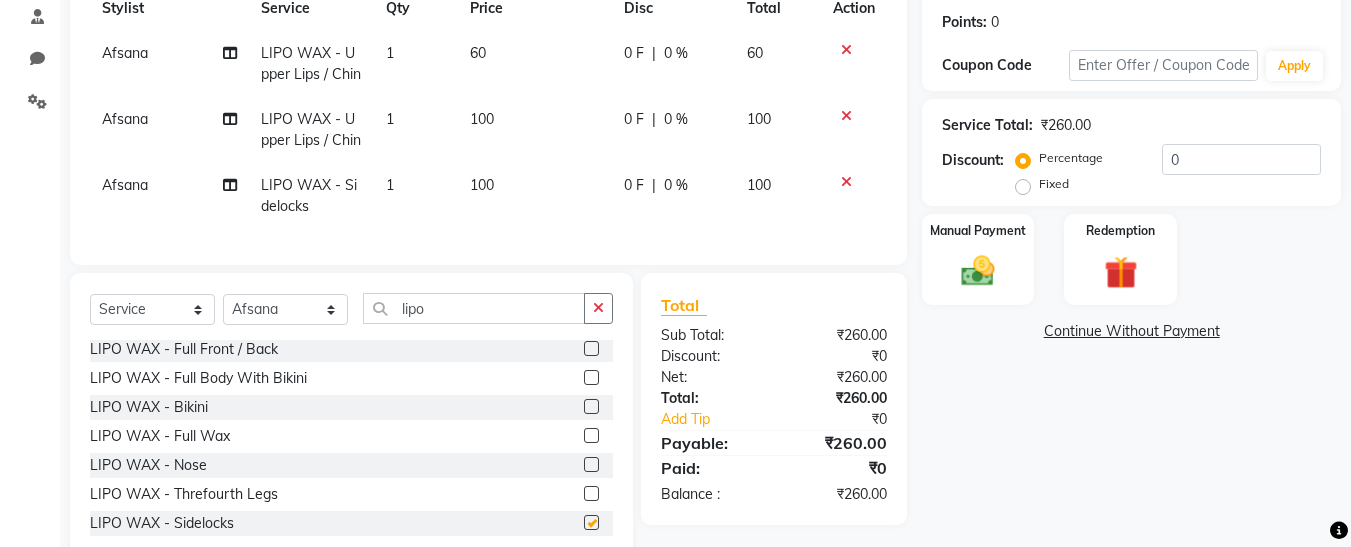 checkbox on "false" 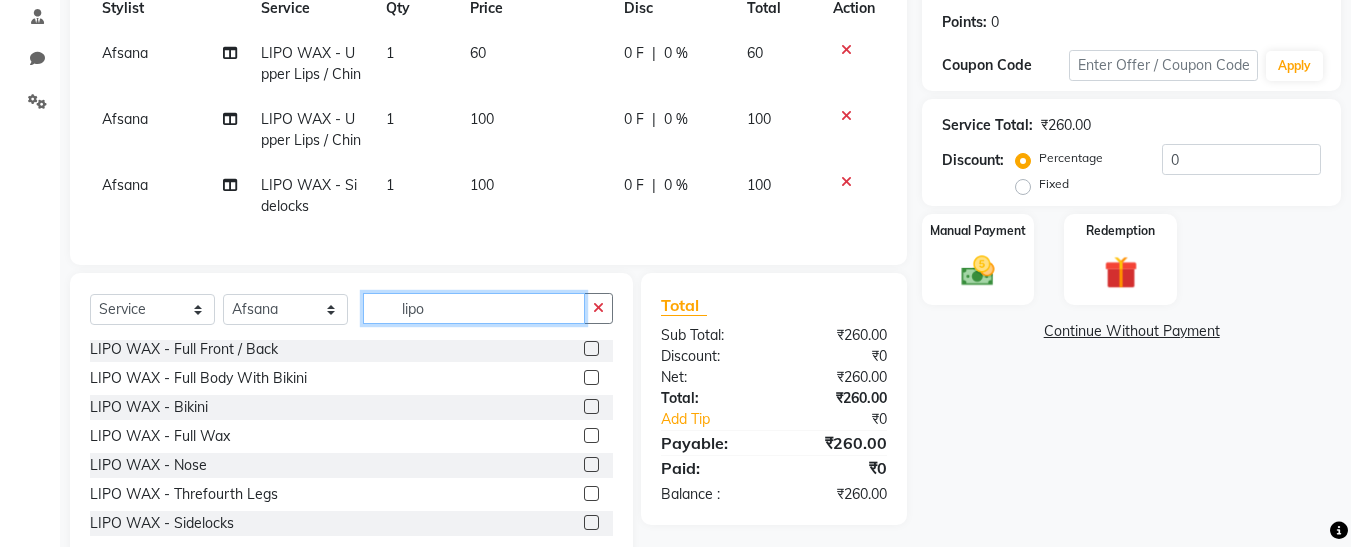 click on "lipo" 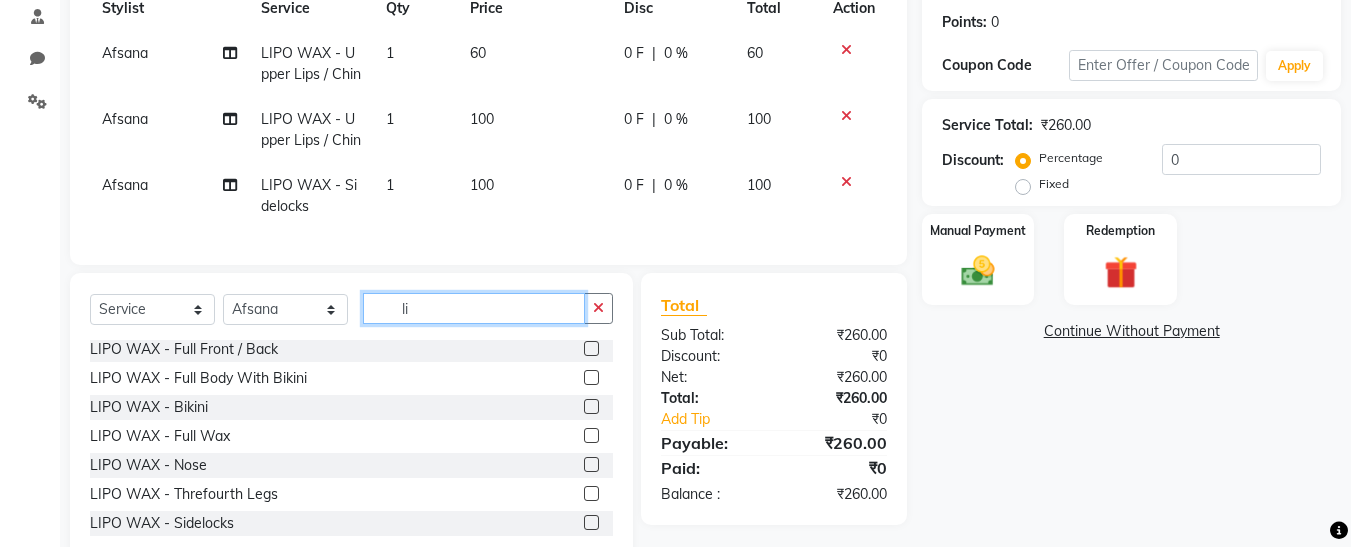 type on "l" 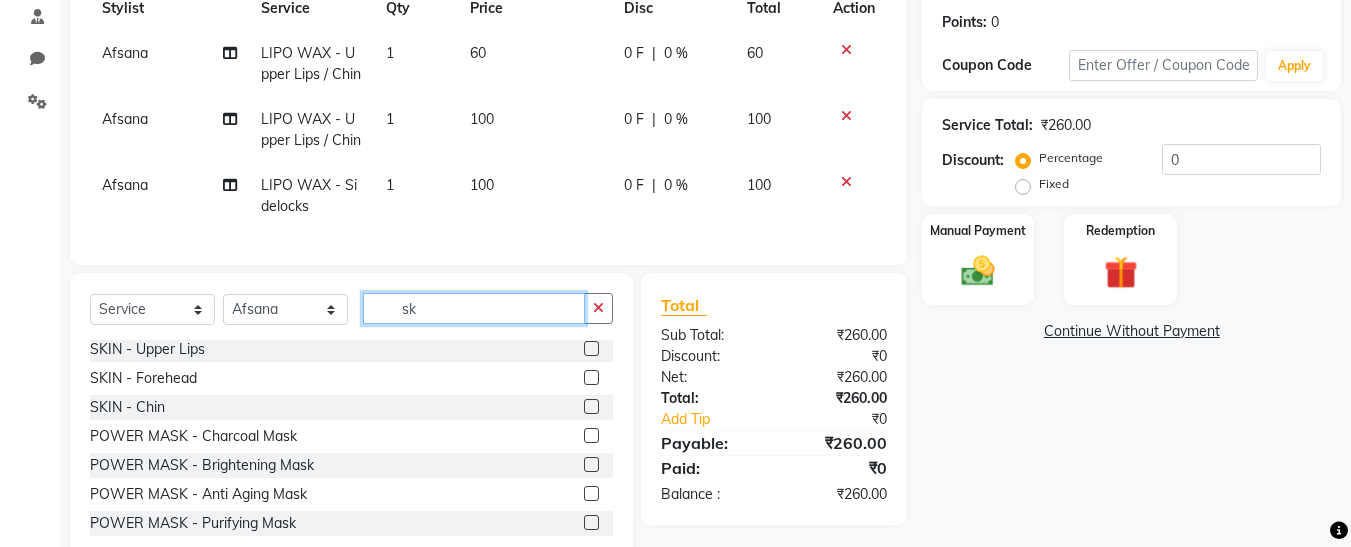 scroll, scrollTop: 3, scrollLeft: 0, axis: vertical 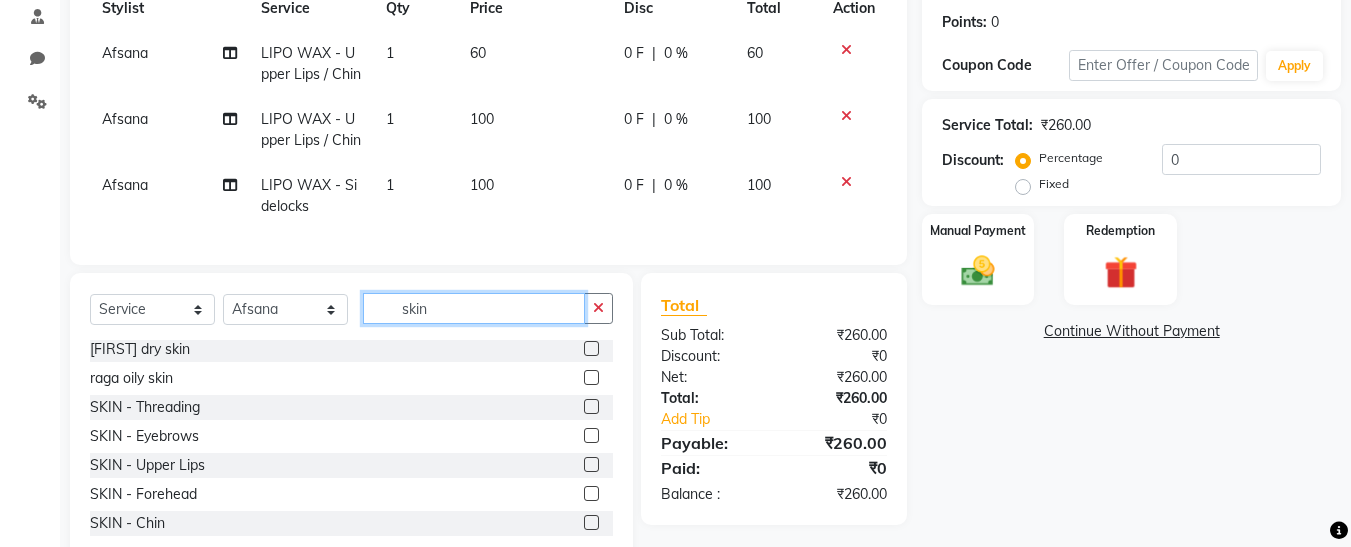 type on "skin" 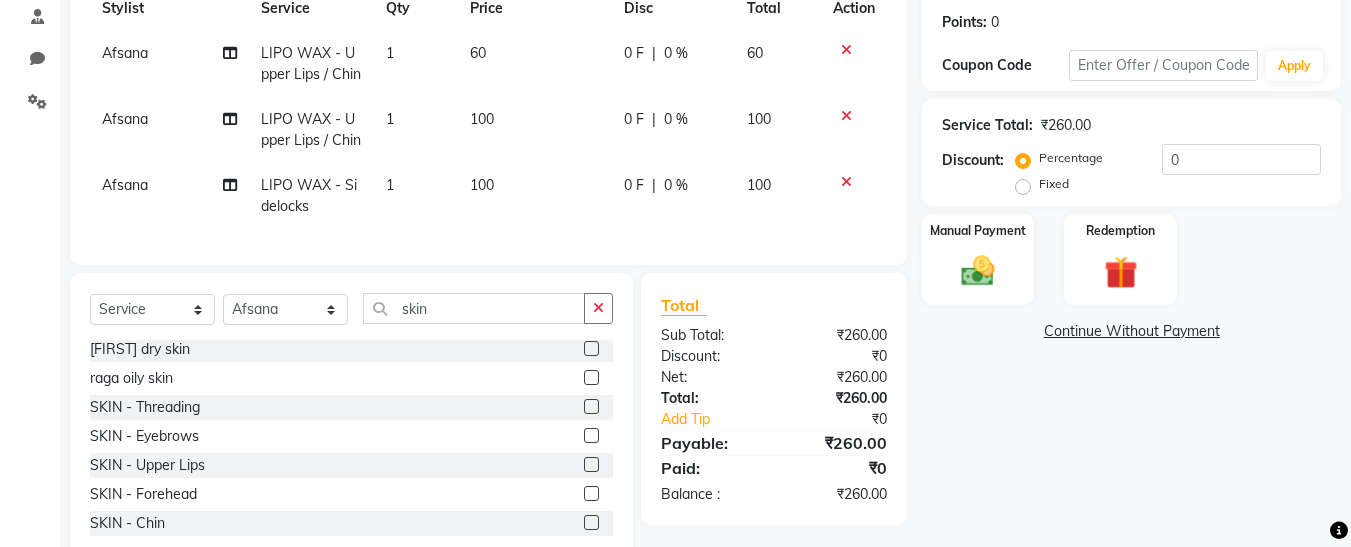 click 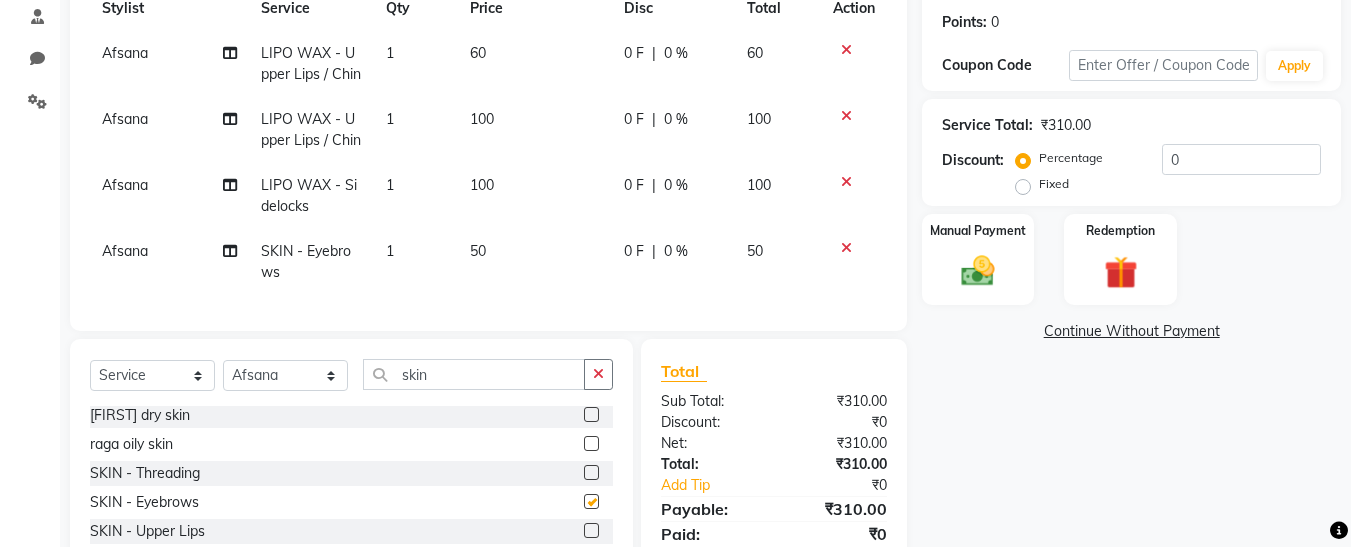 checkbox on "false" 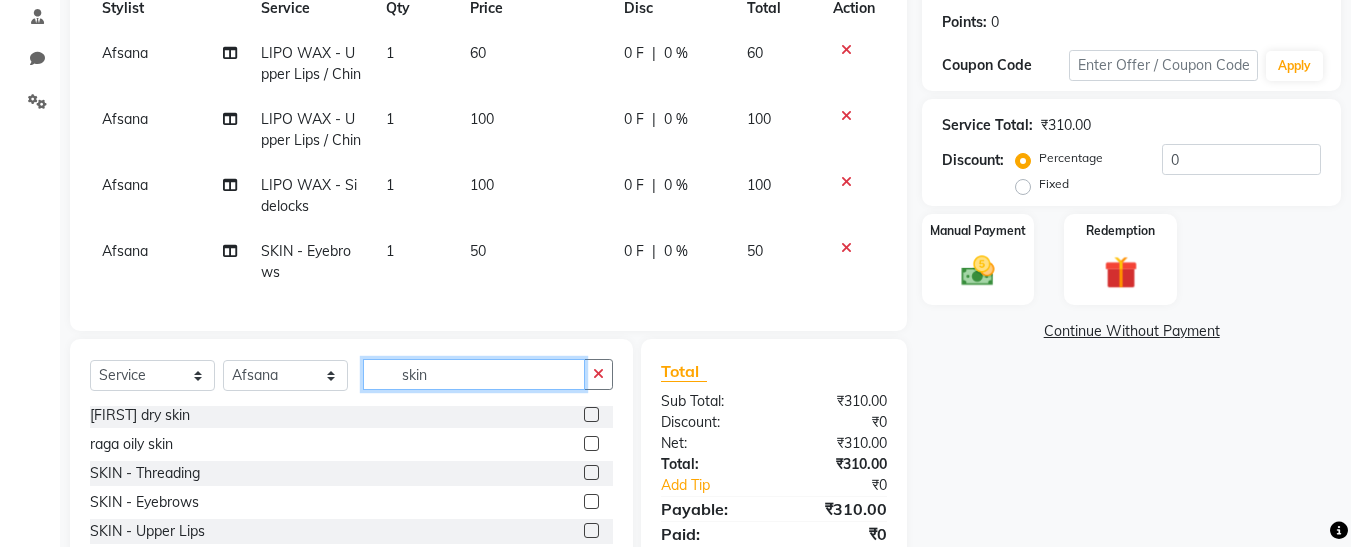 click on "skin" 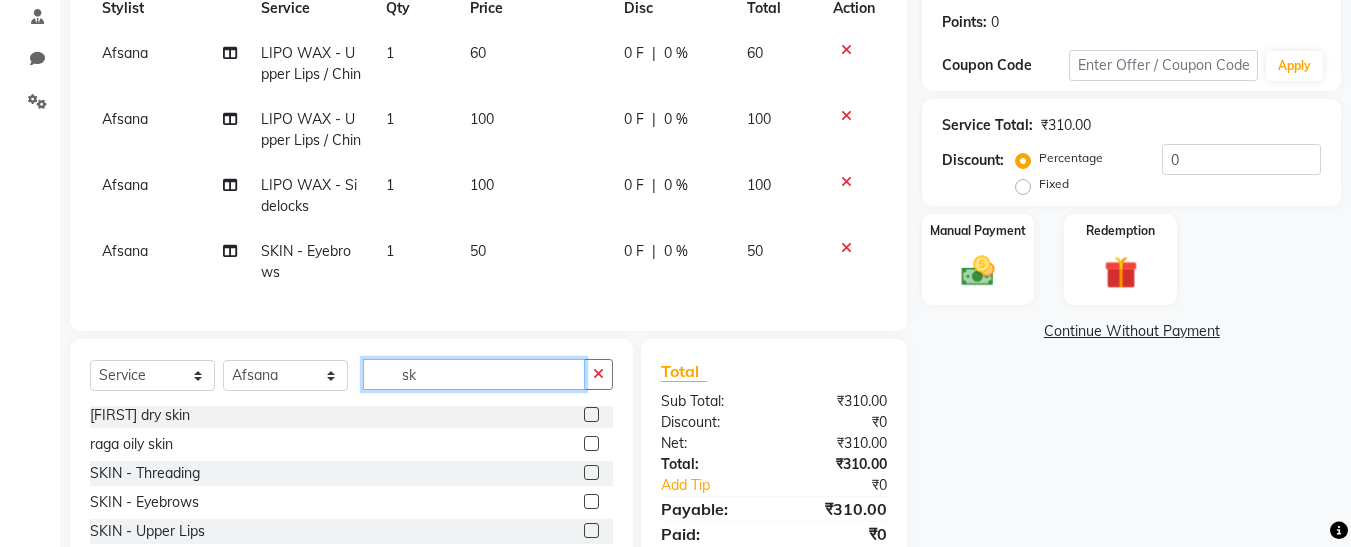 type on "s" 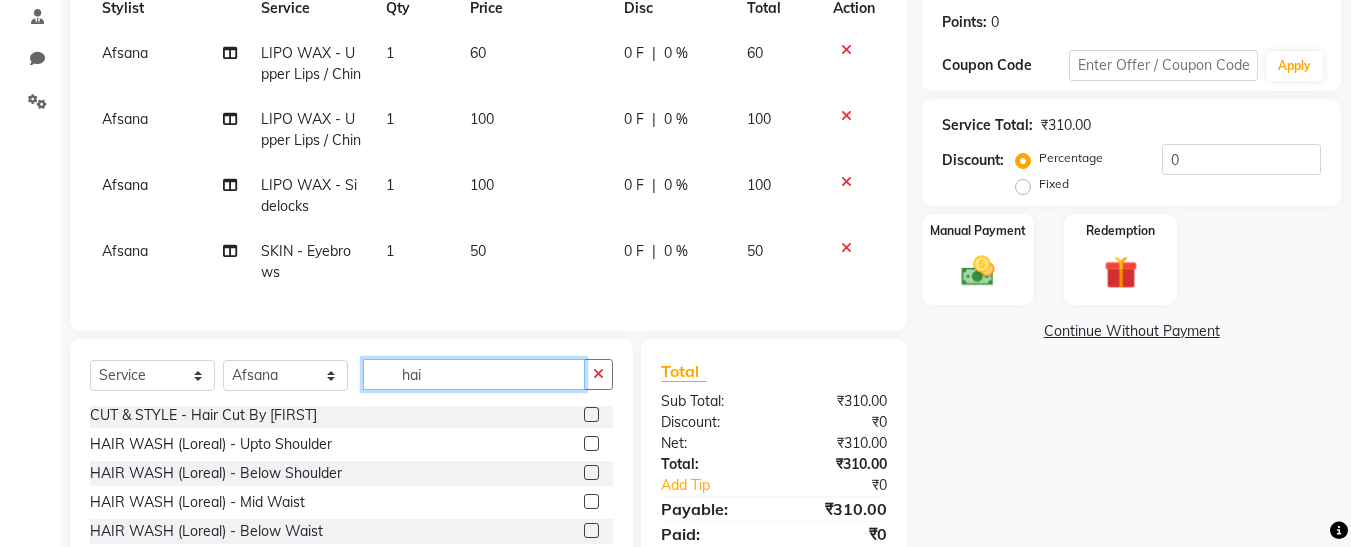 scroll, scrollTop: 0, scrollLeft: 0, axis: both 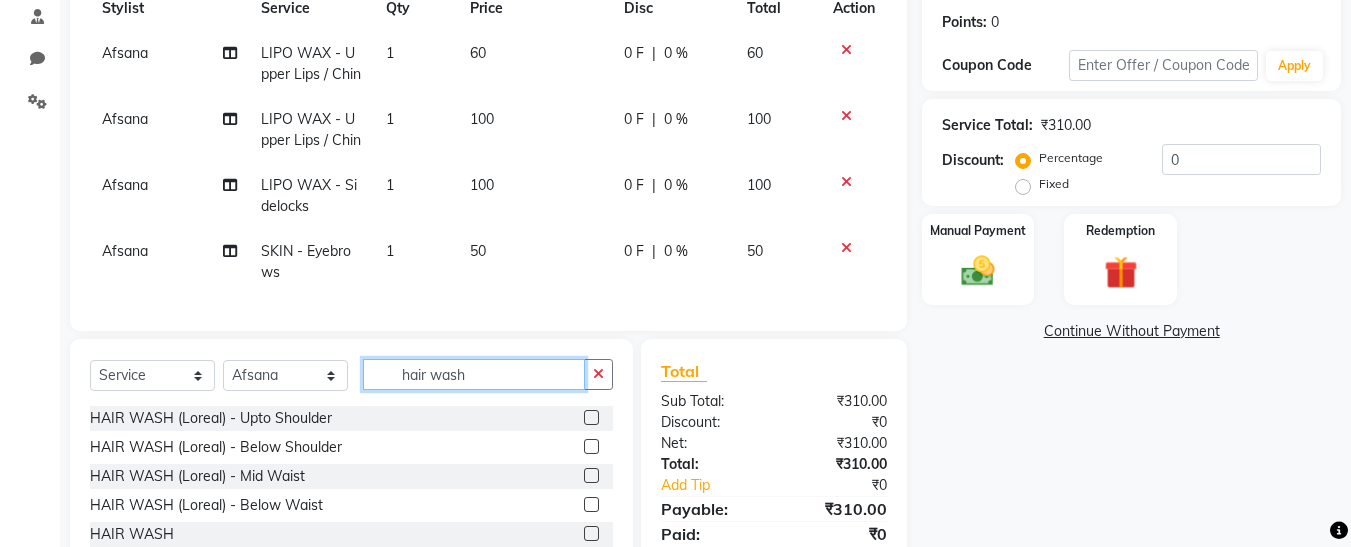 type on "hair wash" 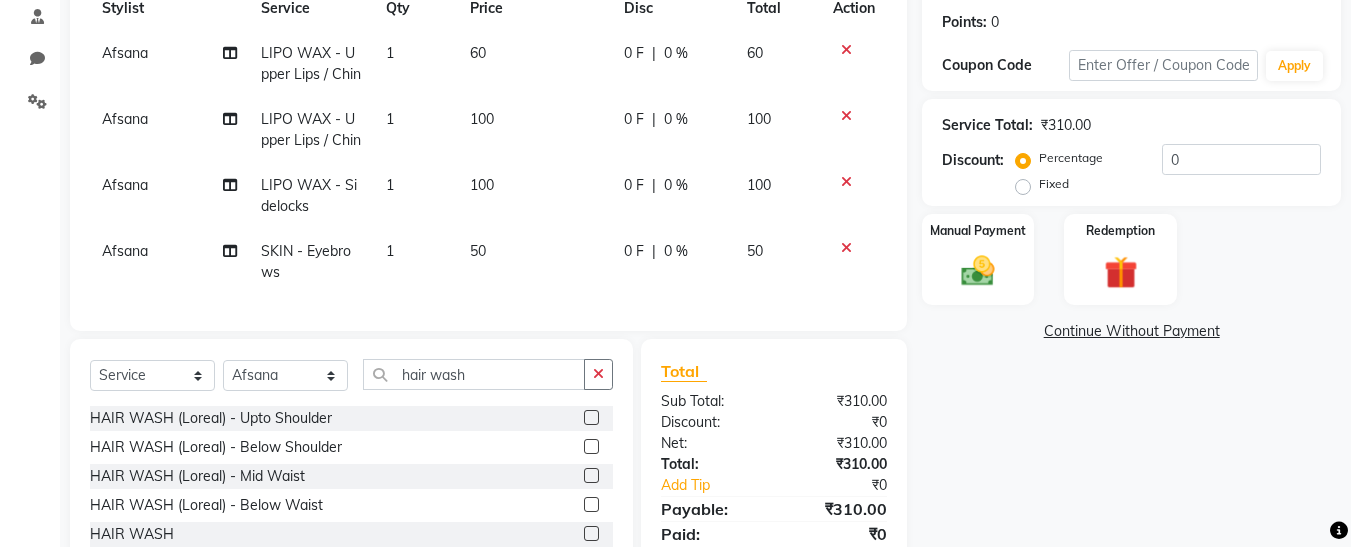 click 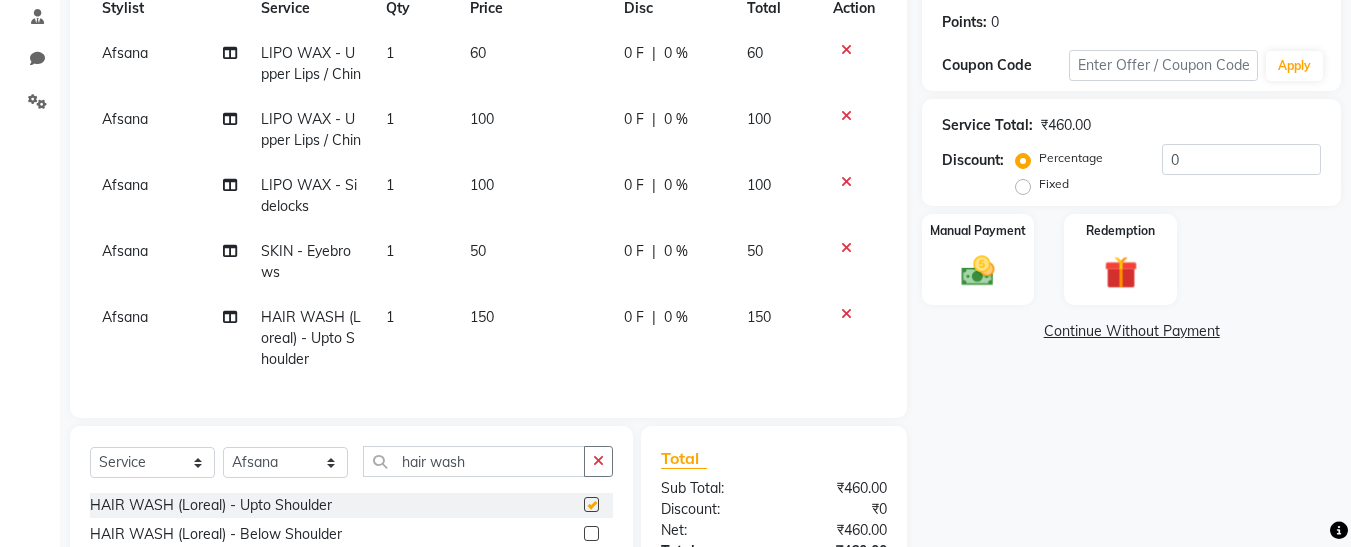 checkbox on "false" 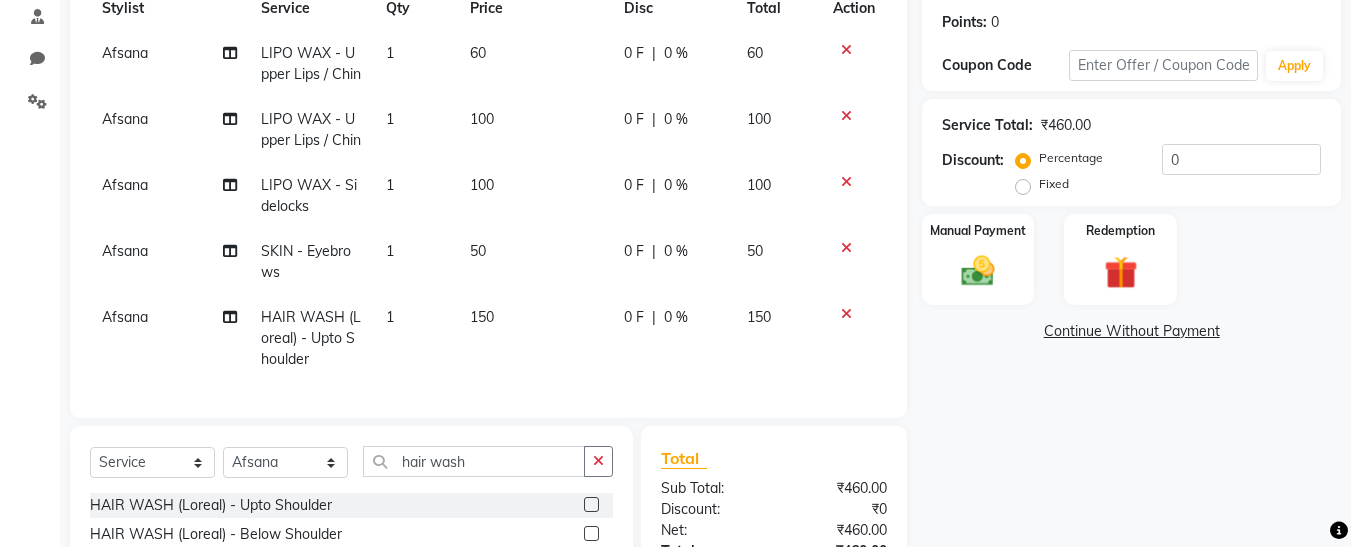 click 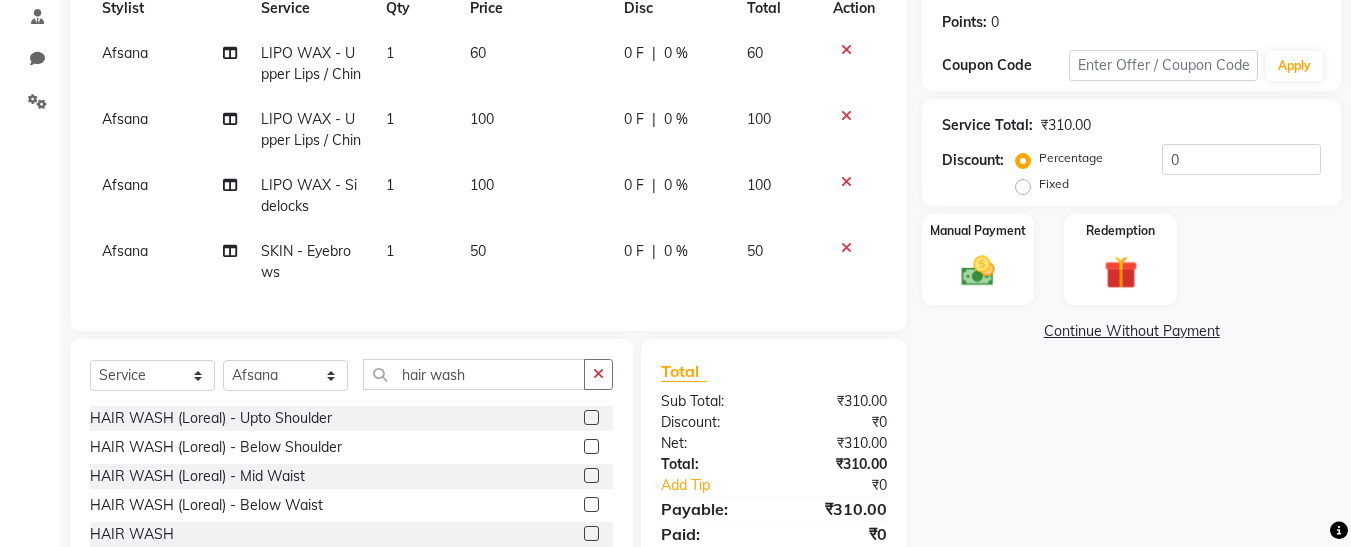 click 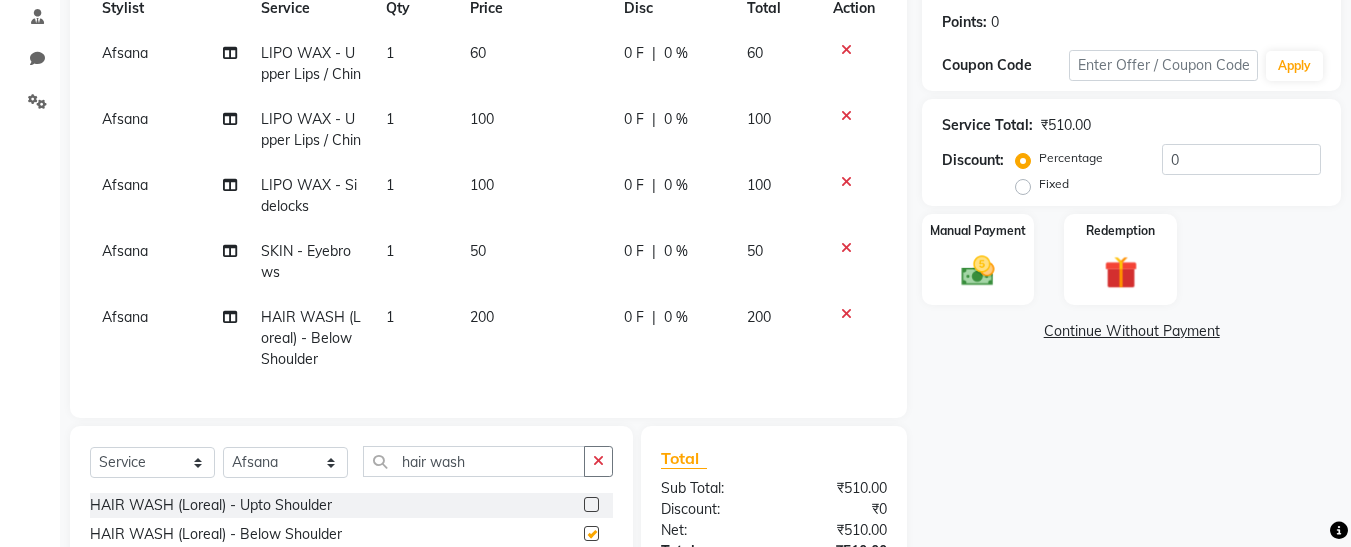 checkbox on "false" 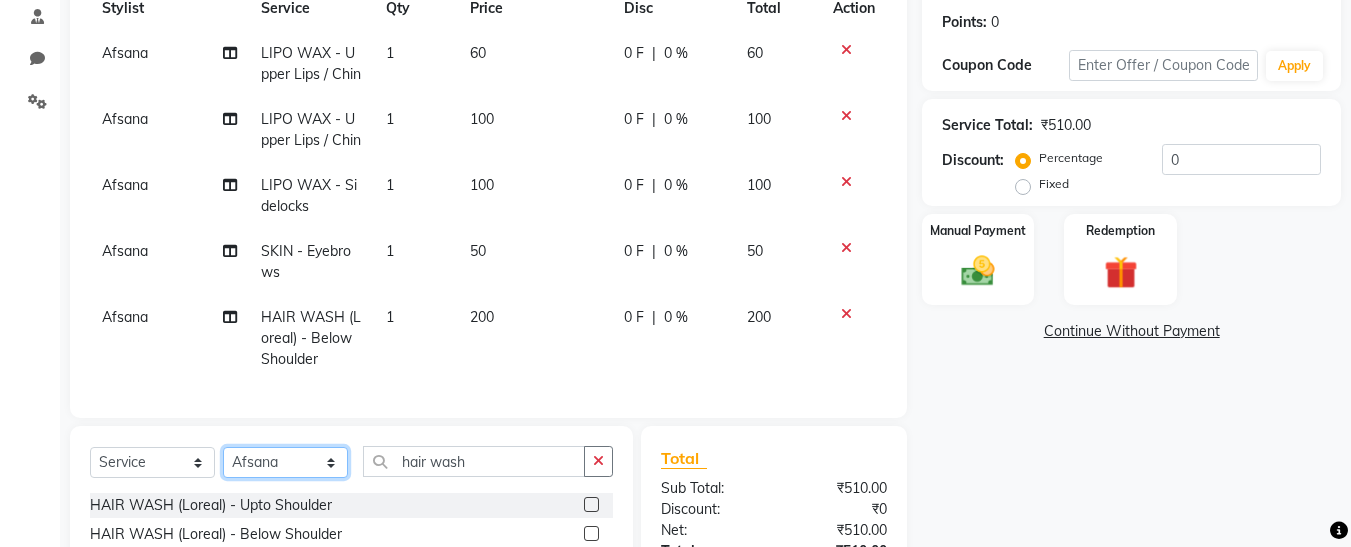 click on "Select Stylist Afsana Ankita Krutika Maam Nisha Pari Rasika Ruba sara Vidya" 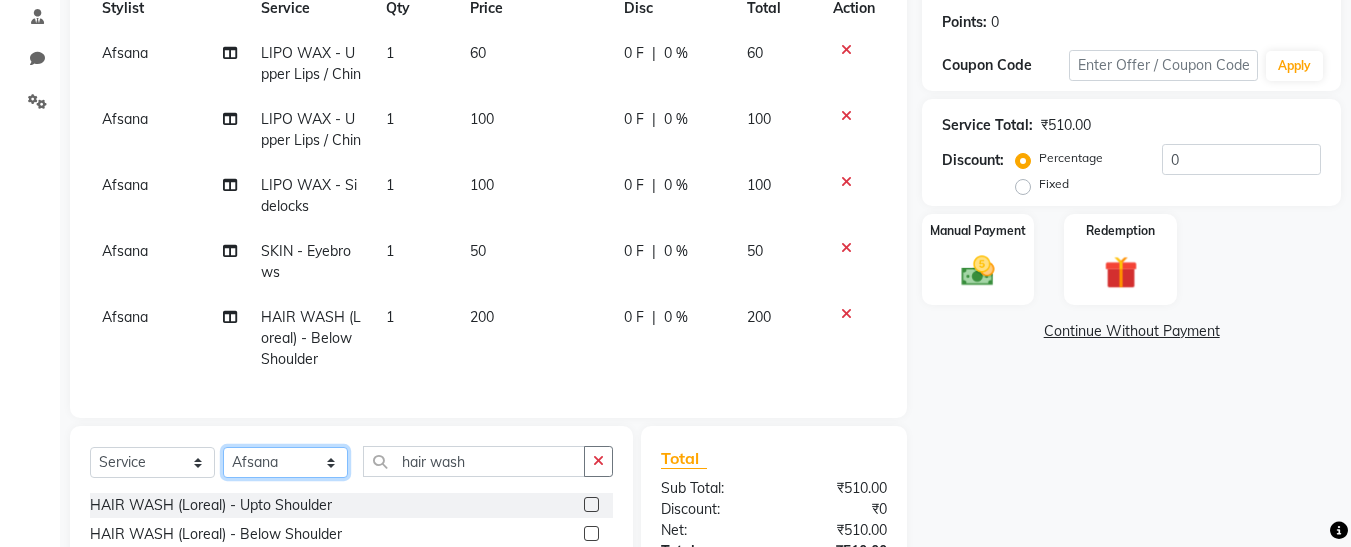 select on "76404" 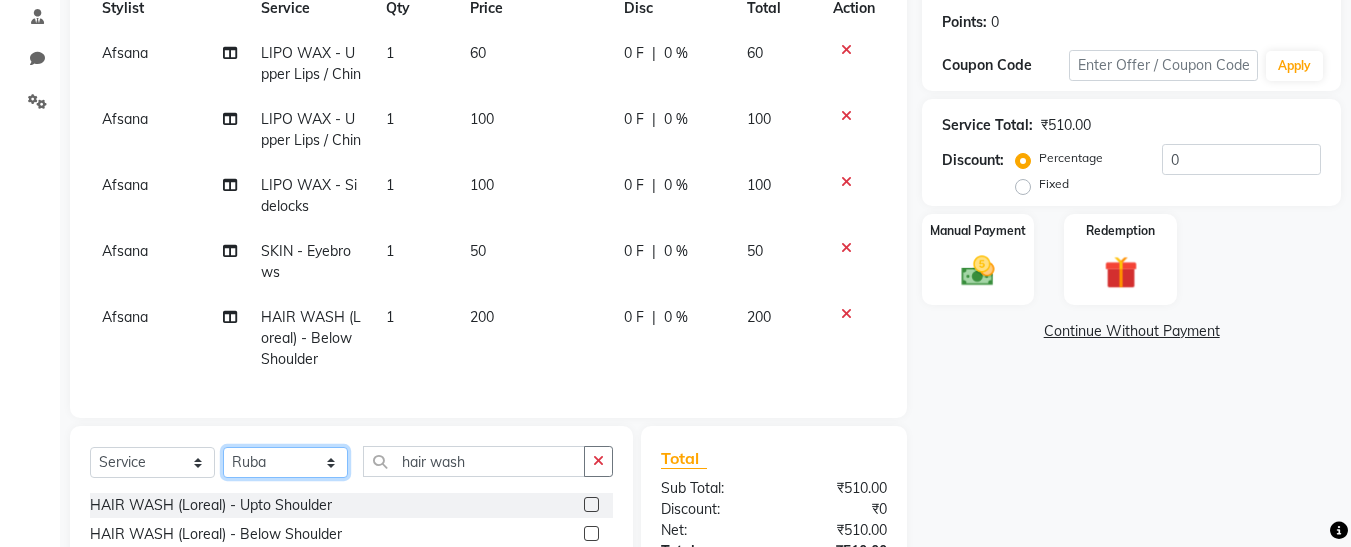 click on "Select Stylist Afsana Ankita Krutika Maam Nisha Pari Rasika Ruba sara Vidya" 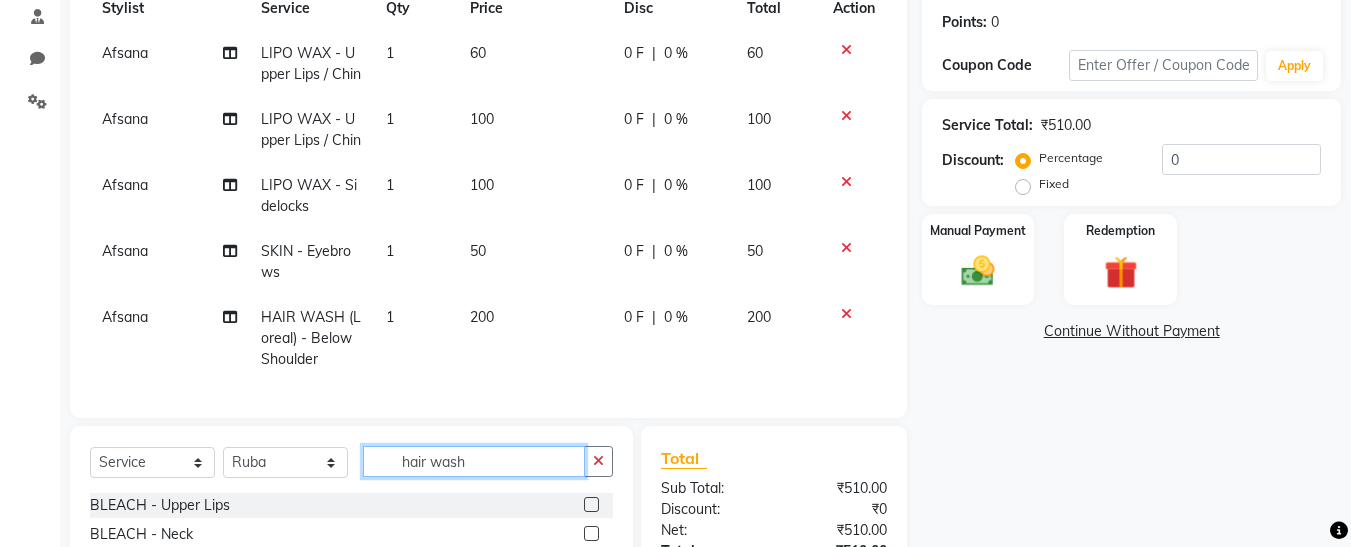 click on "hair wash" 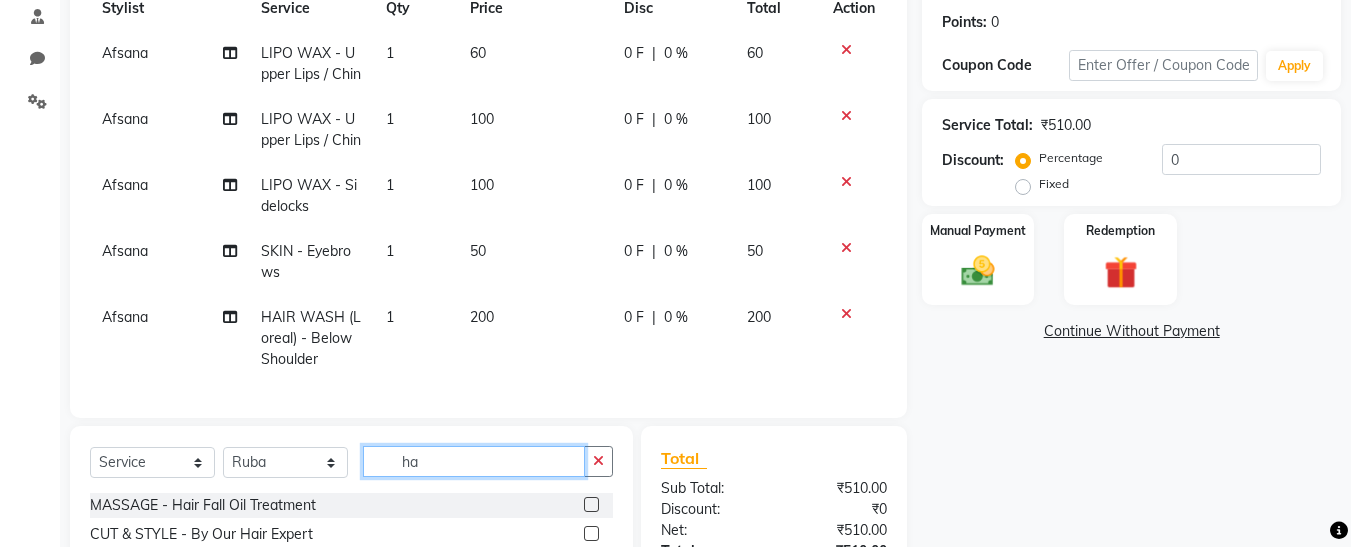 type on "h" 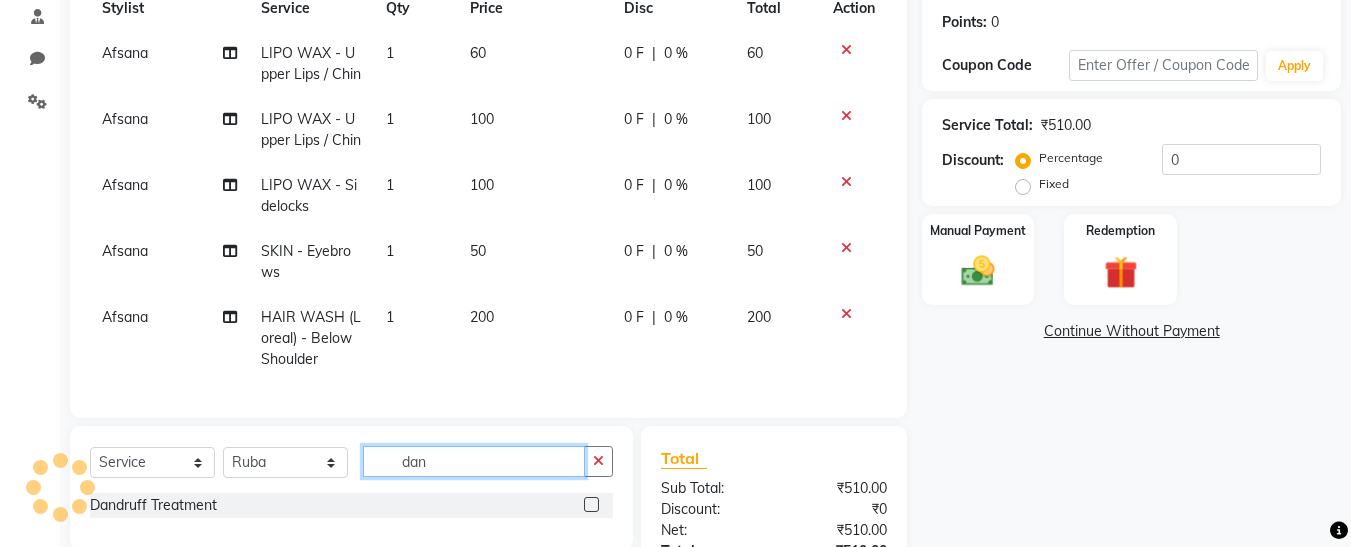 type on "dan" 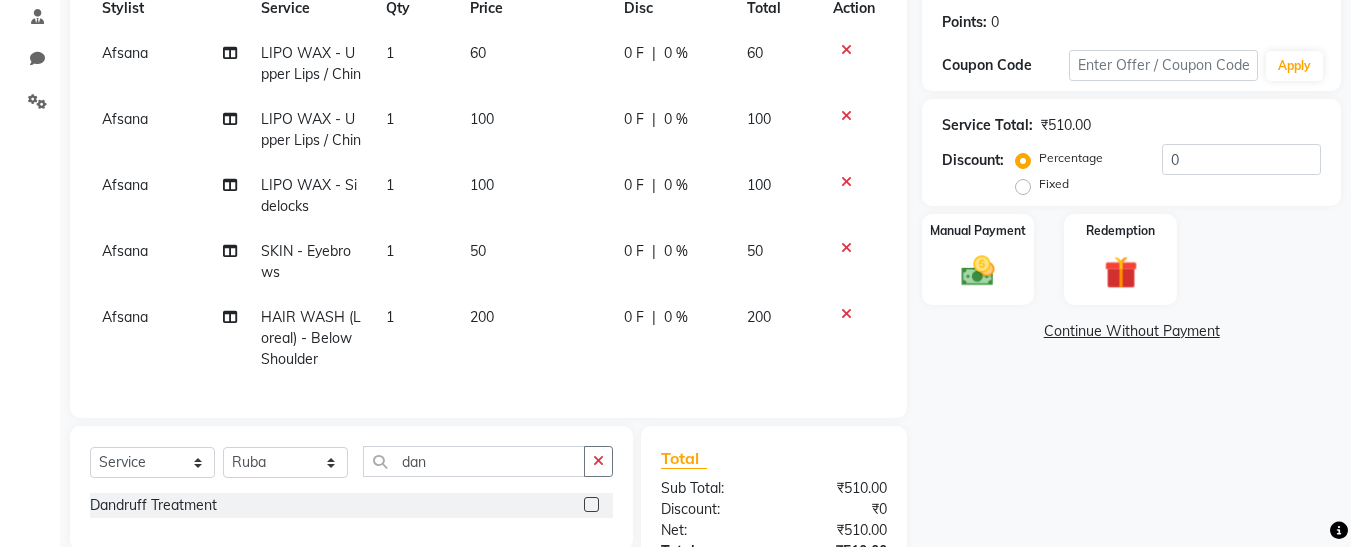 click 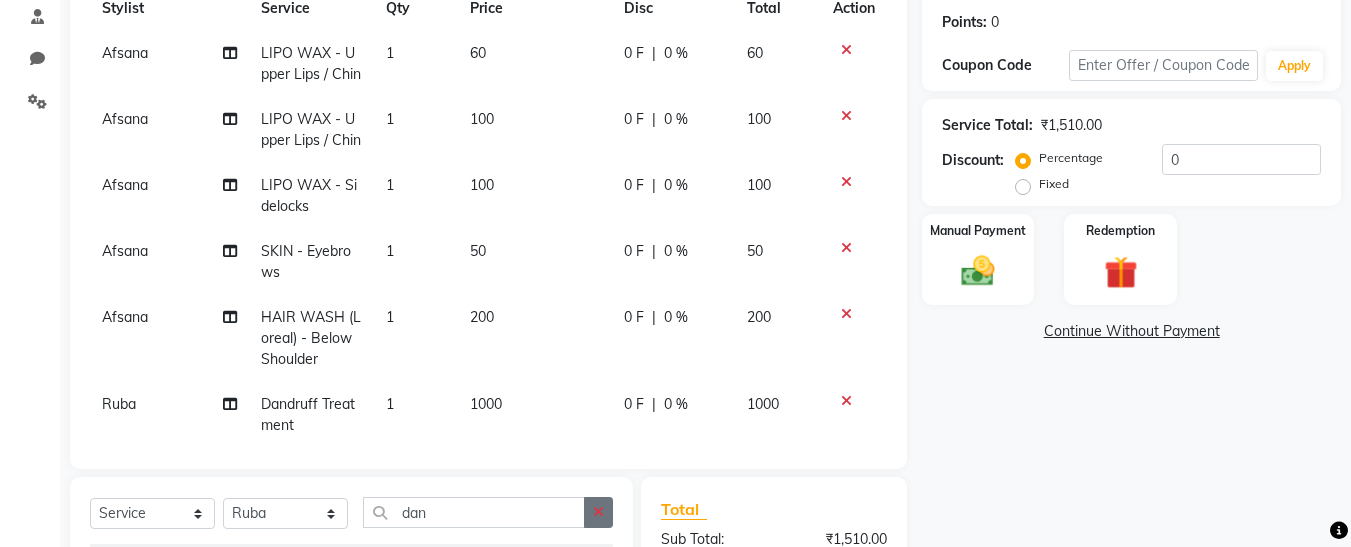 checkbox on "false" 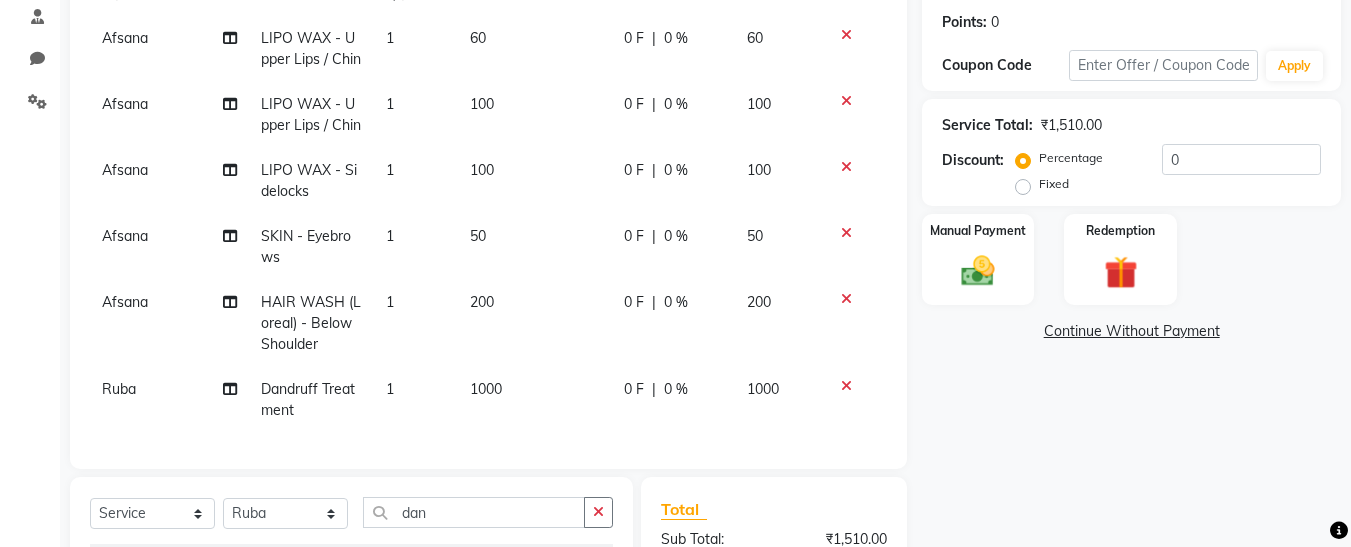 scroll, scrollTop: 72, scrollLeft: 0, axis: vertical 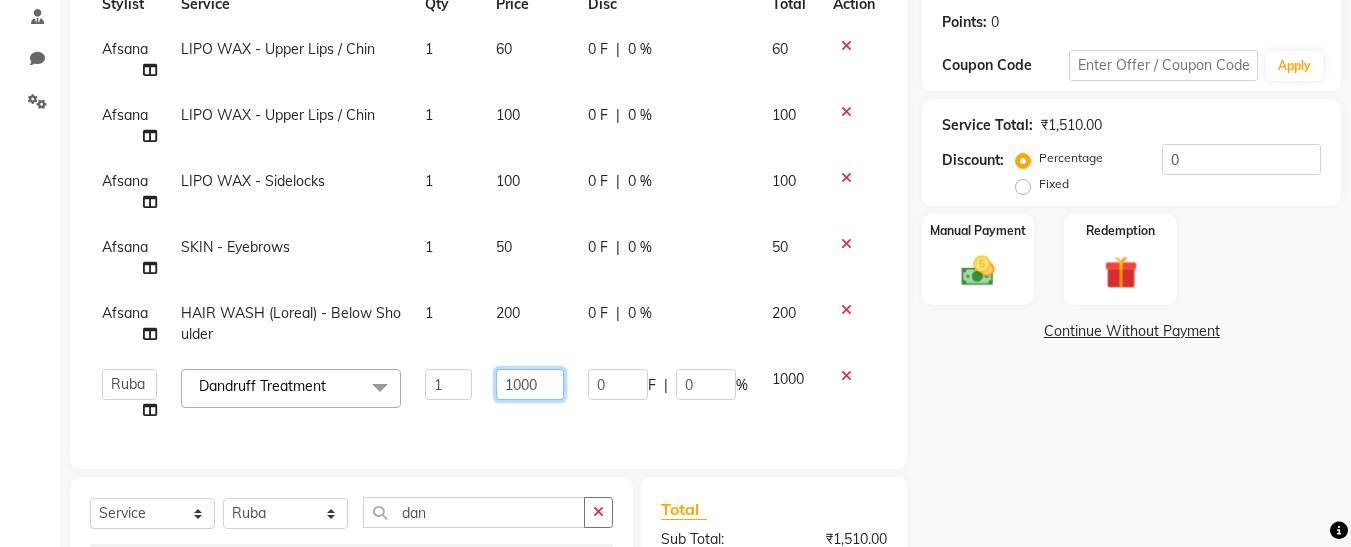 click on "1000" 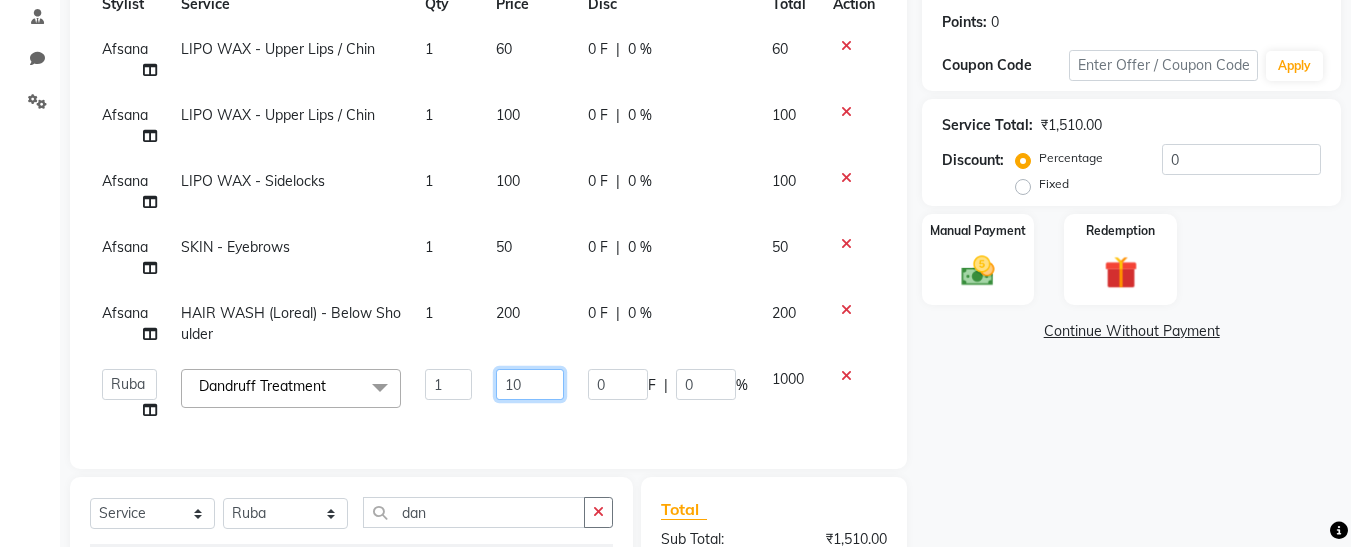 type on "1" 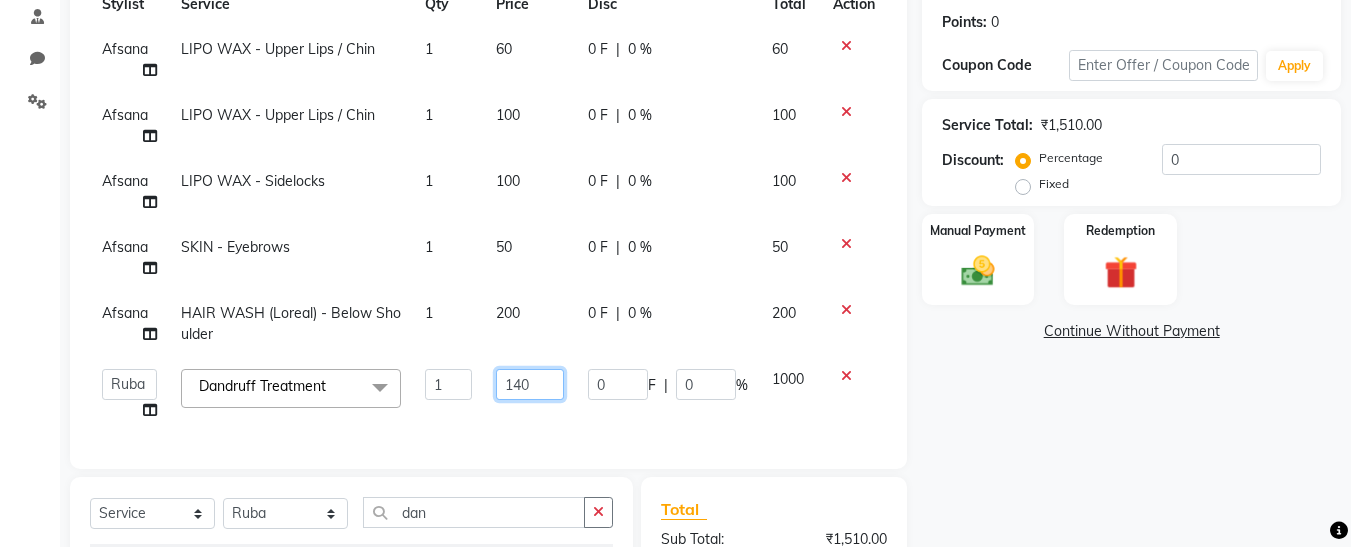 type on "1400" 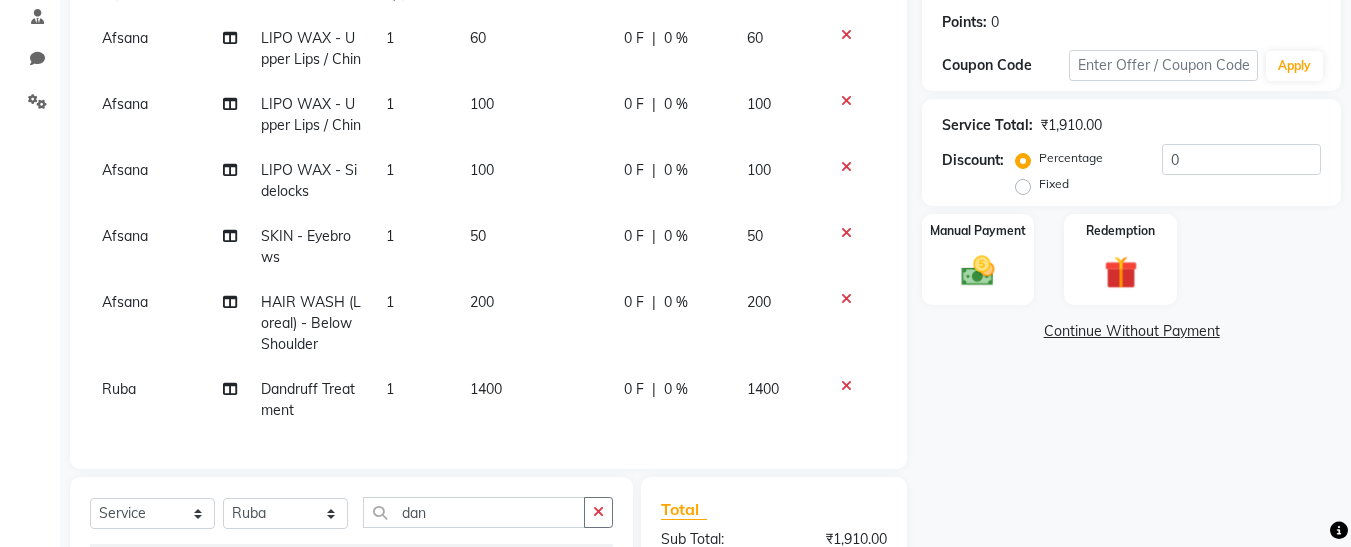 click on "Afsana LIPO WAX - Upper Lips / Chin 1 60 0 F | 0 % 60 Afsana LIPO WAX - Upper Lips / Chin 1 100 0 F | 0 % 100 Afsana LIPO WAX - Sidelocks 1 100 0 F | 0 % 100 Afsana SKIN - Eyebrows 1 50 0 F | 0 % 50 Afsana HAIR WASH (Loreal) - Below Shoulder 1 200 0 F | 0 % 200 Ruba Dandruff Treatment 1 1400 0 F | 0 % 1400" 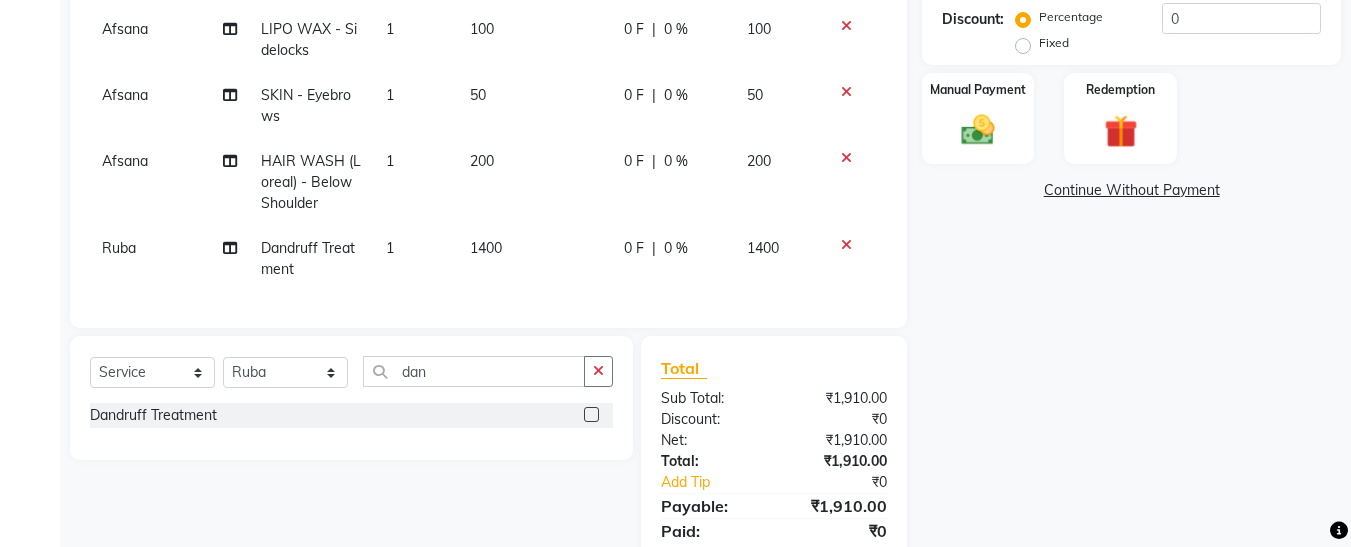 scroll, scrollTop: 511, scrollLeft: 0, axis: vertical 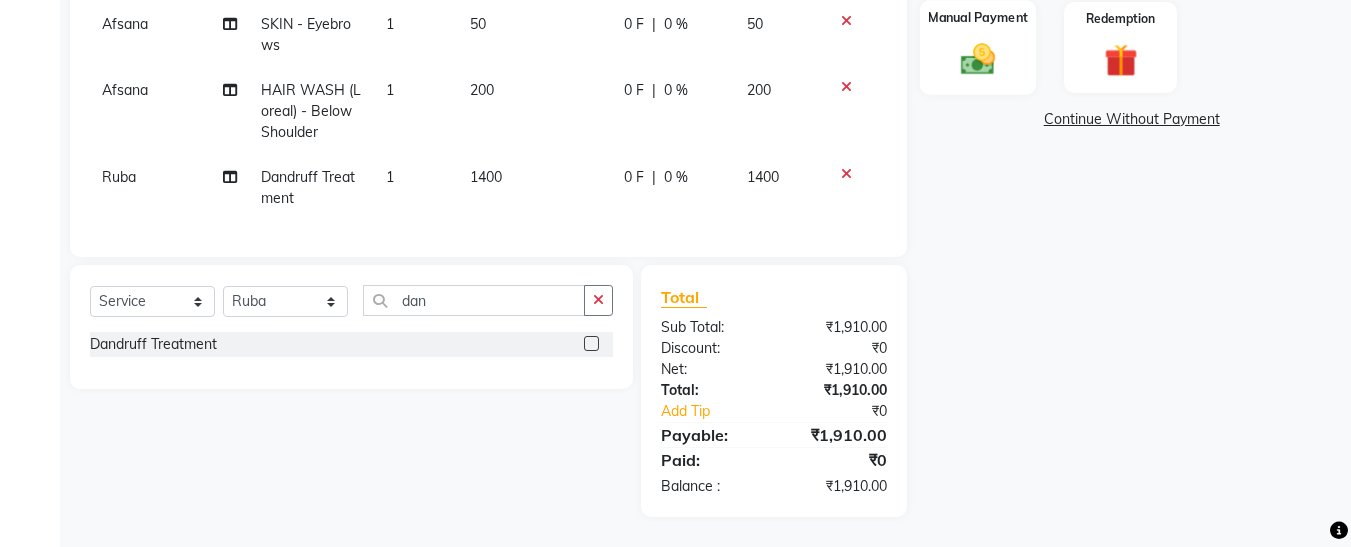 click 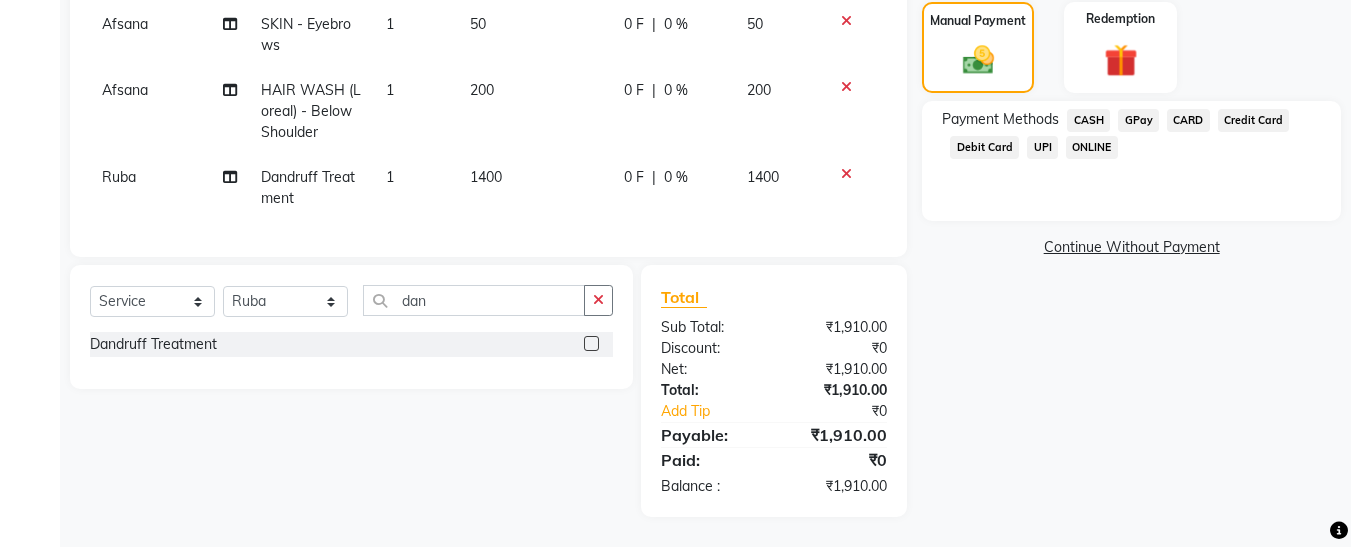 click on "GPay" 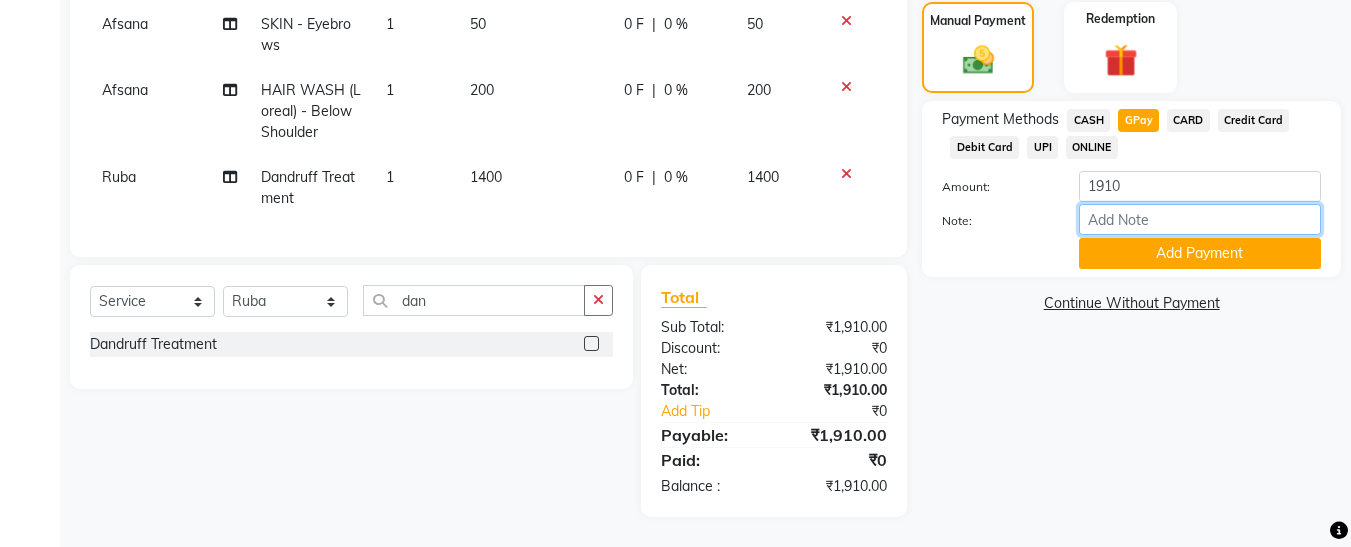 click on "Note:" at bounding box center (1200, 219) 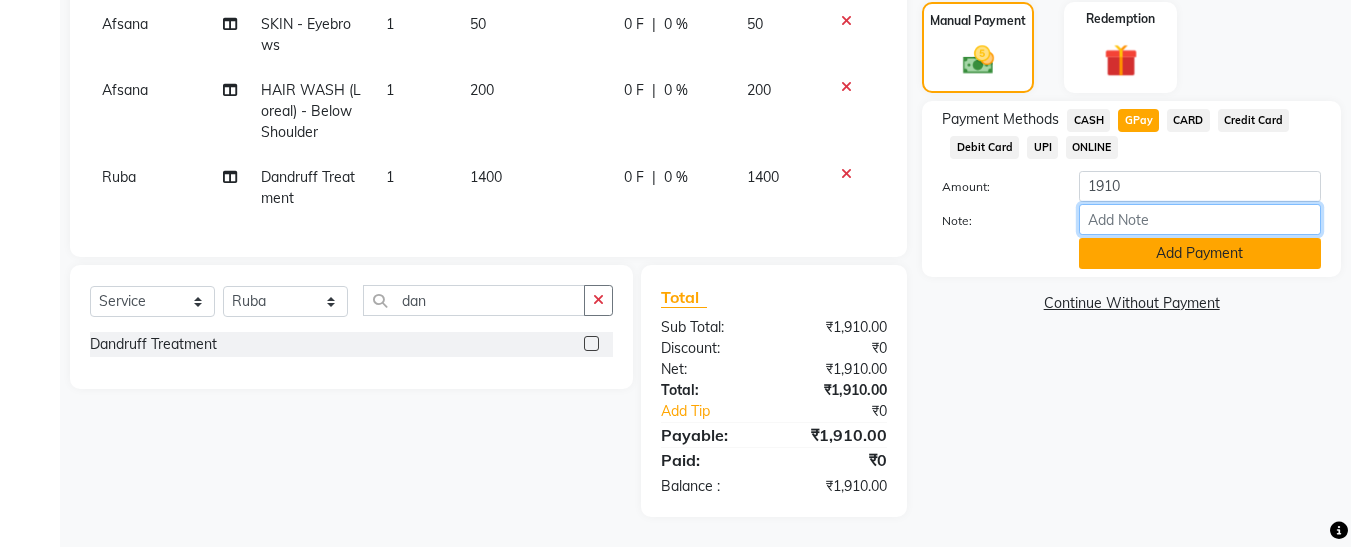 type on "fless" 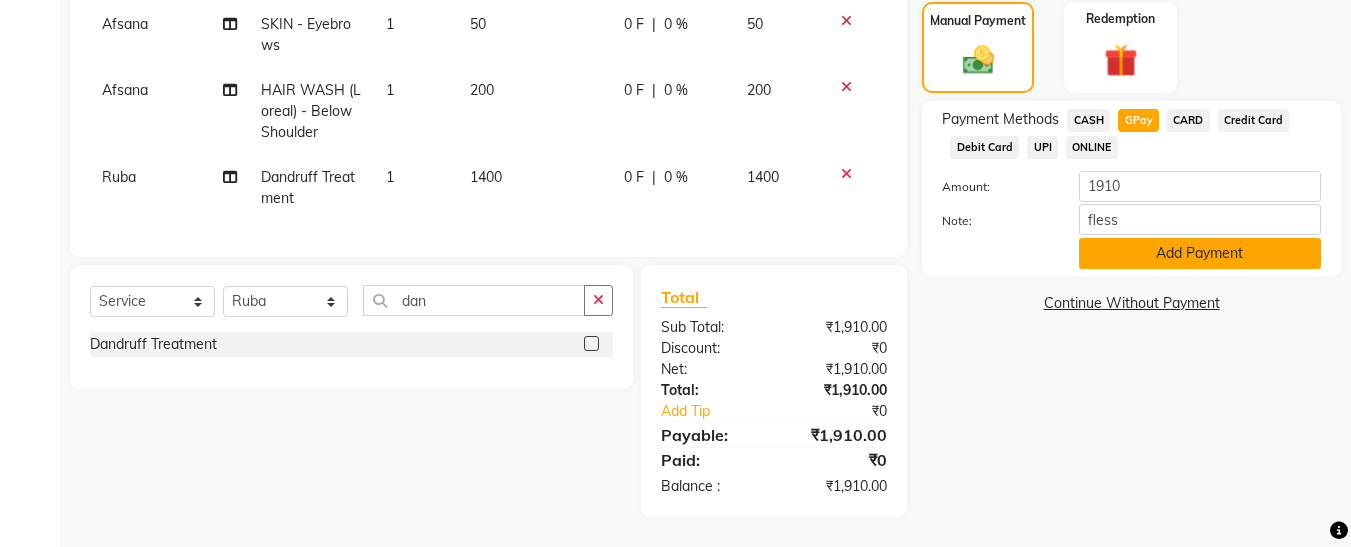 click on "Add Payment" 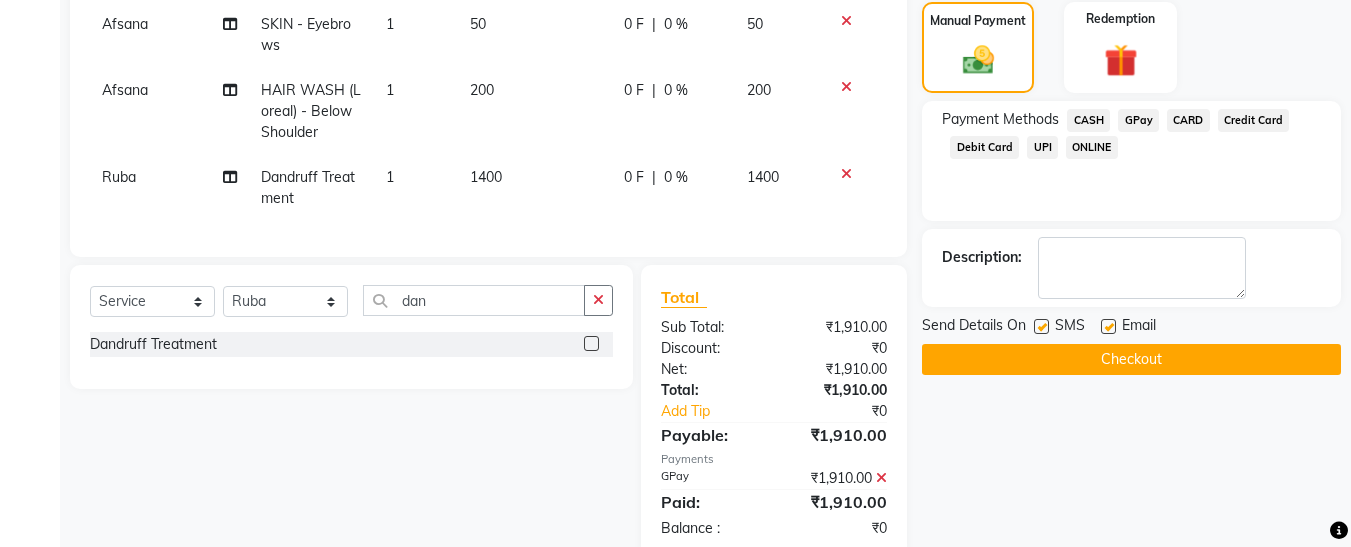 click 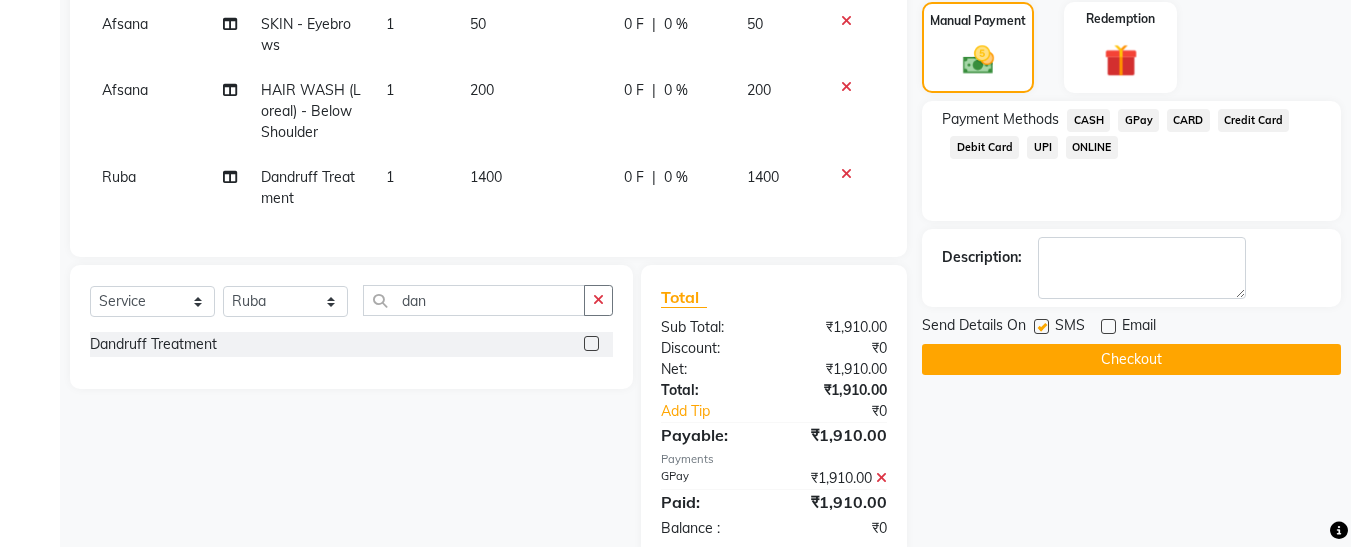 click 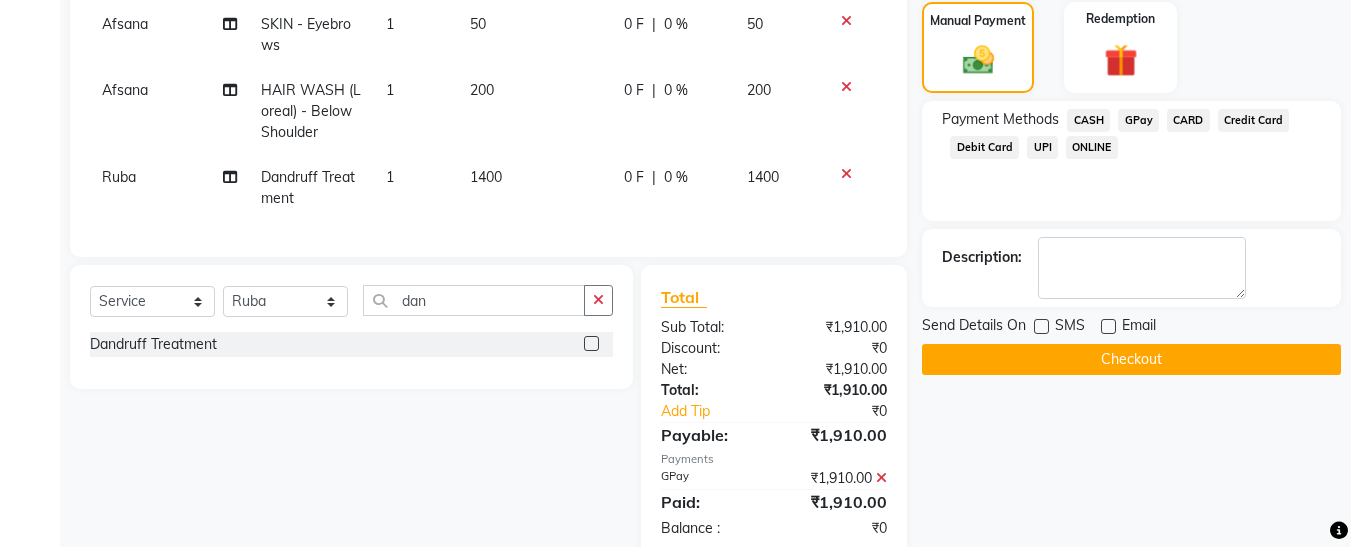 click on "Checkout" 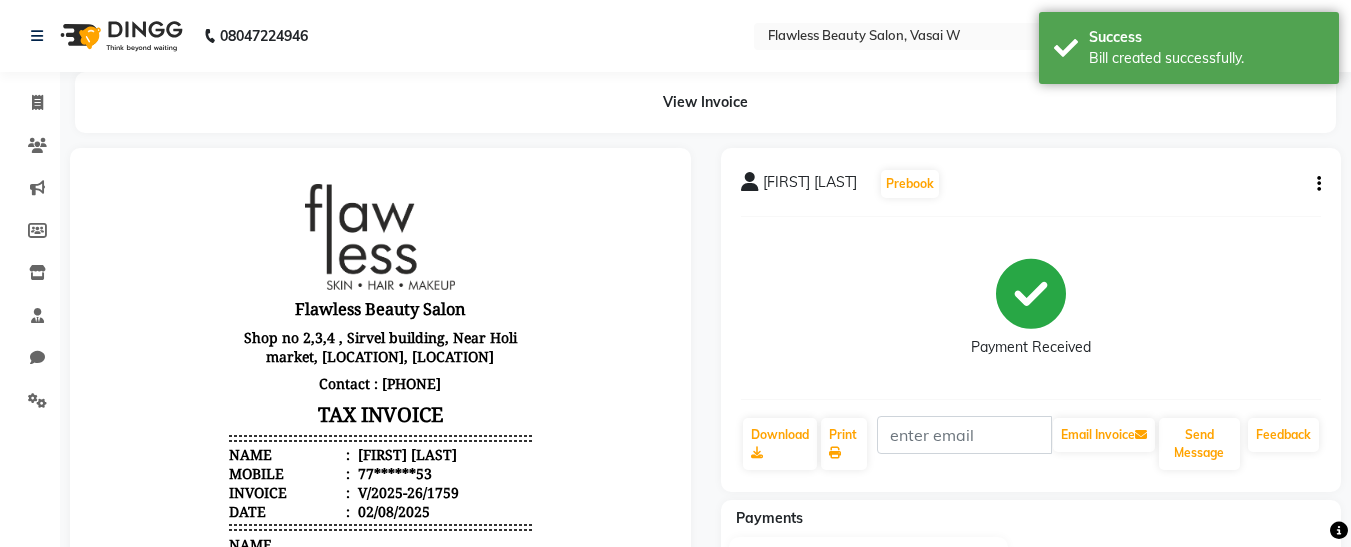 scroll, scrollTop: 0, scrollLeft: 0, axis: both 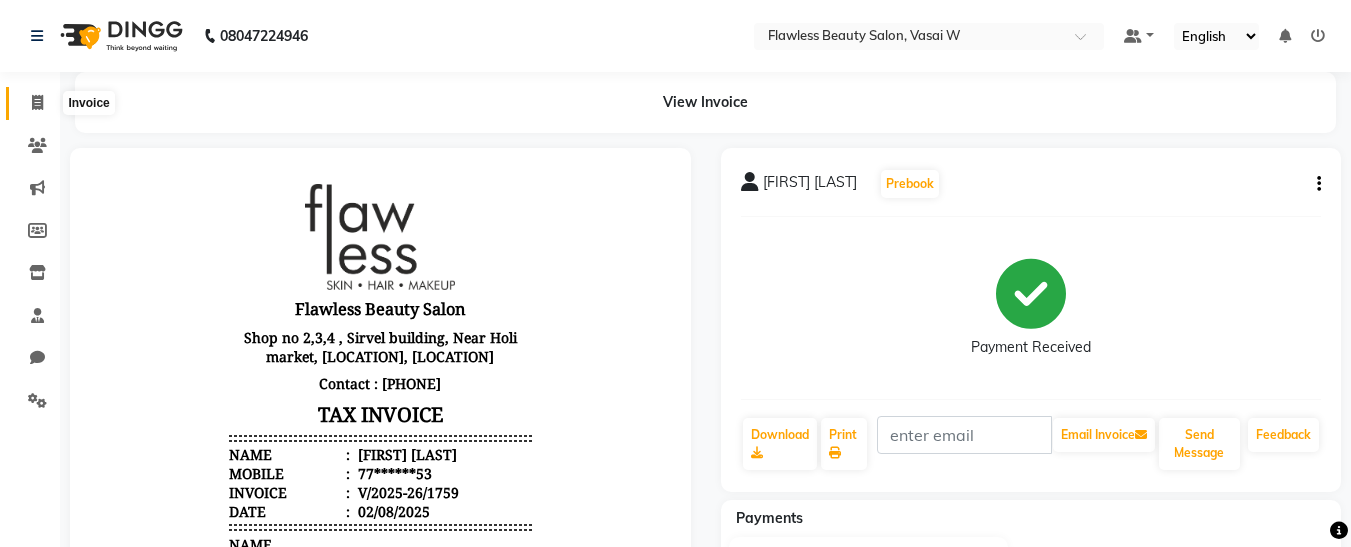 click 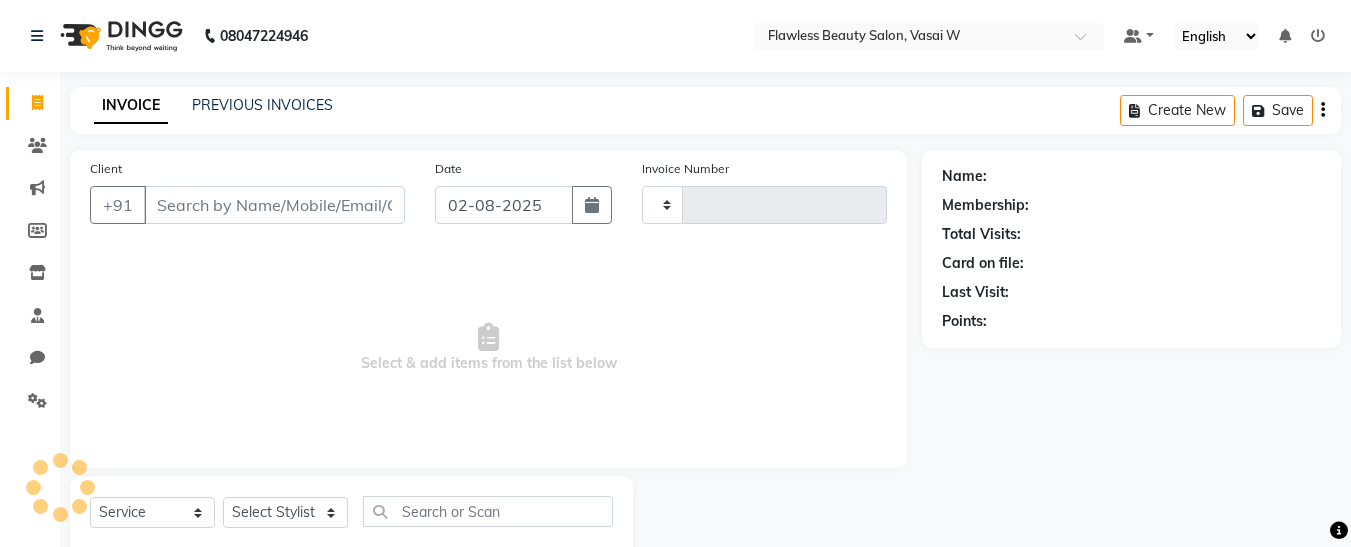 type on "1760" 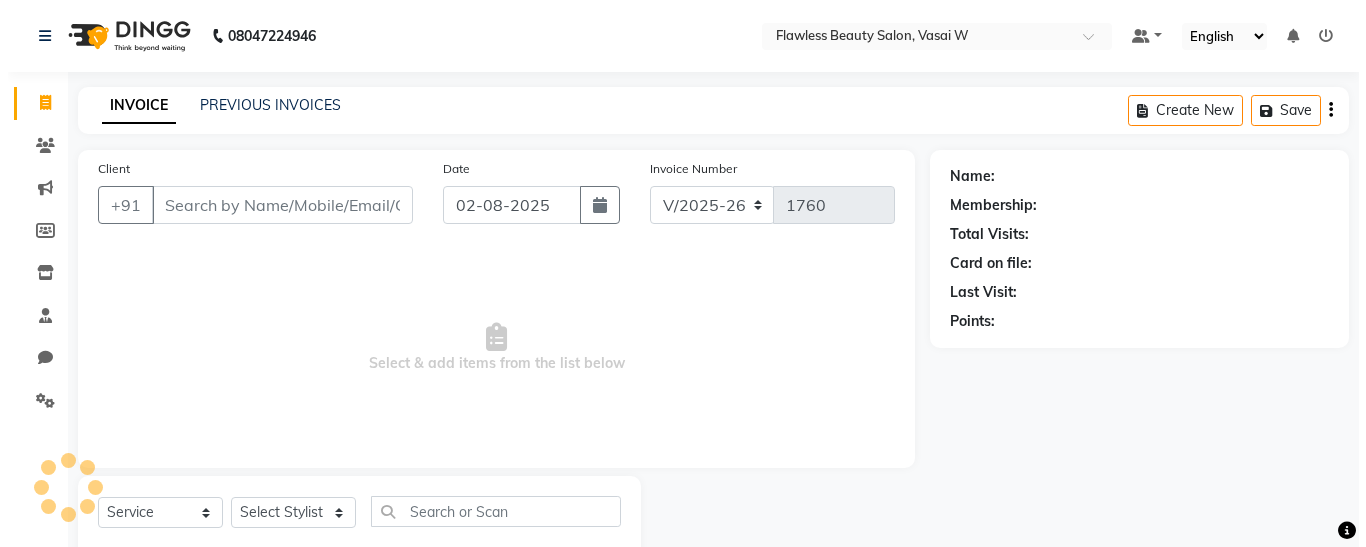 scroll, scrollTop: 54, scrollLeft: 0, axis: vertical 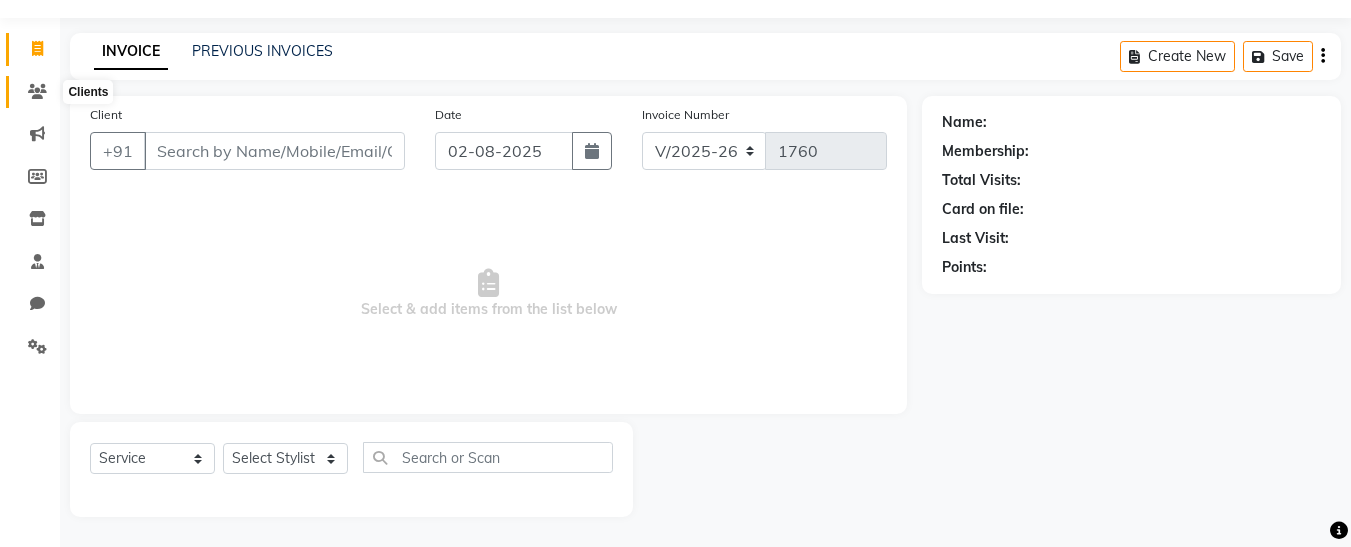 click 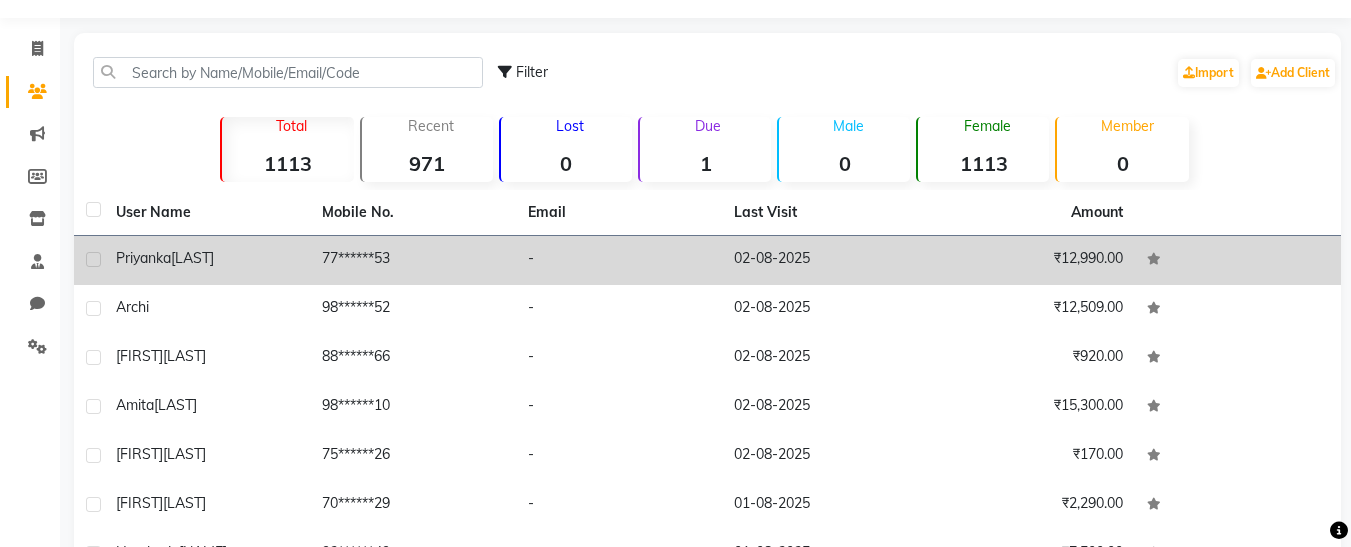 click on "Priyanka" 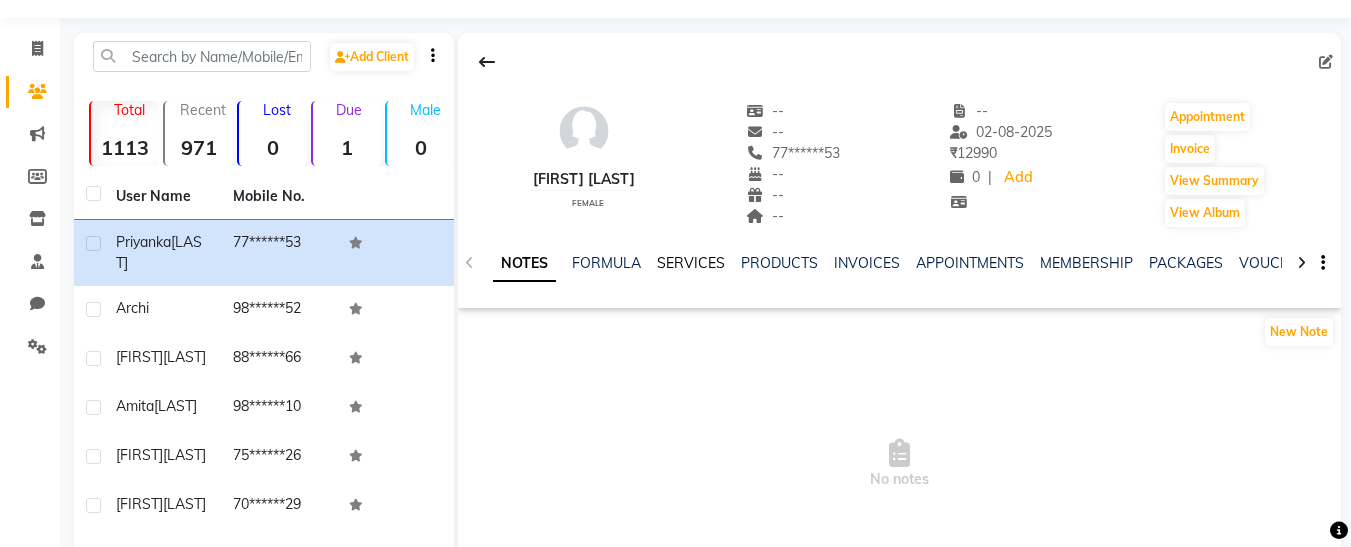 click on "SERVICES" 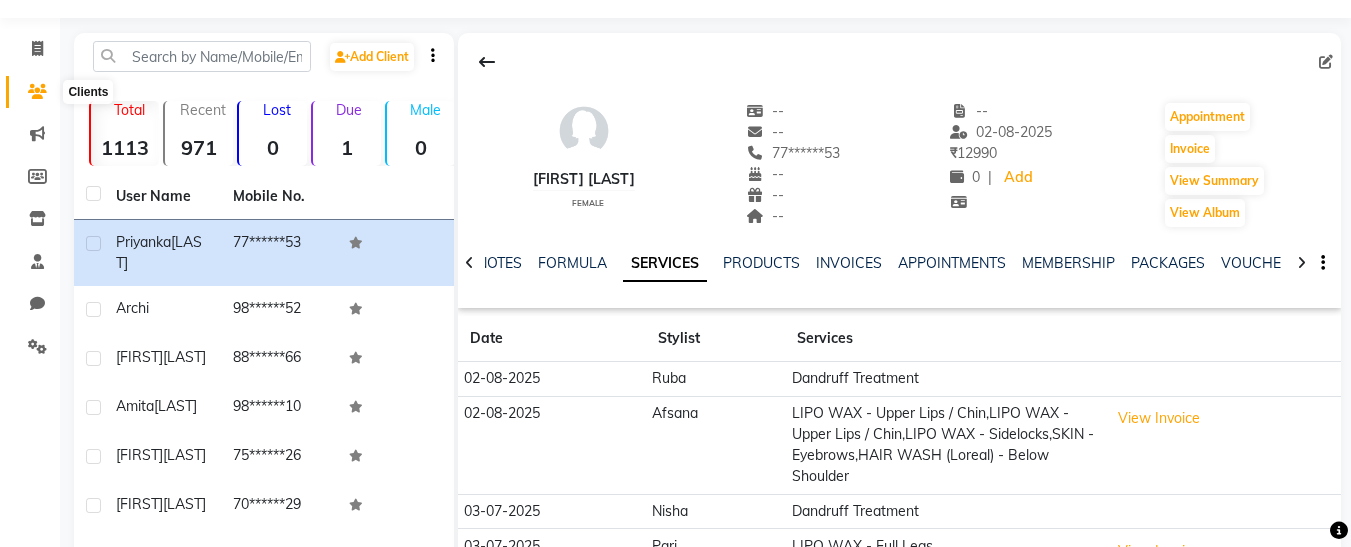 click 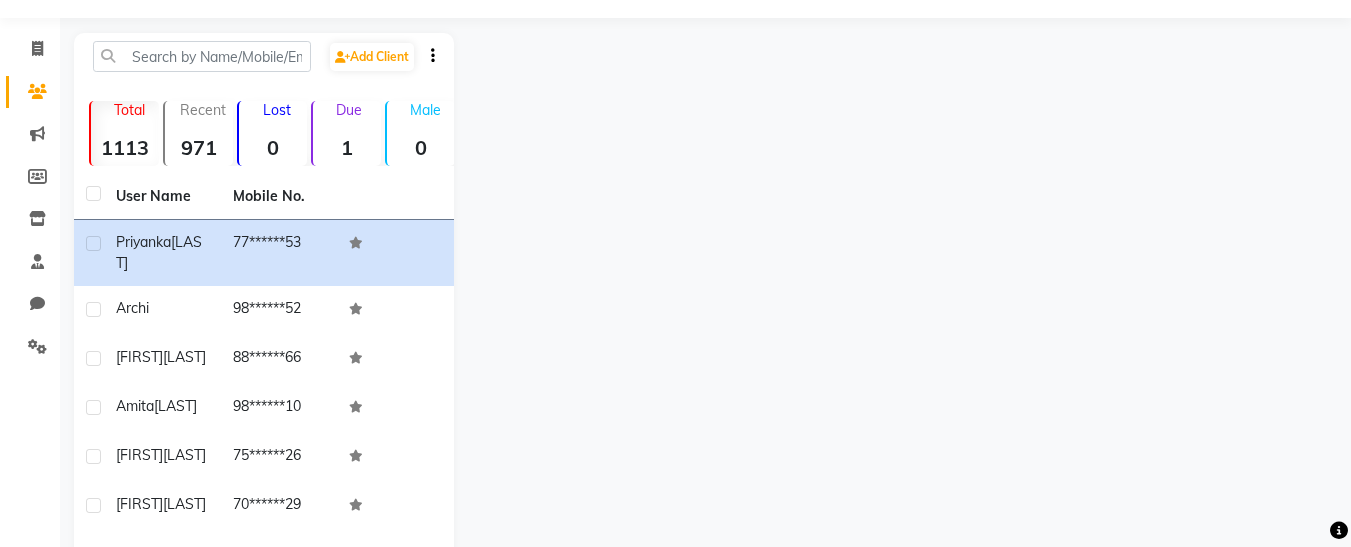 click 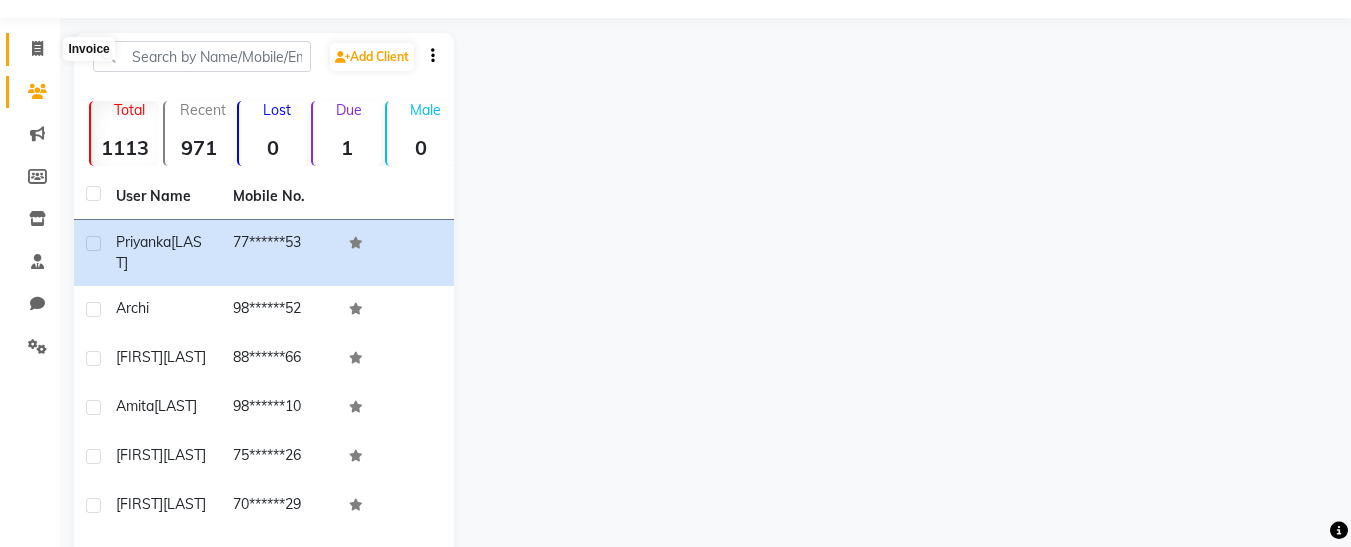 click 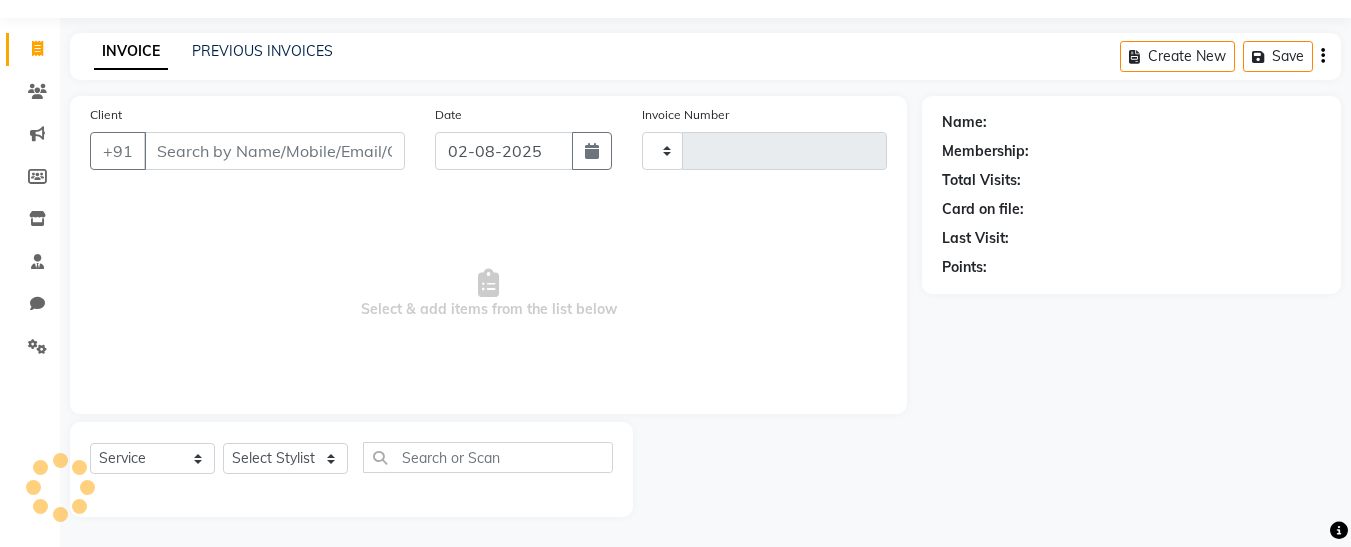 type on "1760" 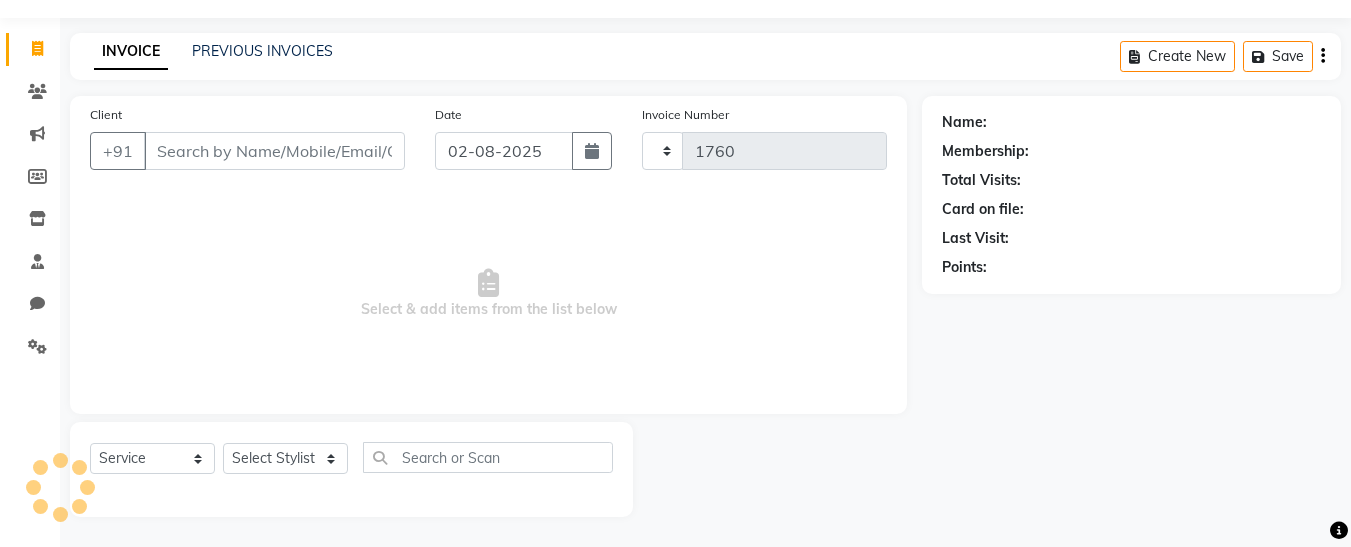 select on "8090" 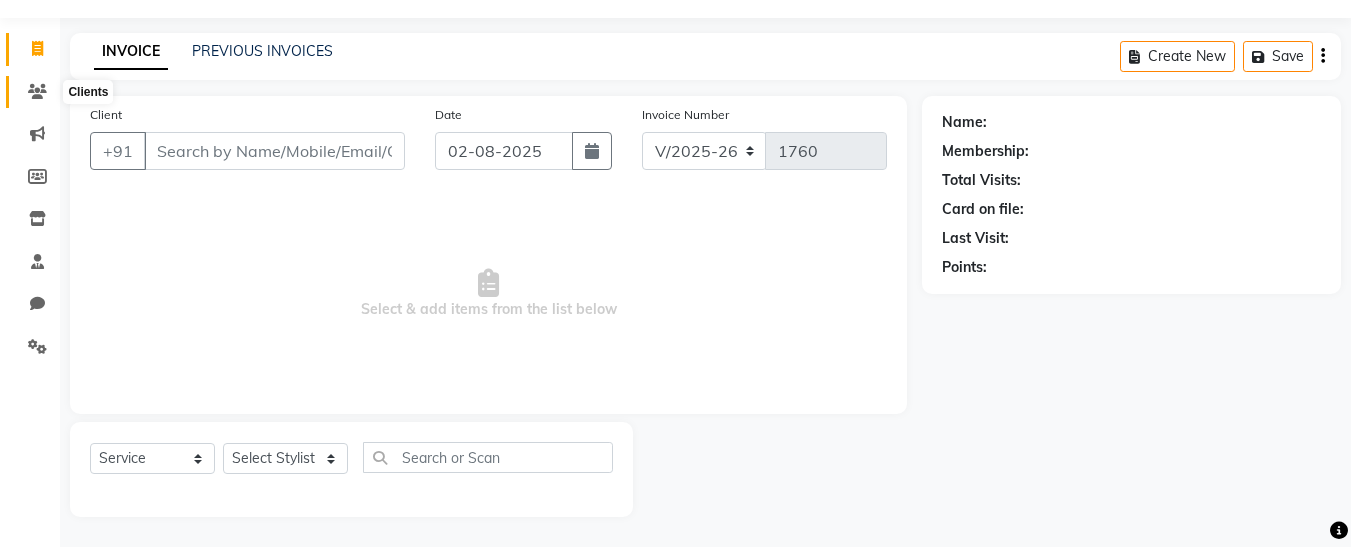 click 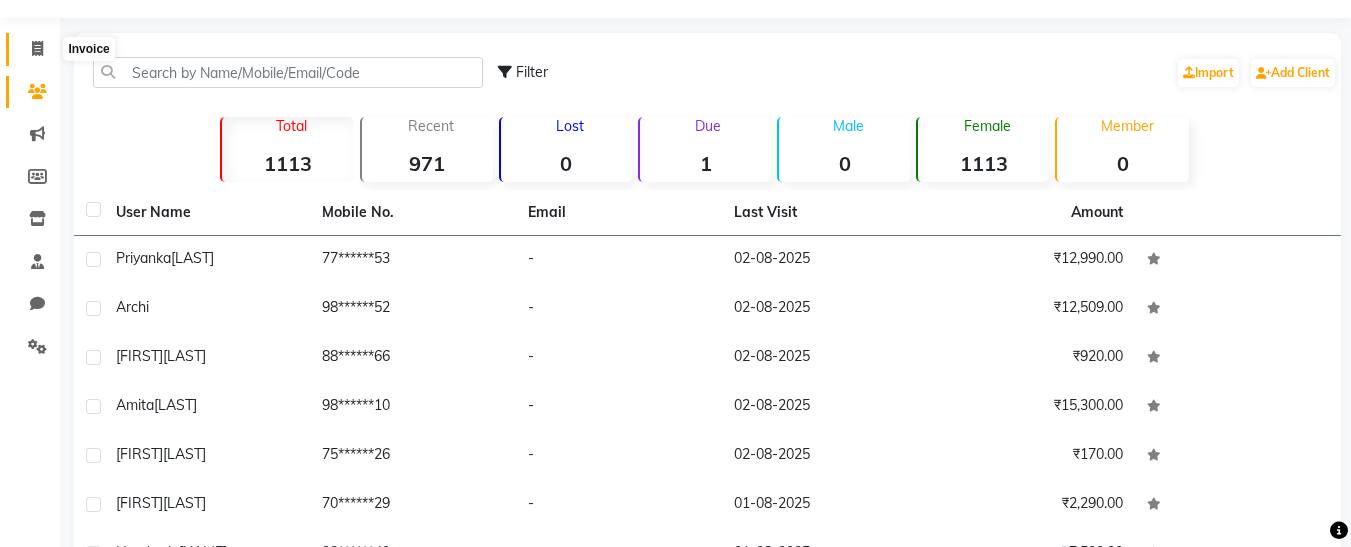 click 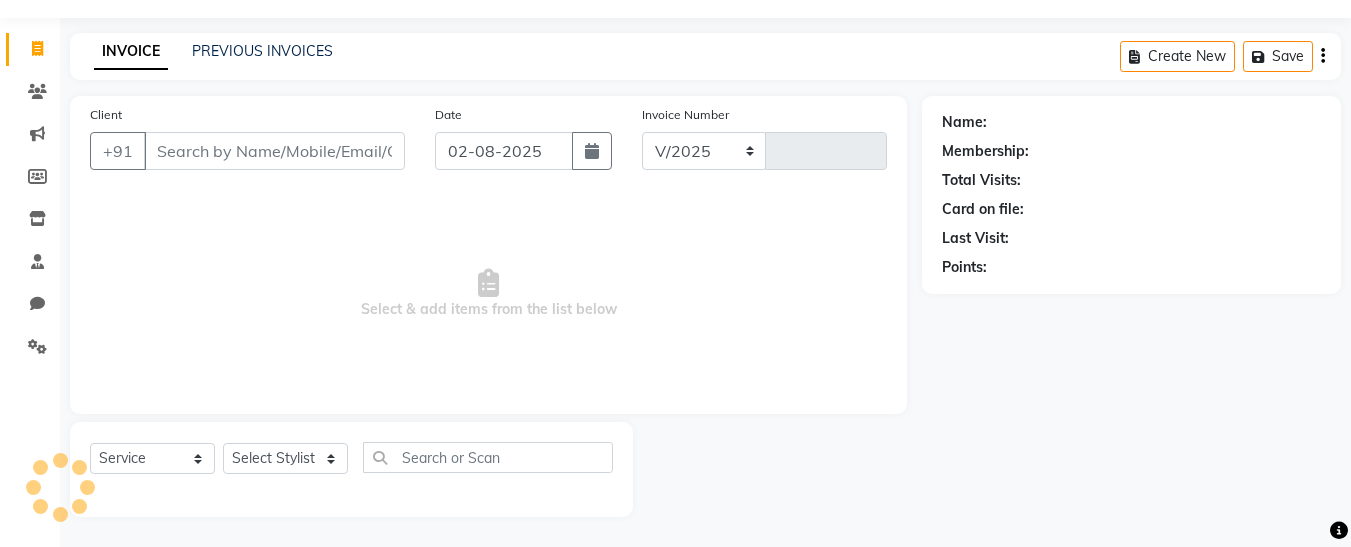 select on "8090" 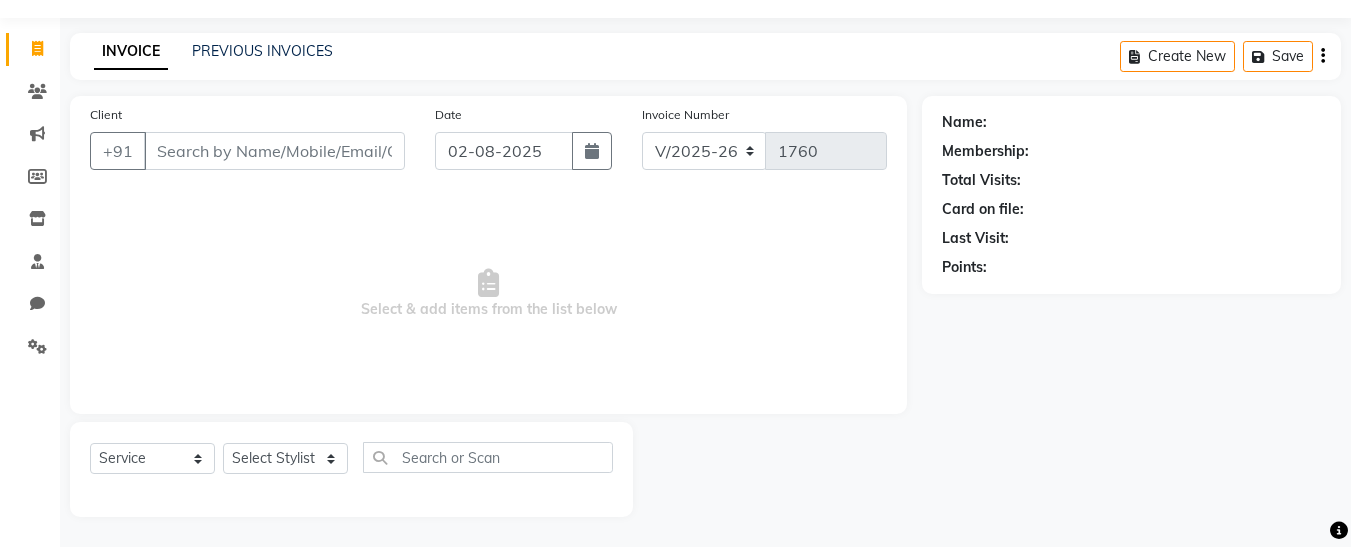 click on "Client" at bounding box center (274, 151) 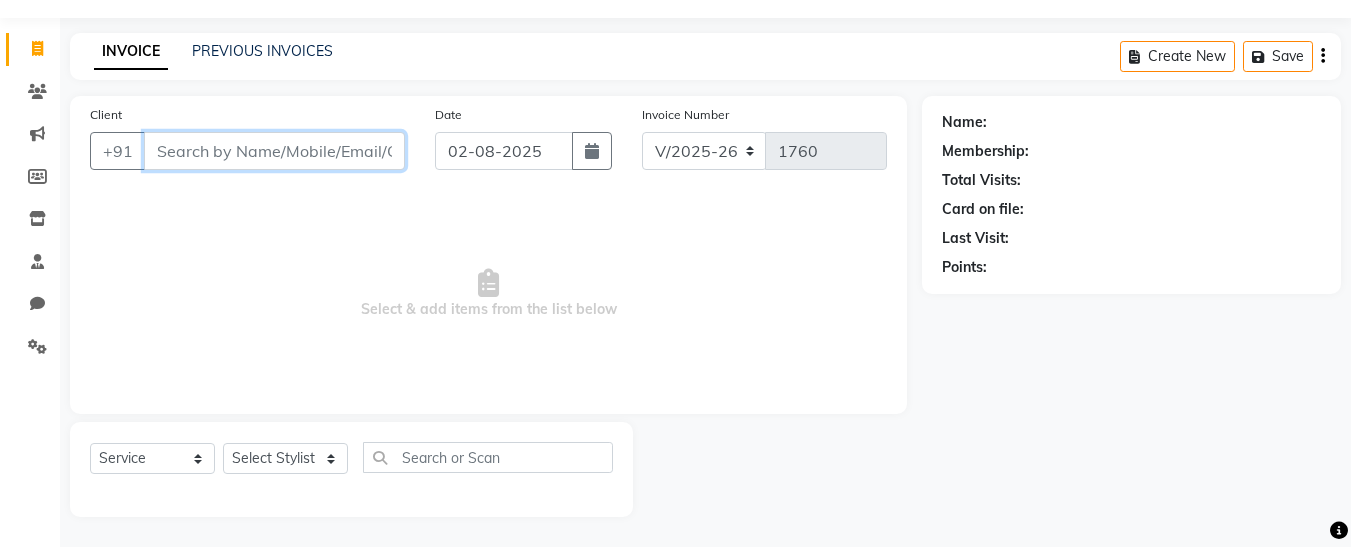 click on "Client" at bounding box center [274, 151] 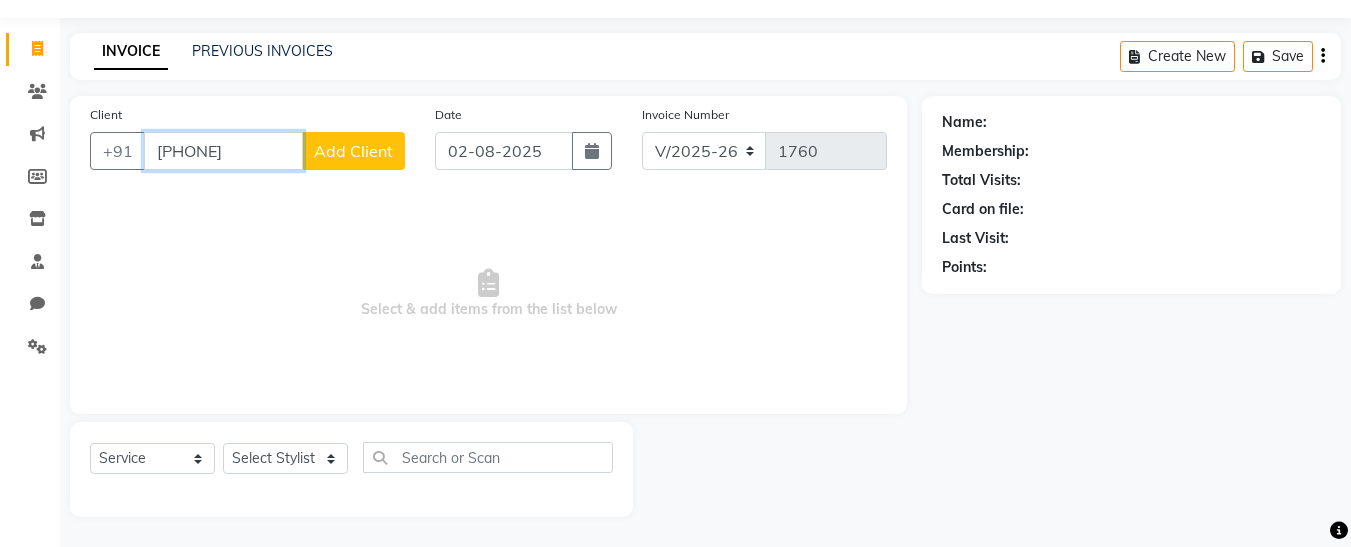 type on "[PHONE]" 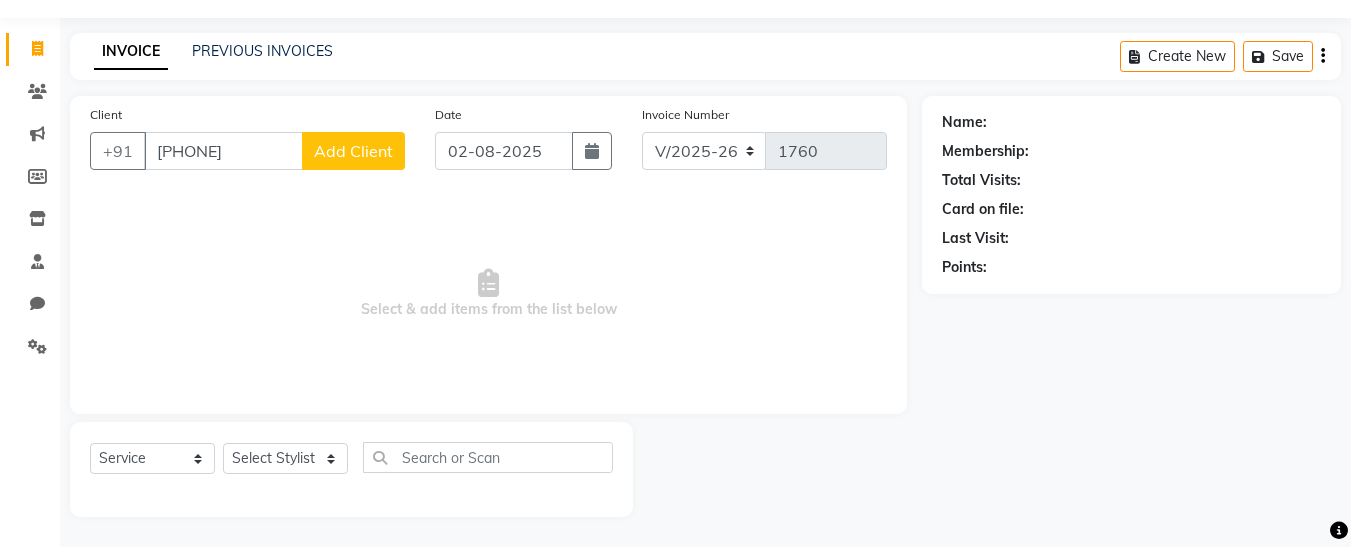 click on "Add Client" 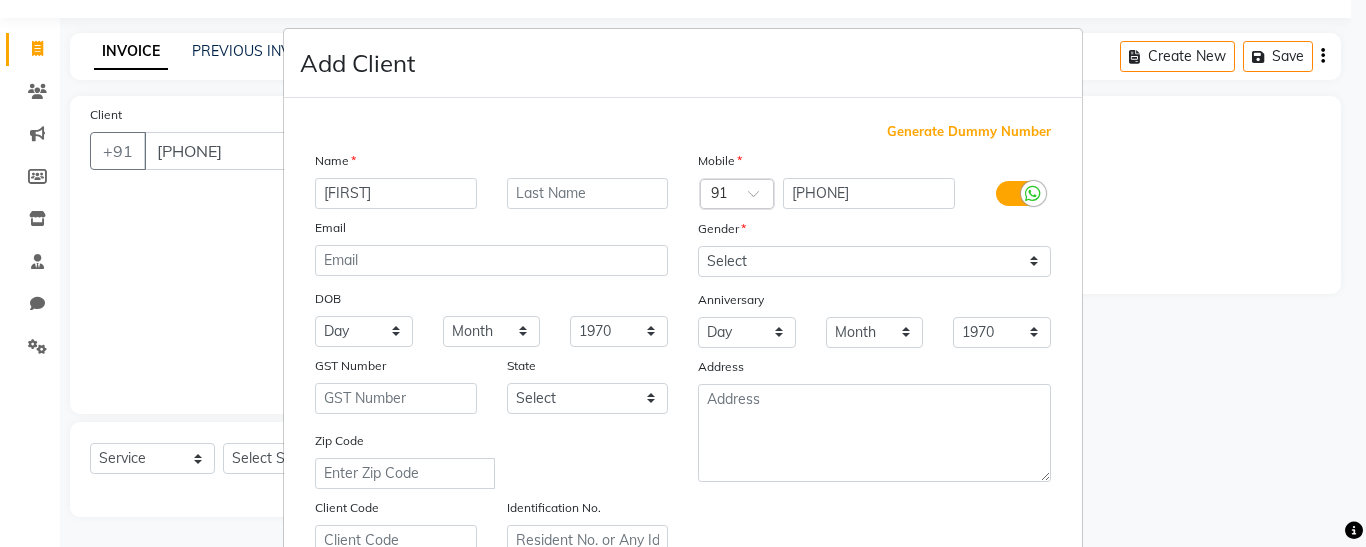type on "[FIRST]" 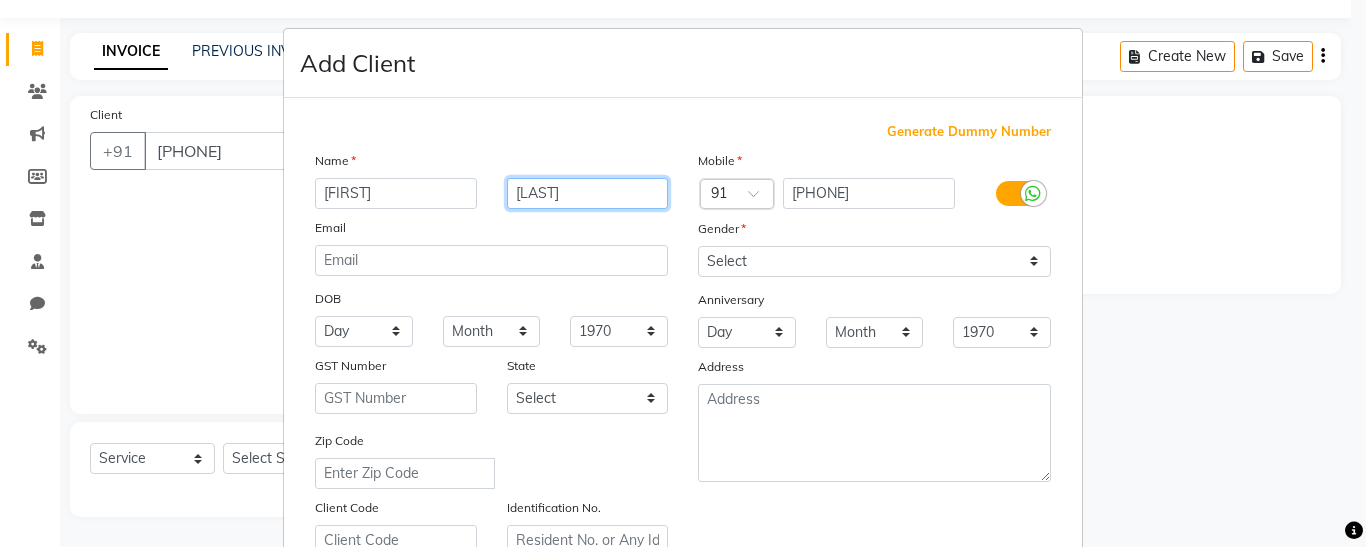 type on "[LAST]" 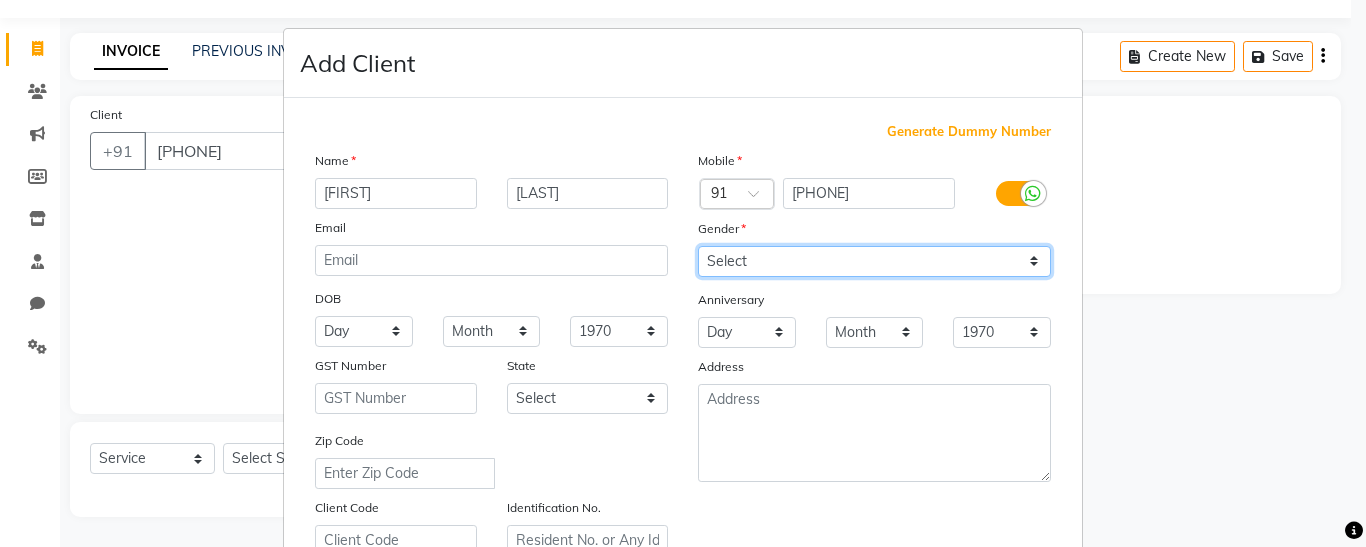 click on "Select Male Female Other Prefer Not To Say" at bounding box center [874, 261] 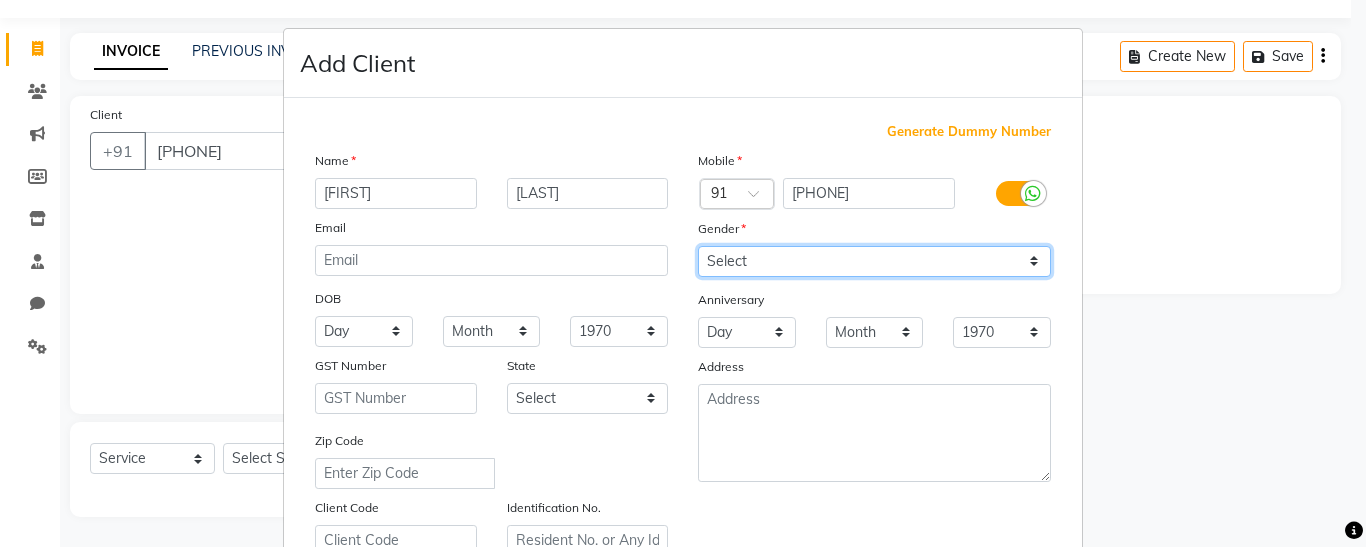select on "female" 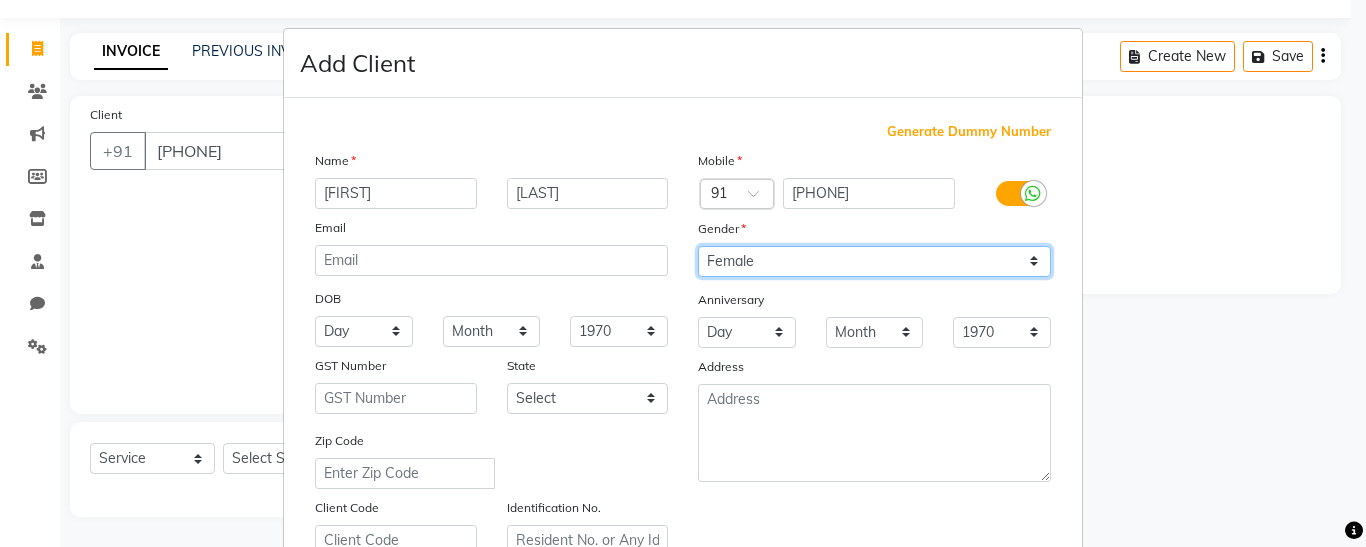 click on "Select Male Female Other Prefer Not To Say" at bounding box center [874, 261] 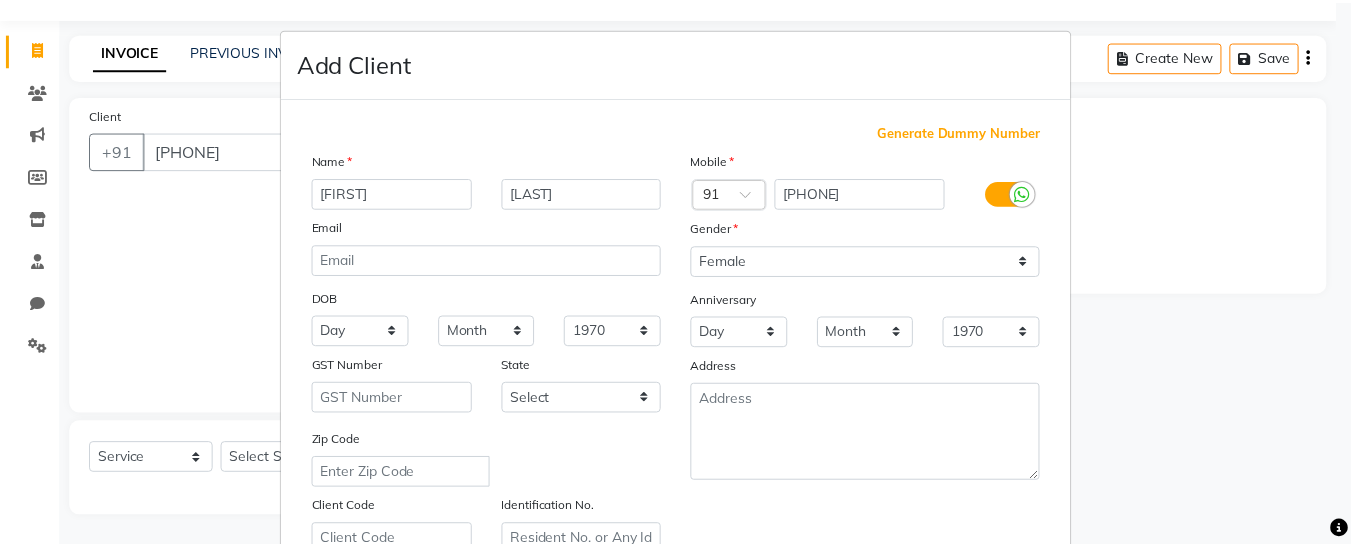 scroll, scrollTop: 376, scrollLeft: 0, axis: vertical 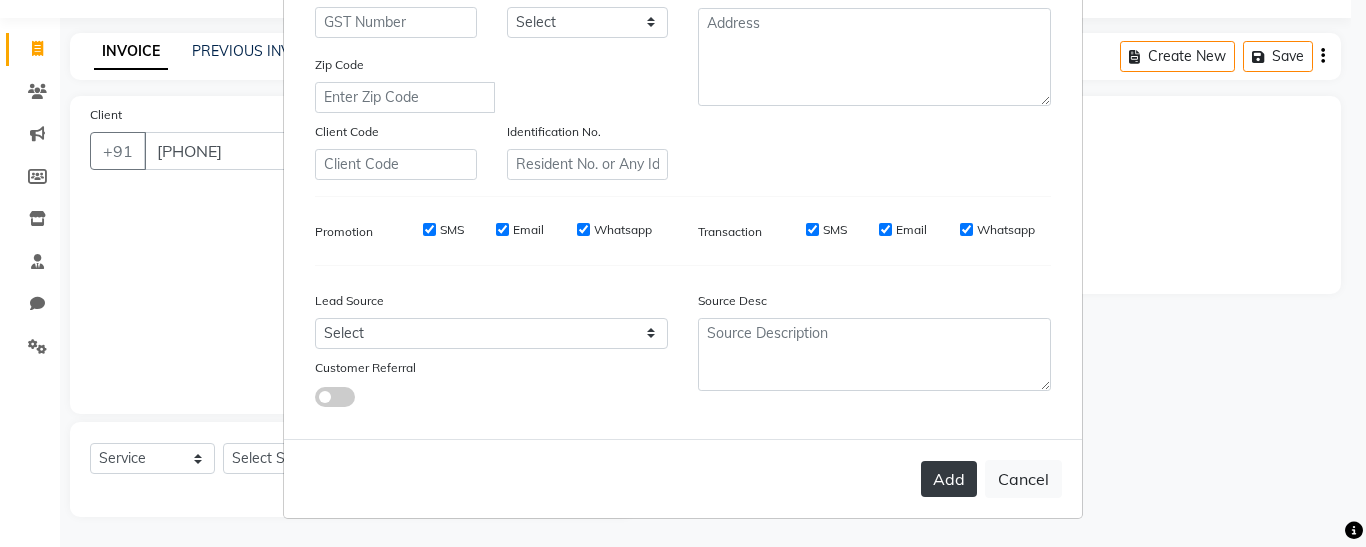 click on "Add" at bounding box center (949, 479) 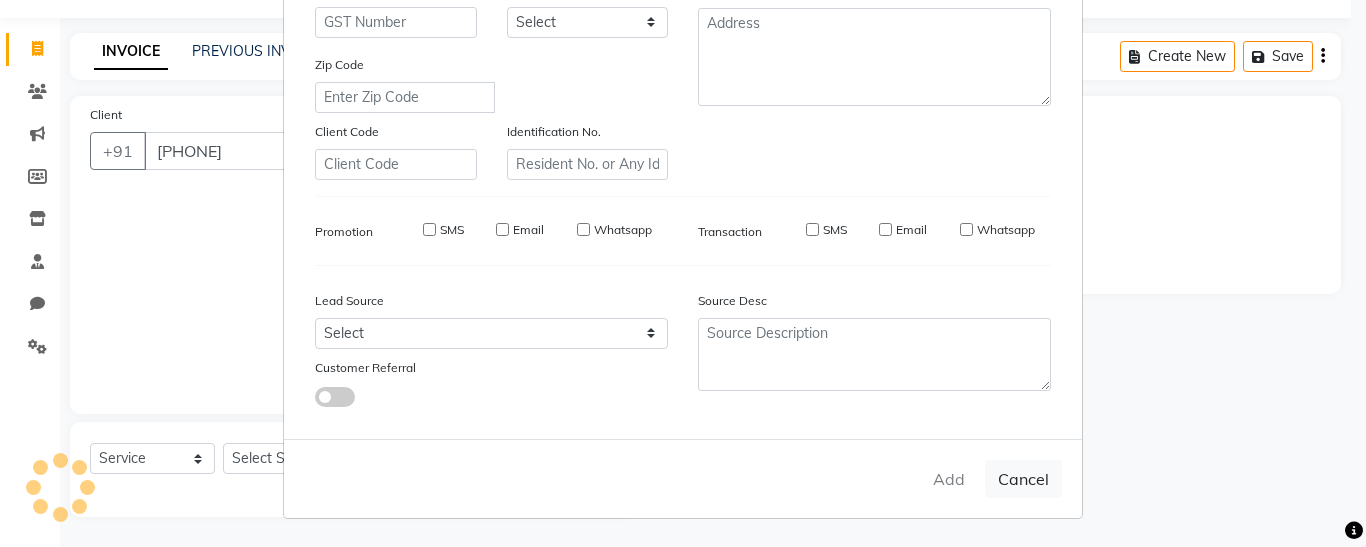 type on "95******04" 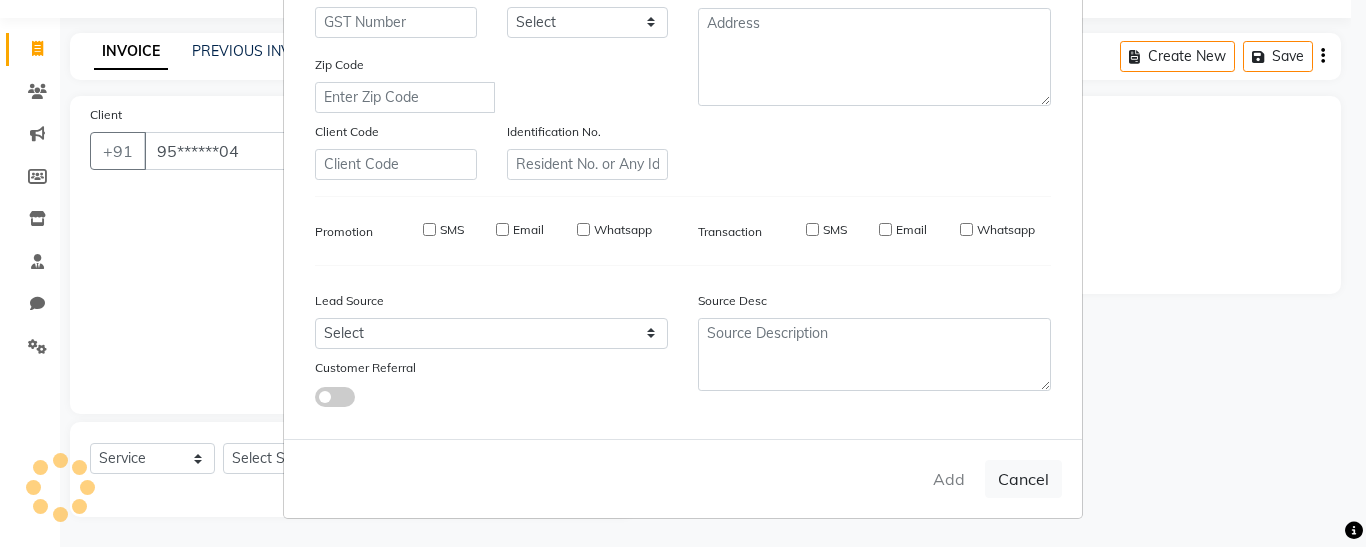select 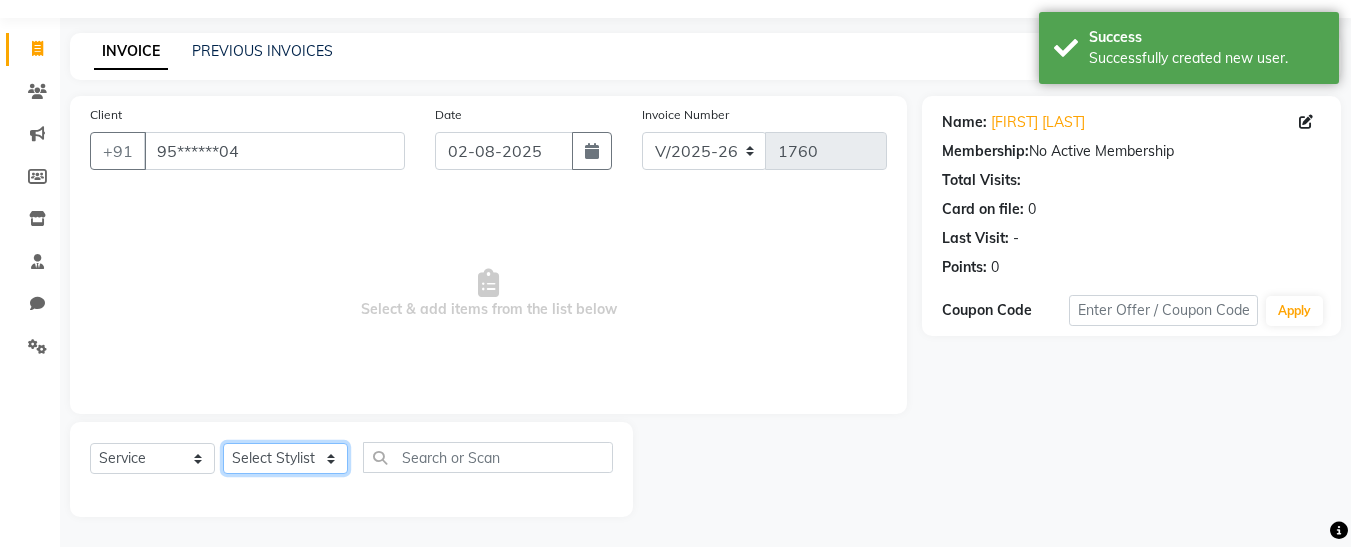 click on "Select Stylist Afsana Ankita Krutika Maam Nisha Pari Rasika Ruba sara Vidya" 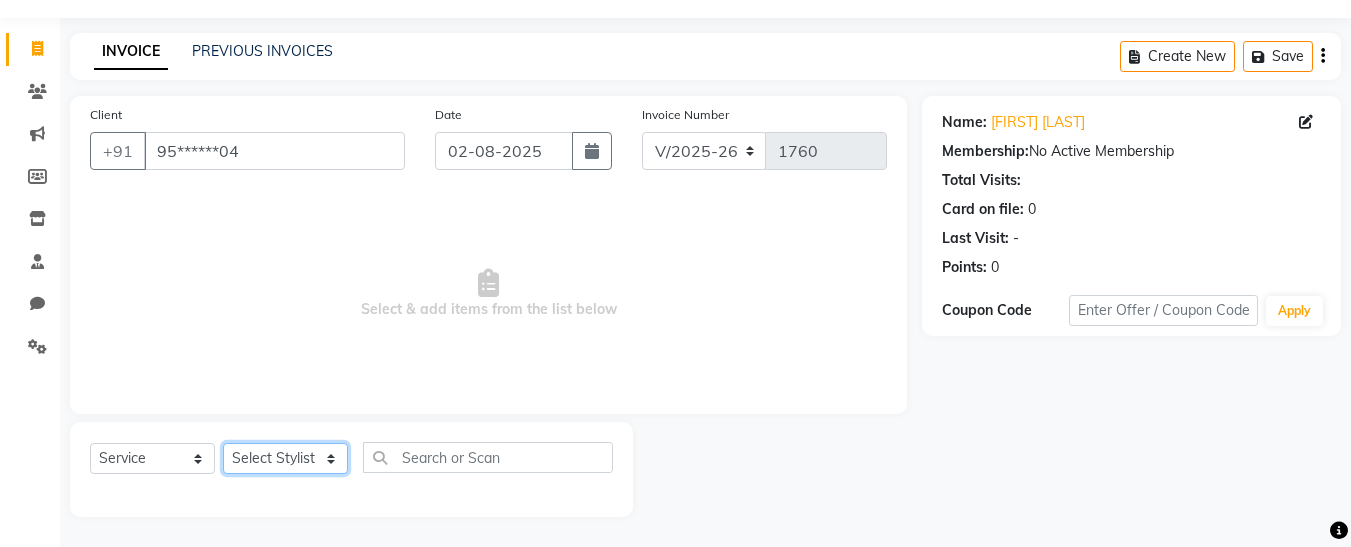 select on "76407" 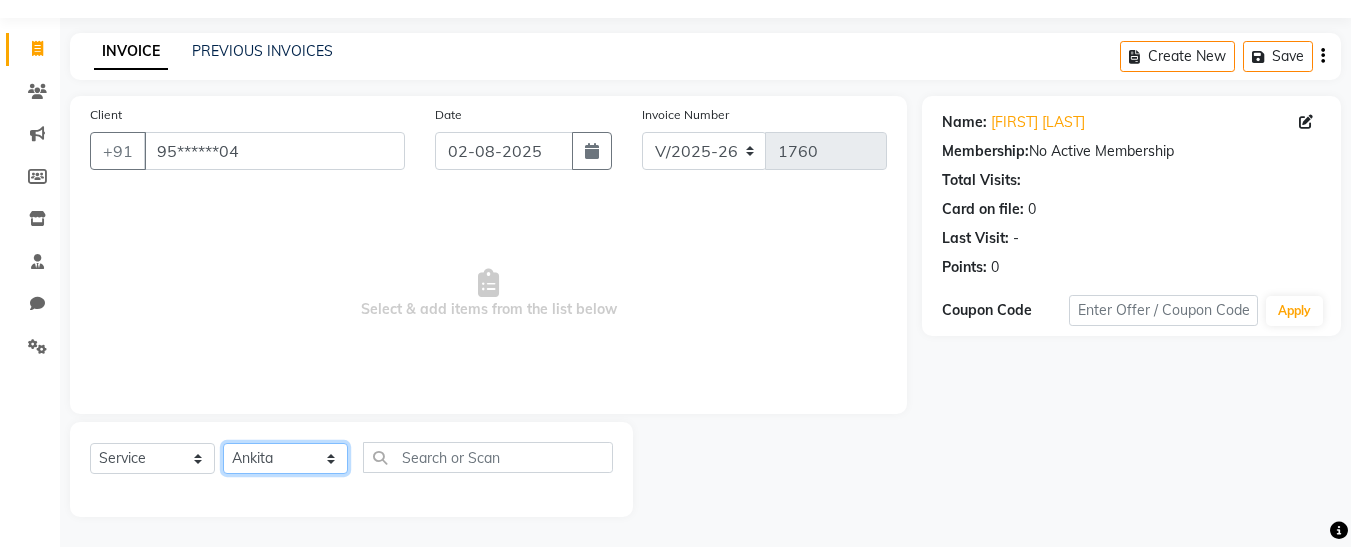 click on "Select Stylist Afsana Ankita Krutika Maam Nisha Pari Rasika Ruba sara Vidya" 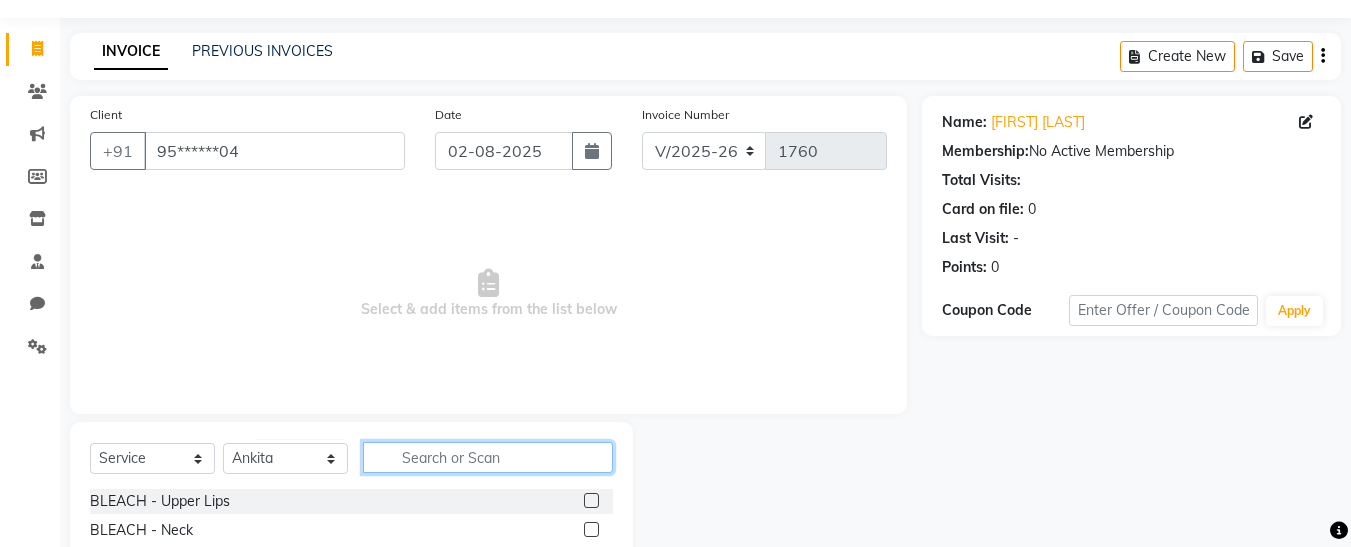 click 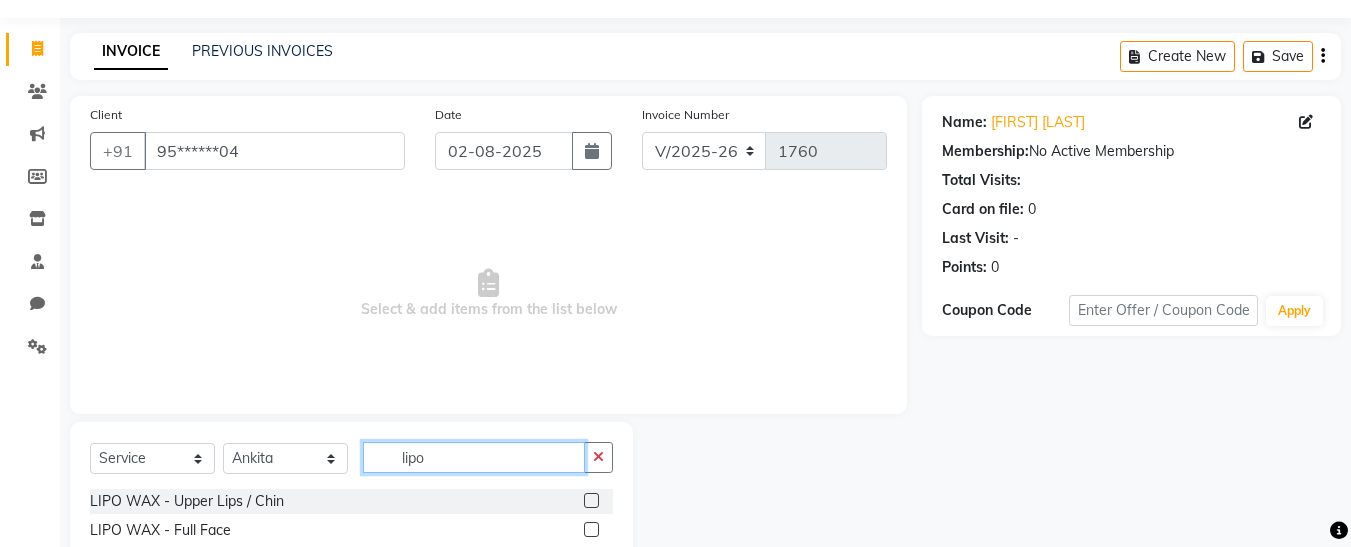 scroll, scrollTop: 194, scrollLeft: 0, axis: vertical 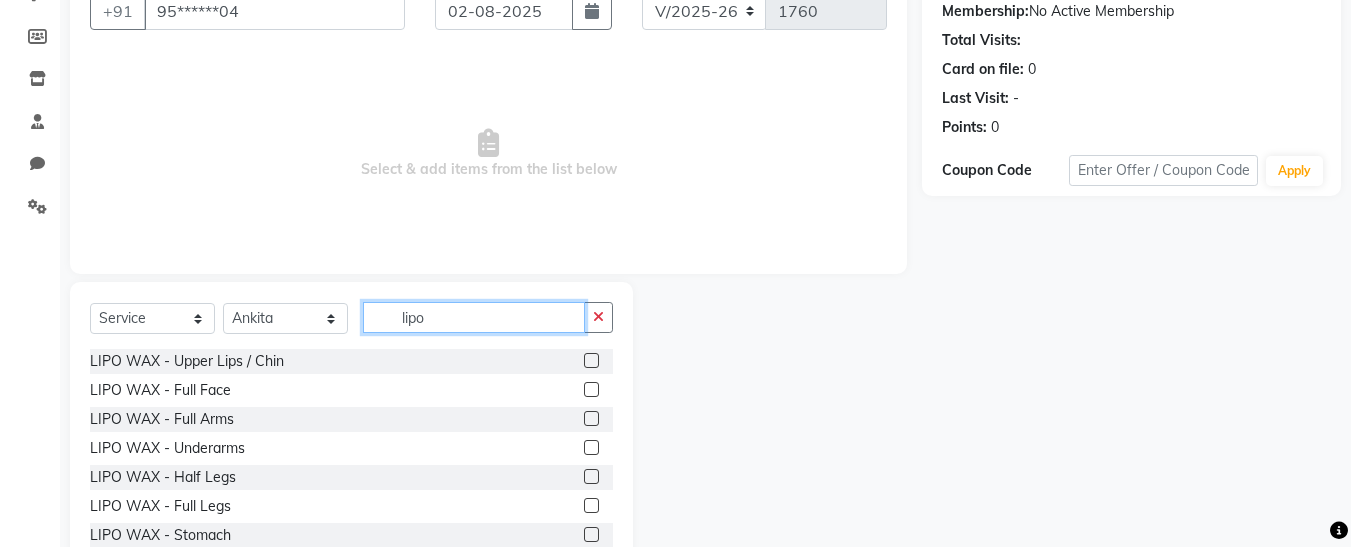 type on "lipo" 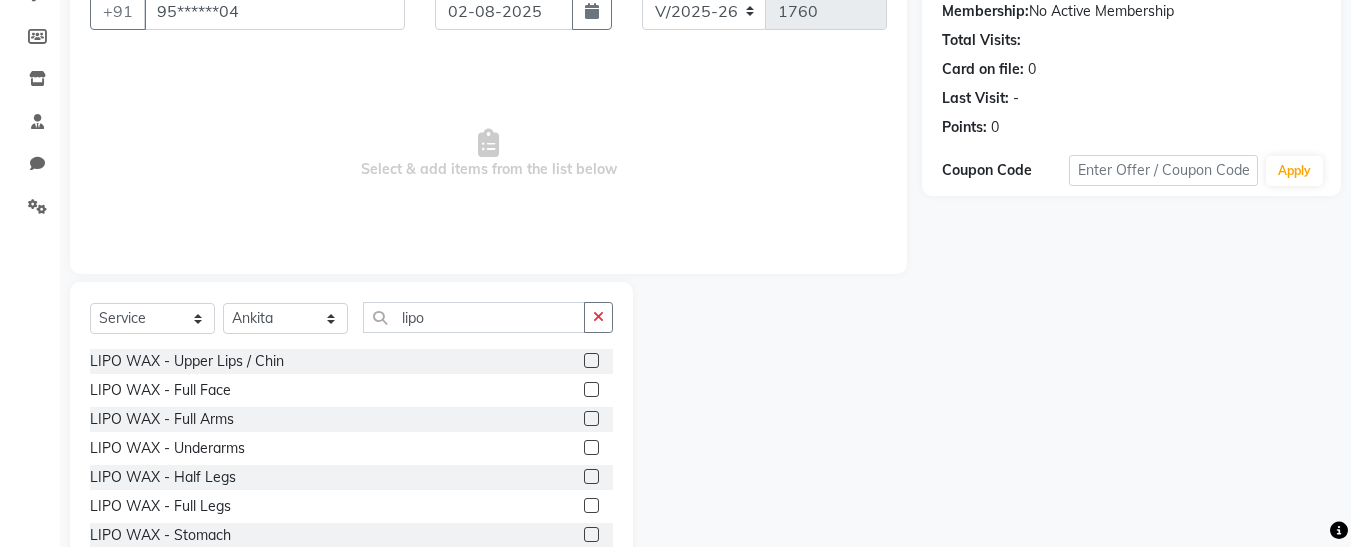click 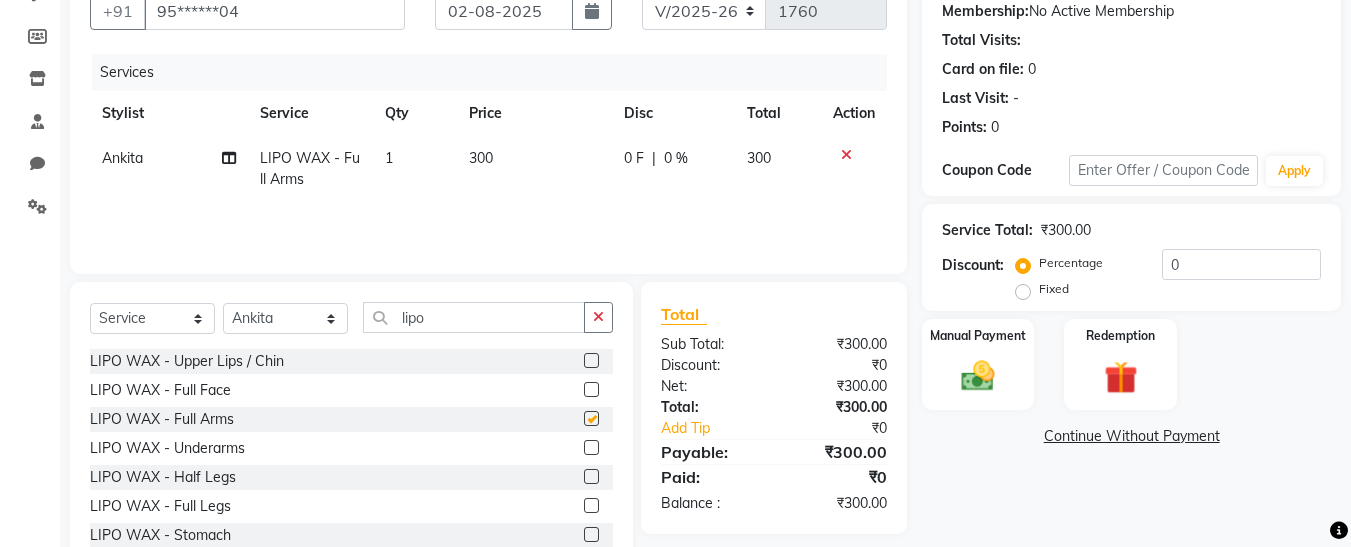 checkbox on "false" 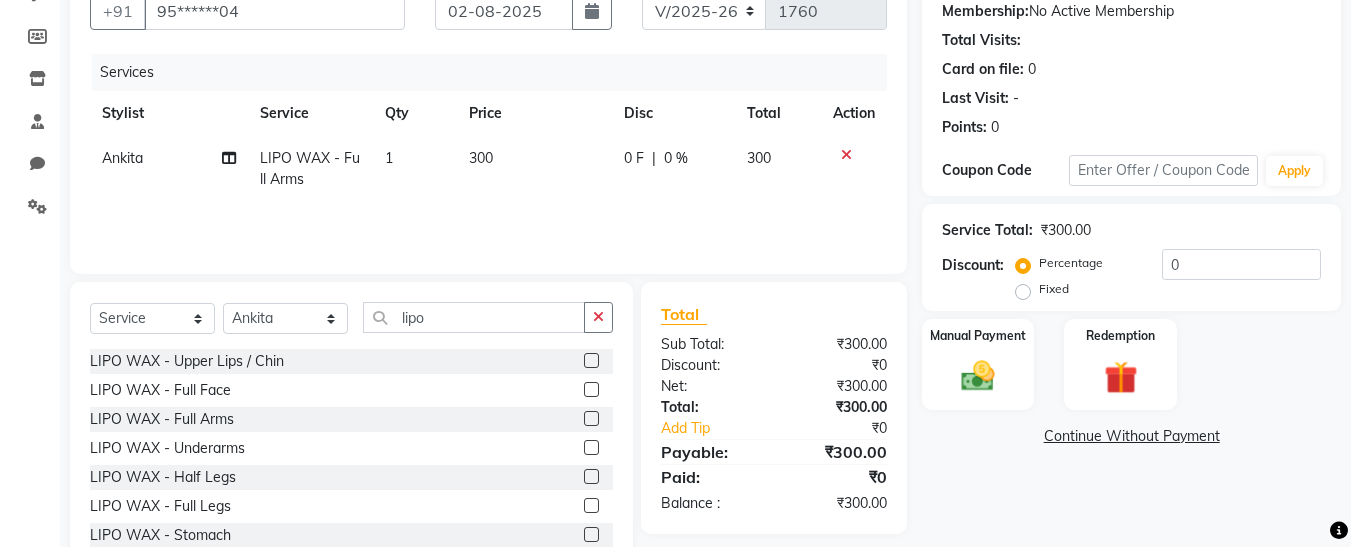 click 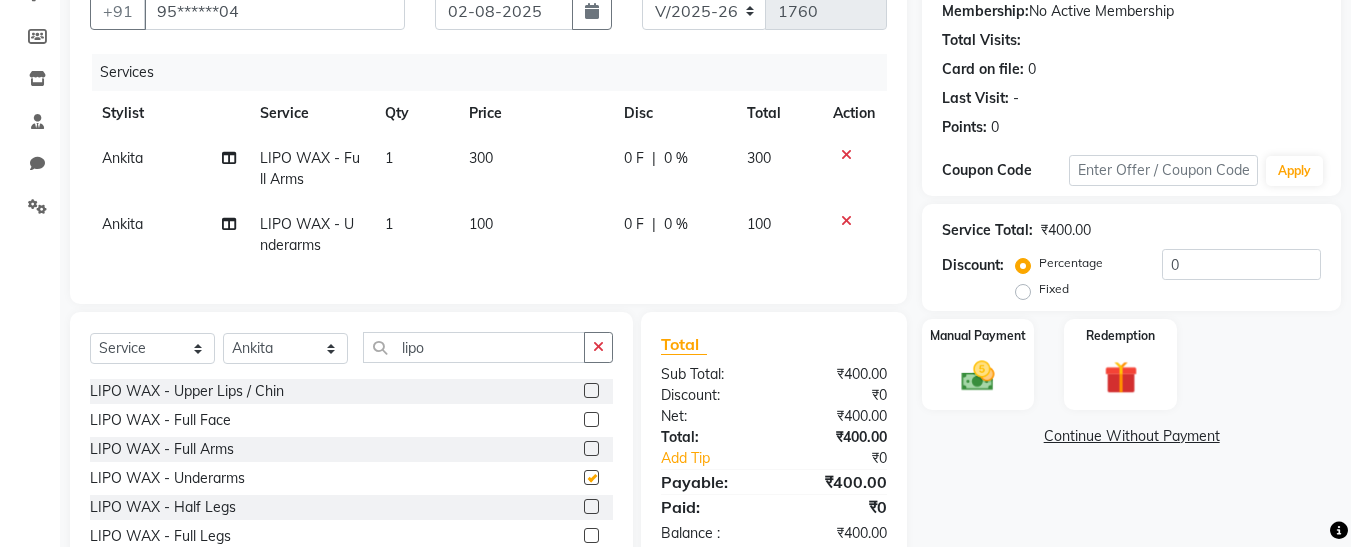 checkbox on "false" 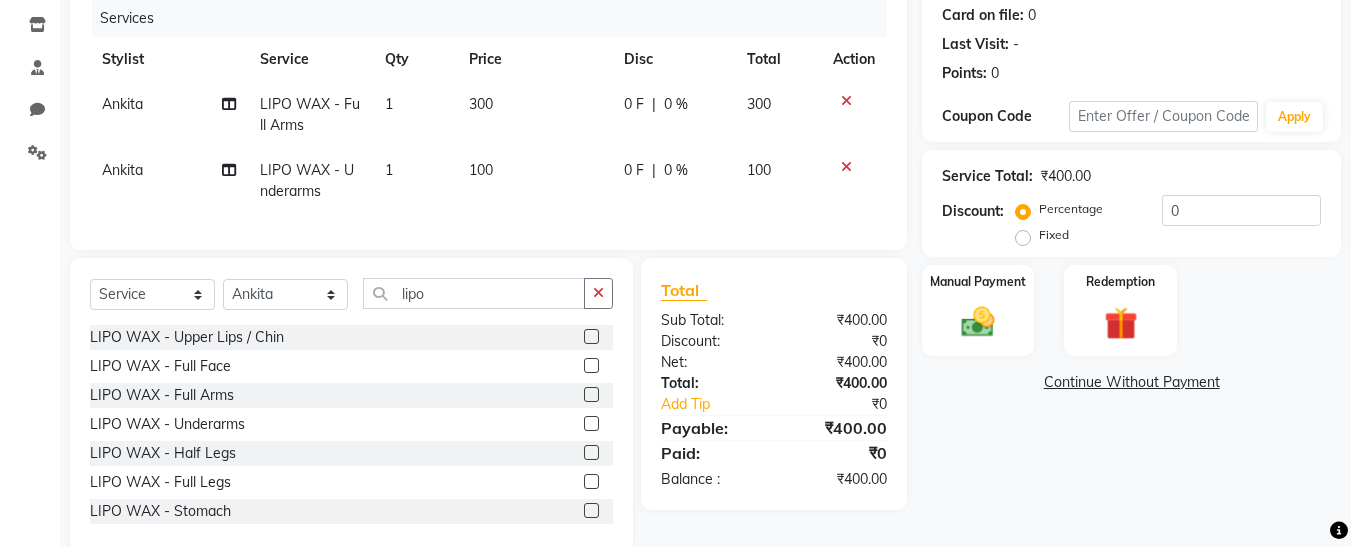 scroll, scrollTop: 299, scrollLeft: 0, axis: vertical 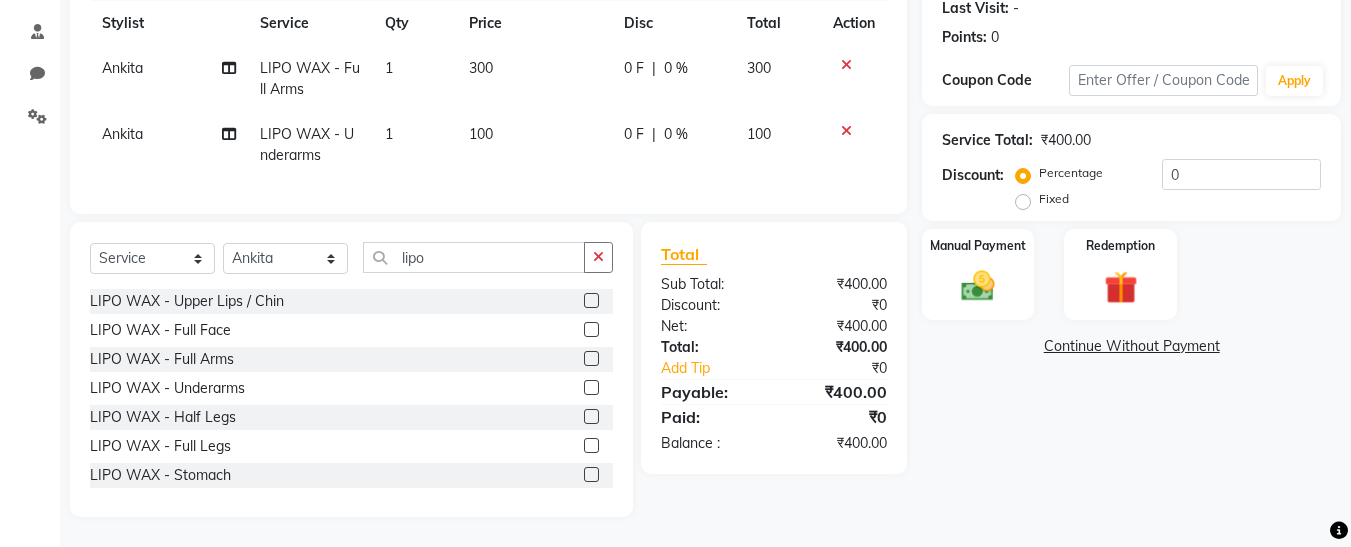 click 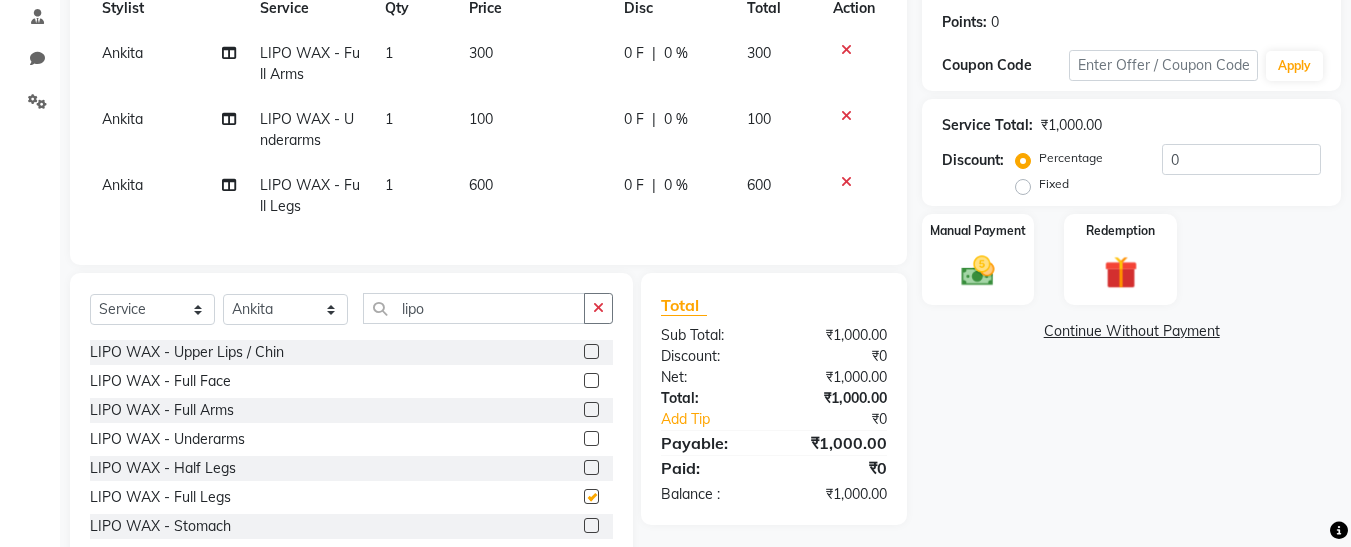 checkbox on "false" 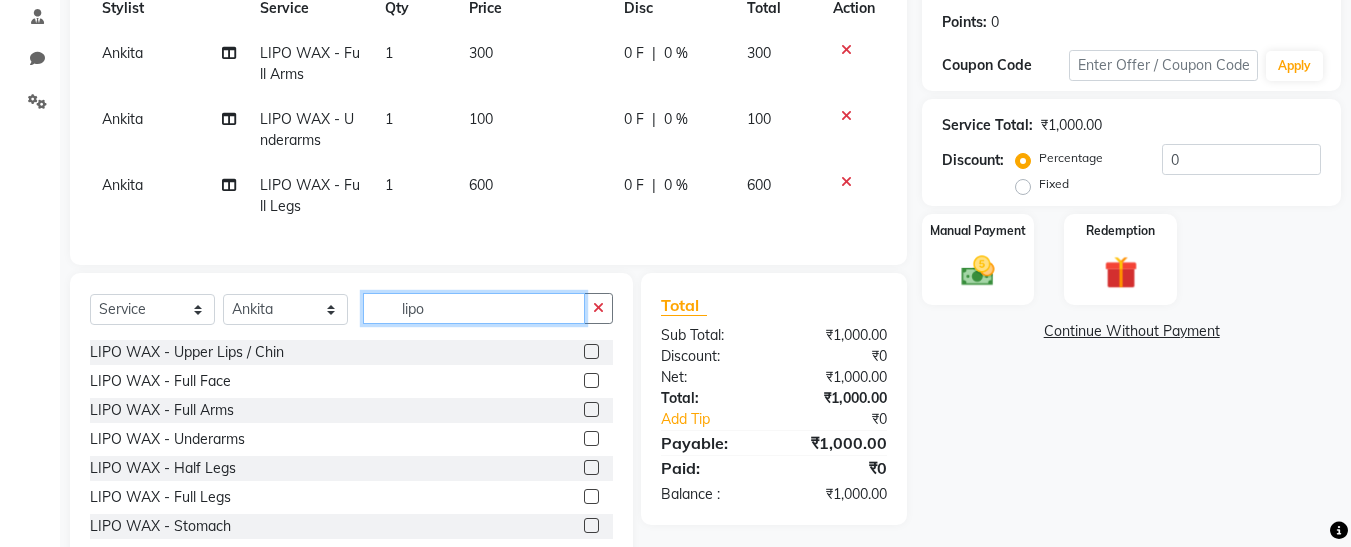 click on "lipo" 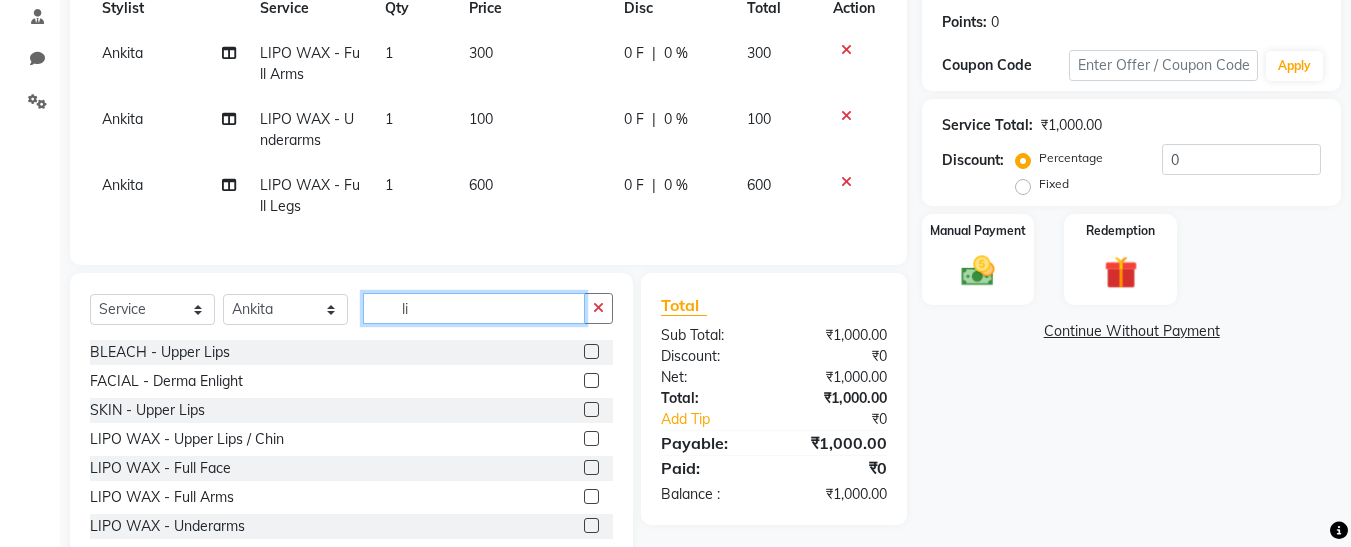 type on "l" 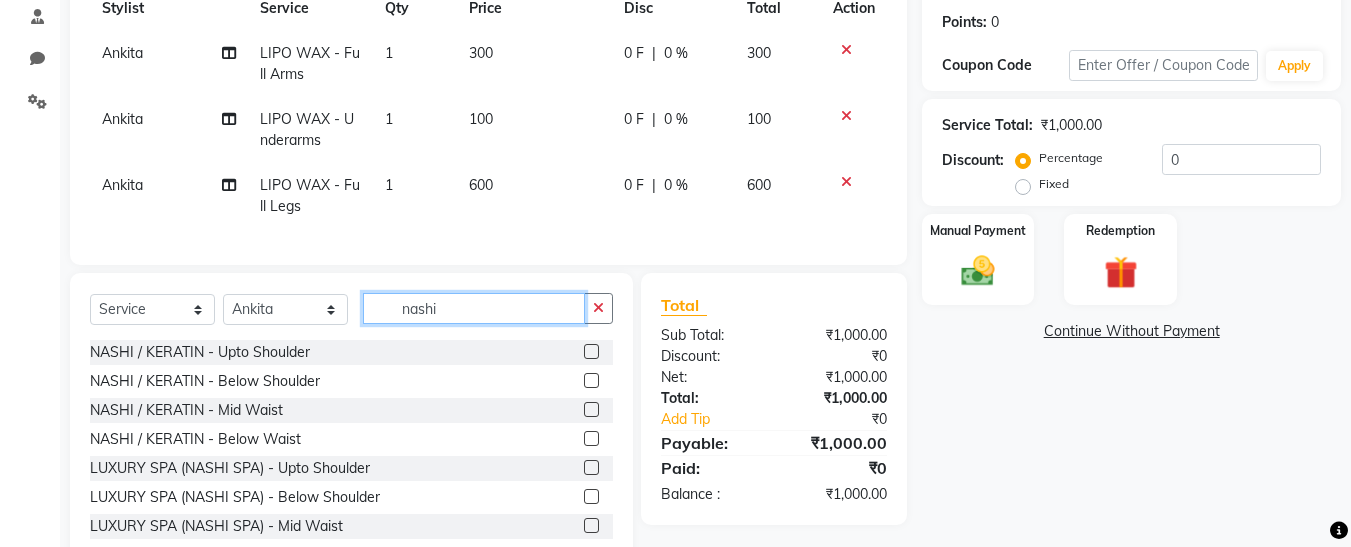 type on "nashi" 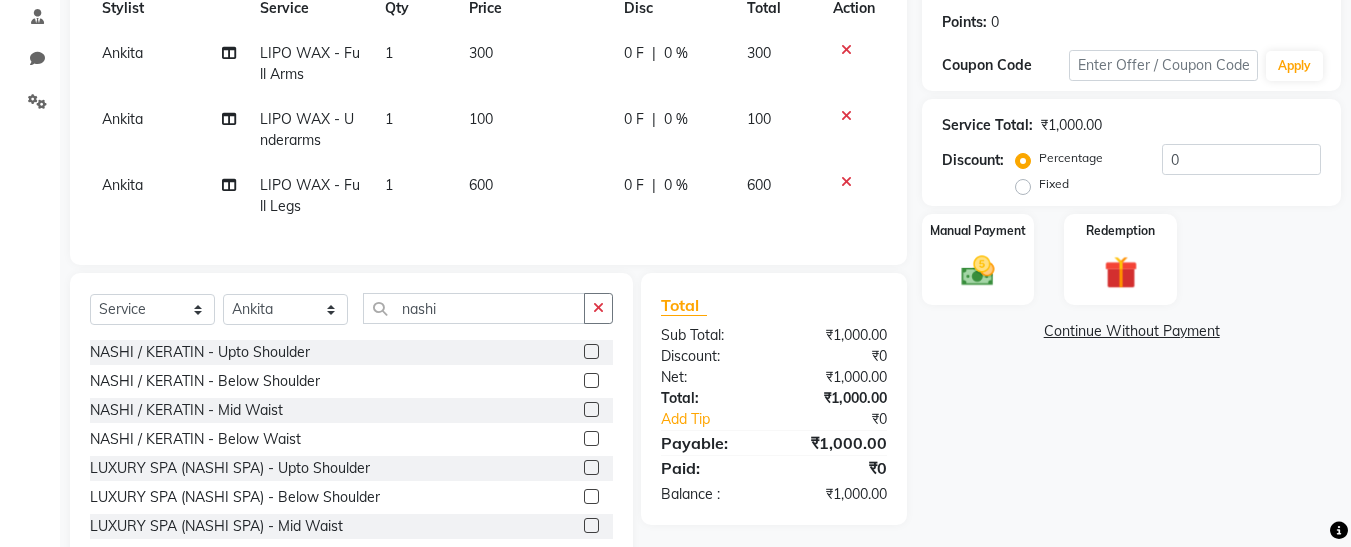 click 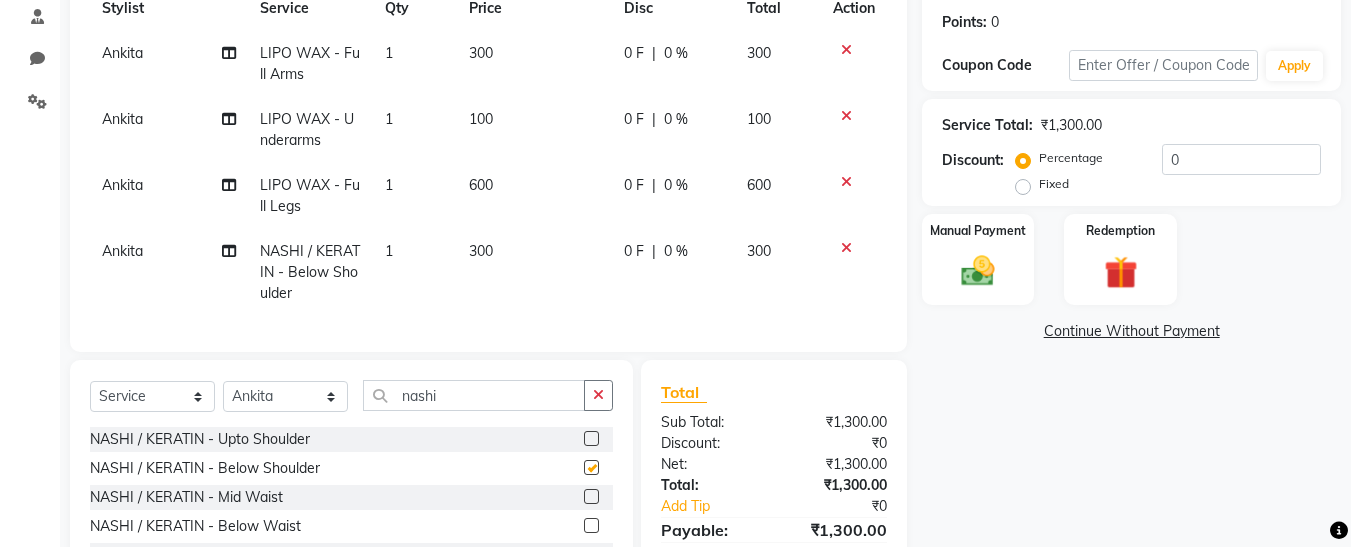 checkbox on "false" 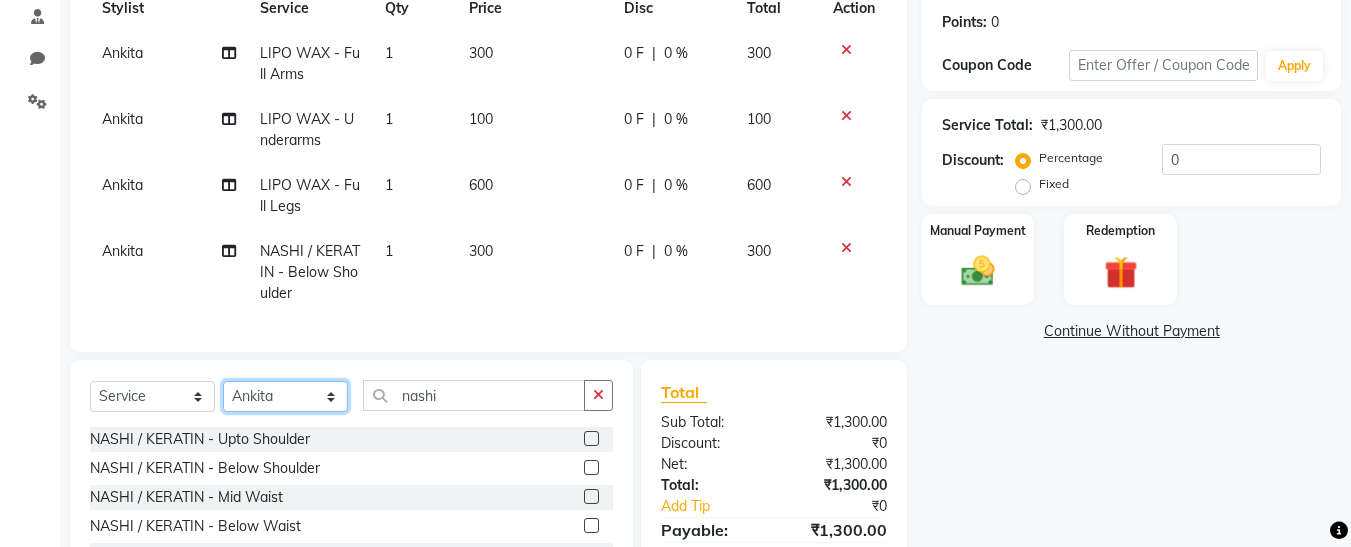 click on "Select Stylist Afsana Ankita Krutika Maam Nisha Pari Rasika Ruba sara Vidya" 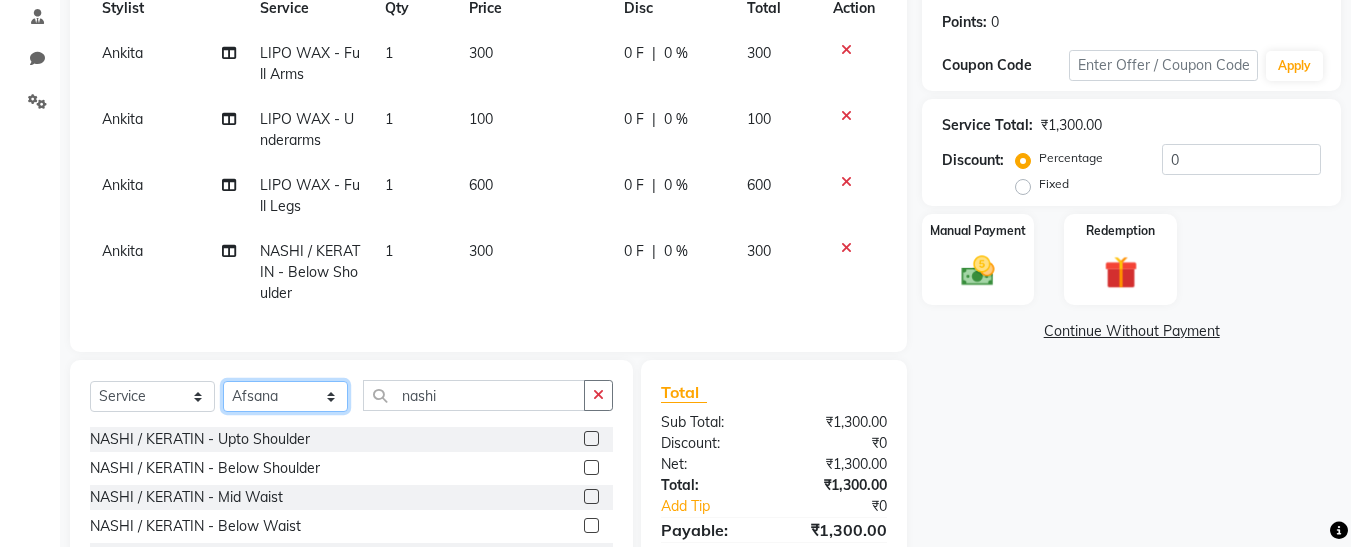 click on "Select Stylist Afsana Ankita Krutika Maam Nisha Pari Rasika Ruba sara Vidya" 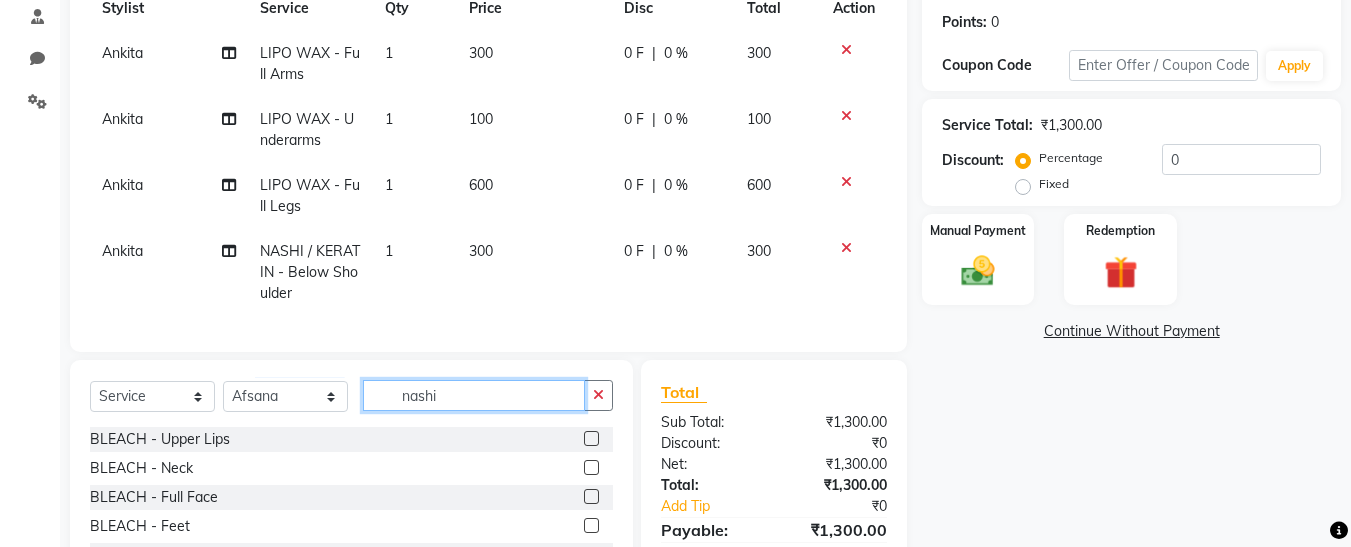 click on "nashi" 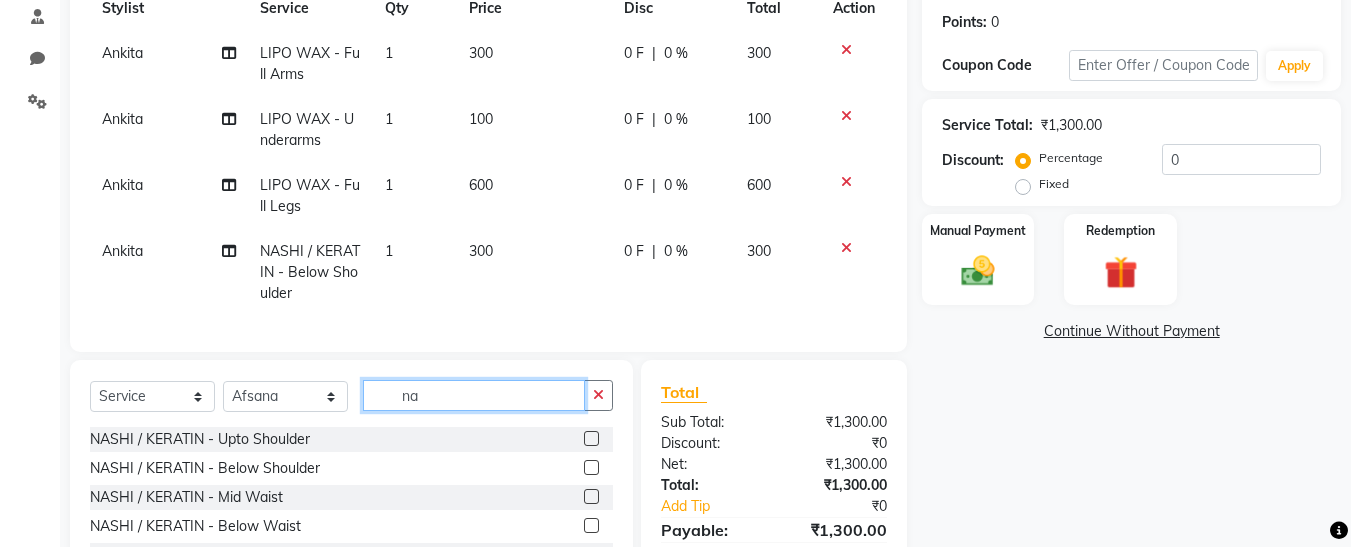type on "n" 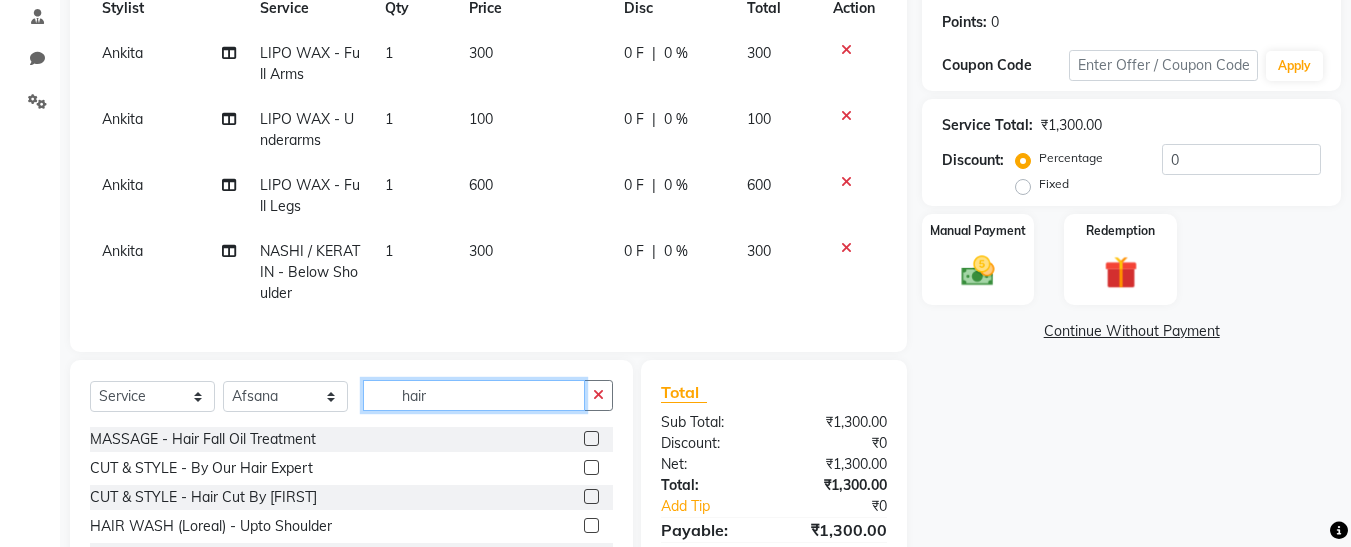 type on "hair" 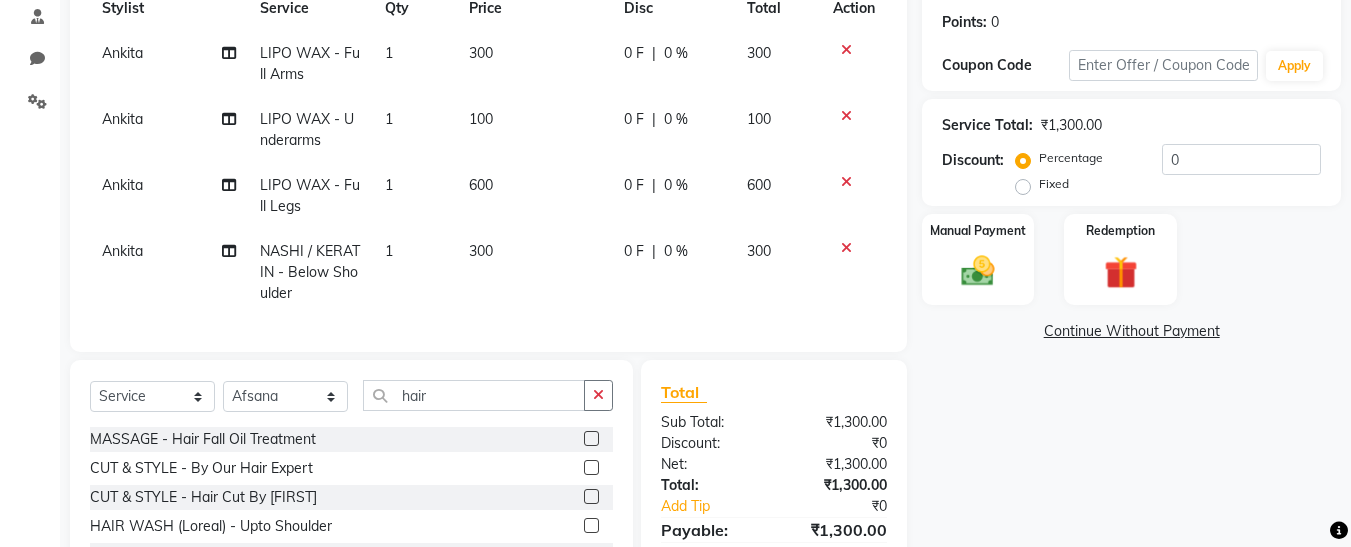 click 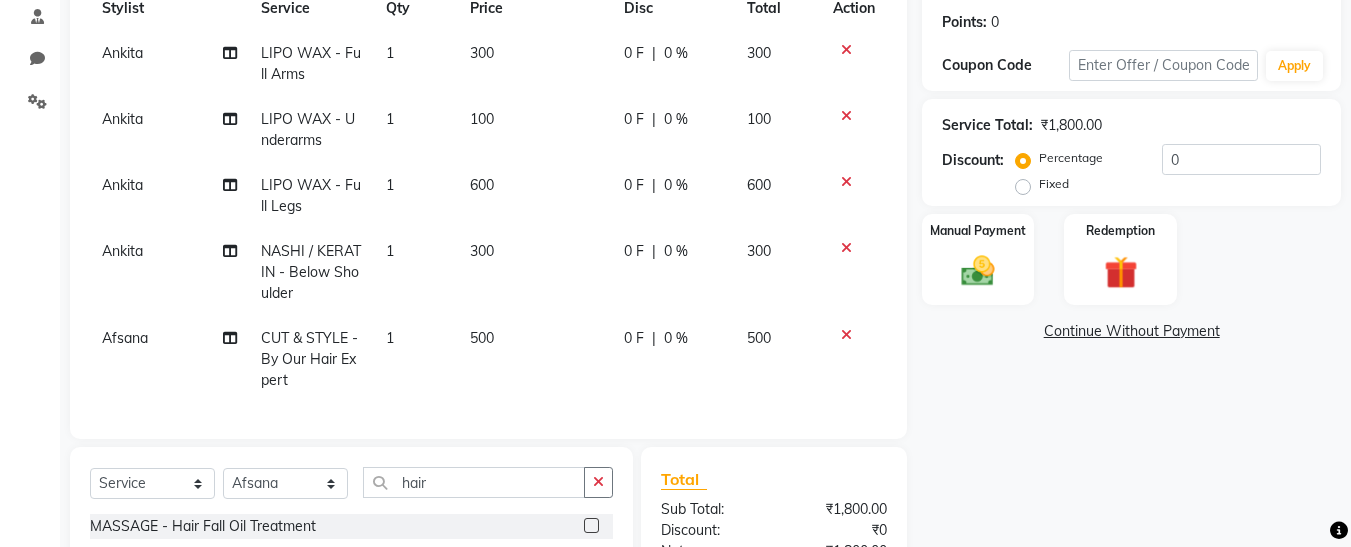 checkbox on "false" 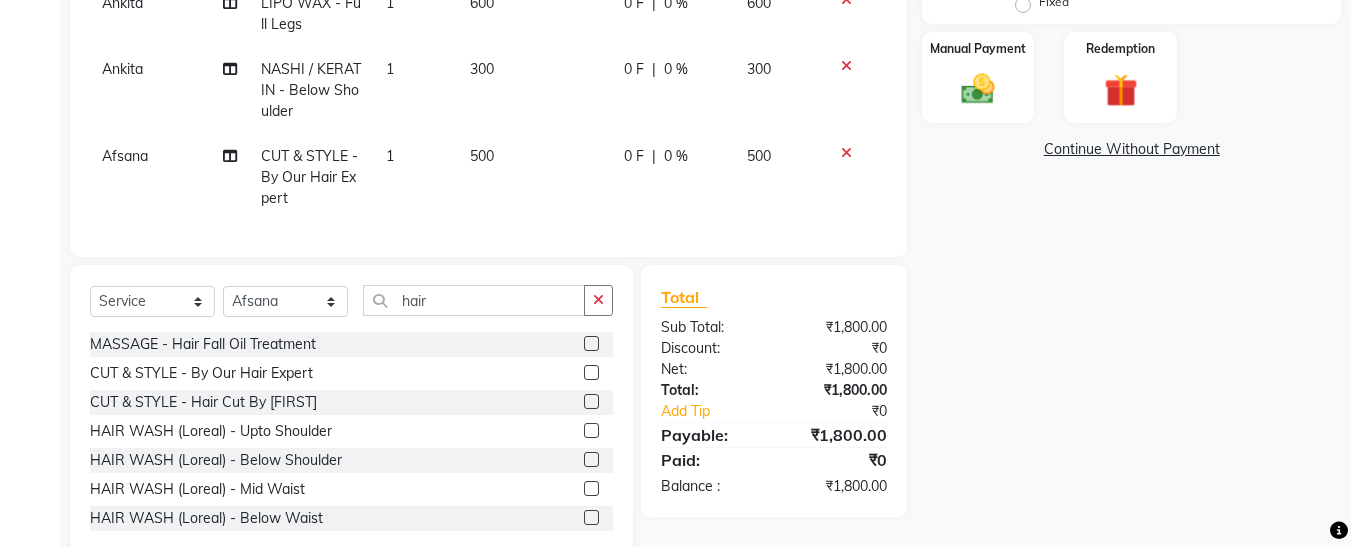 scroll, scrollTop: 539, scrollLeft: 0, axis: vertical 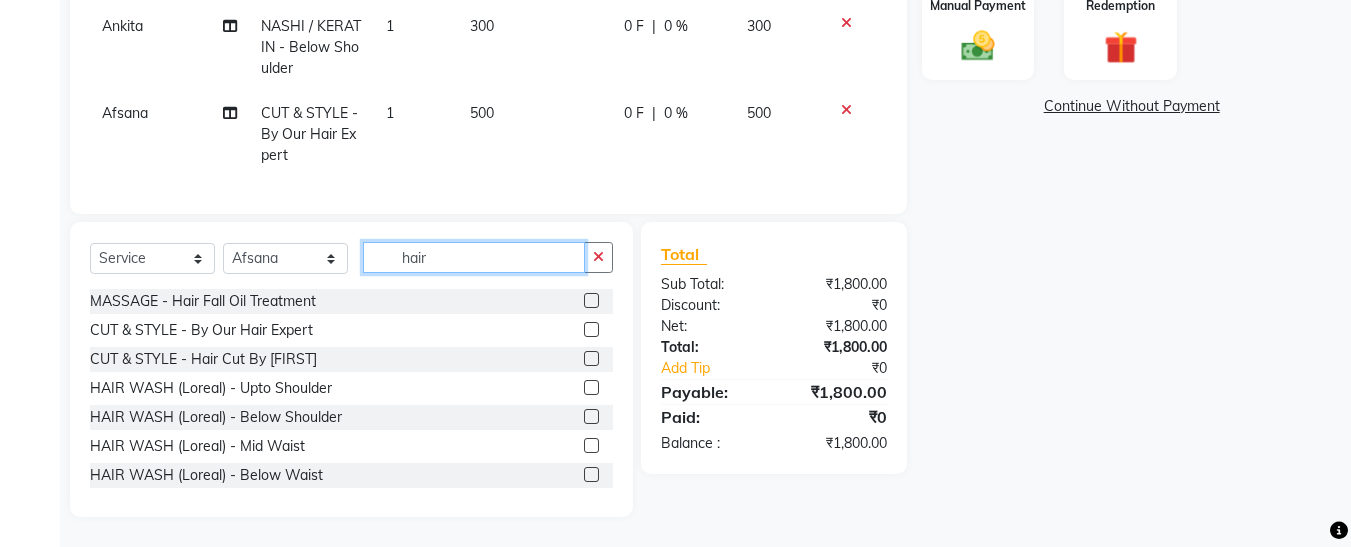 click on "hair" 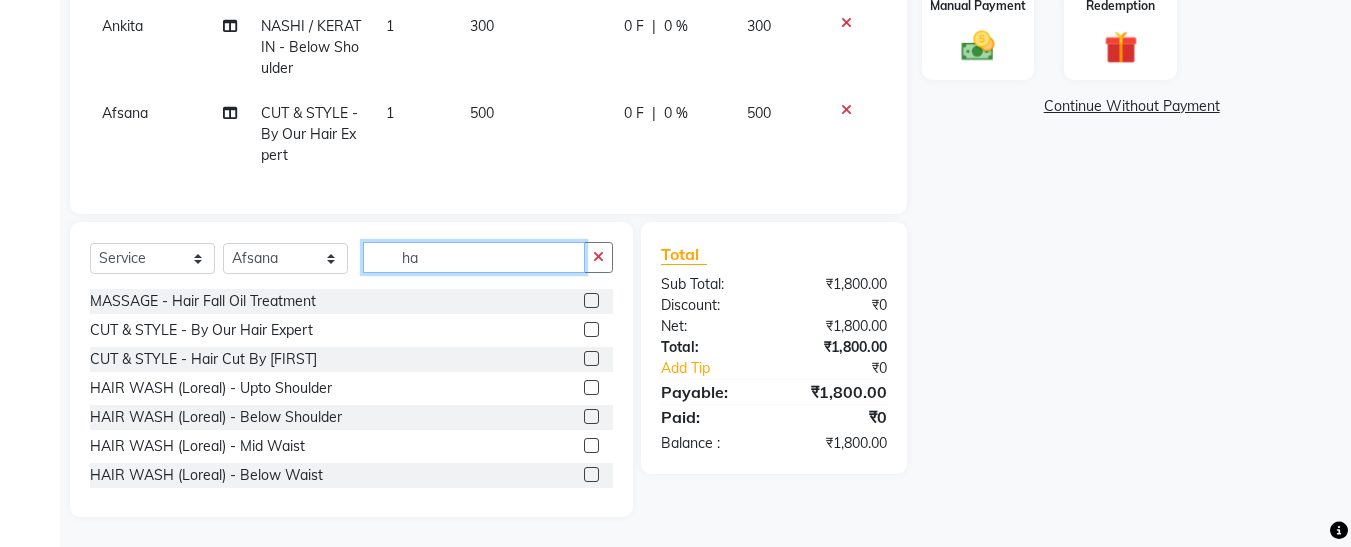 type on "h" 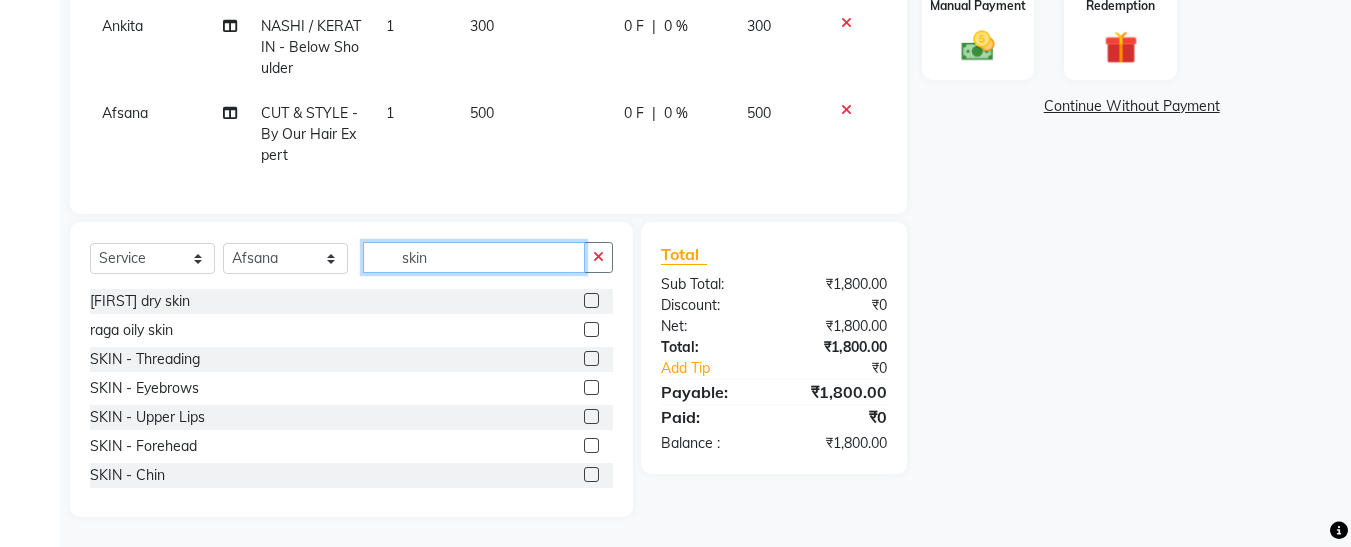 type on "skin" 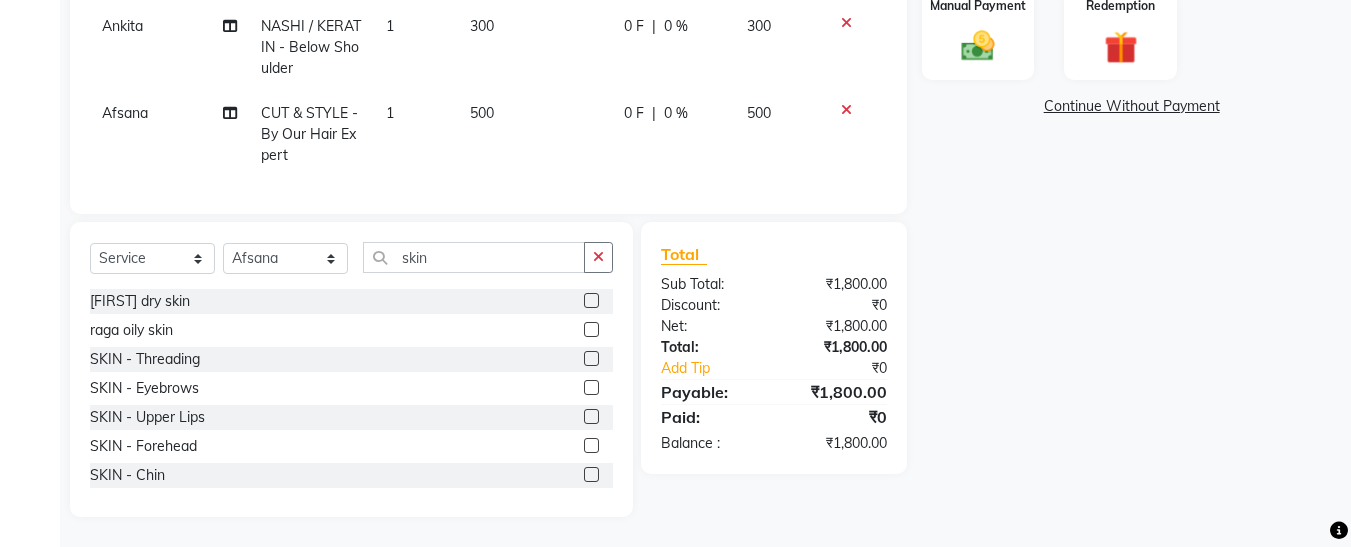 click 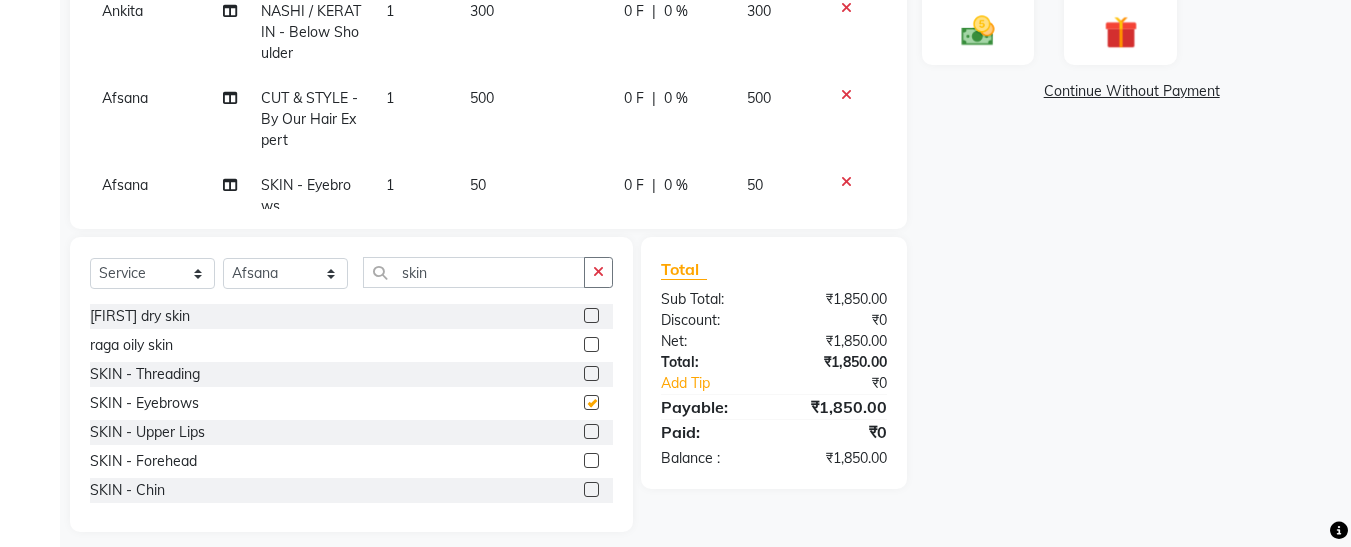 checkbox on "false" 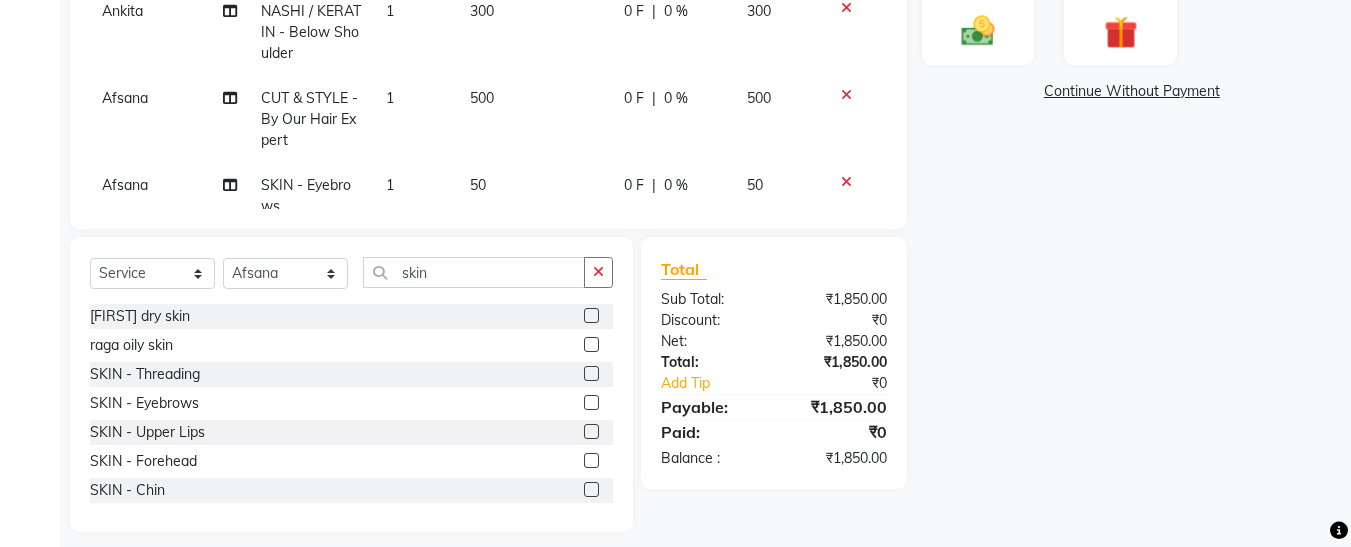 click 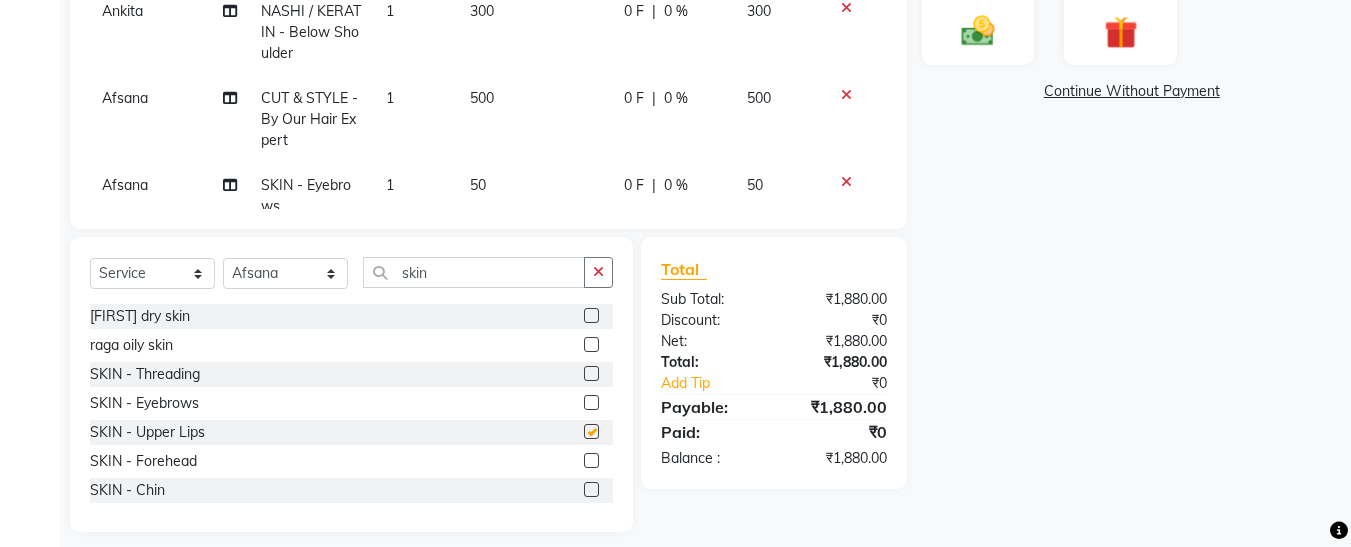 checkbox on "false" 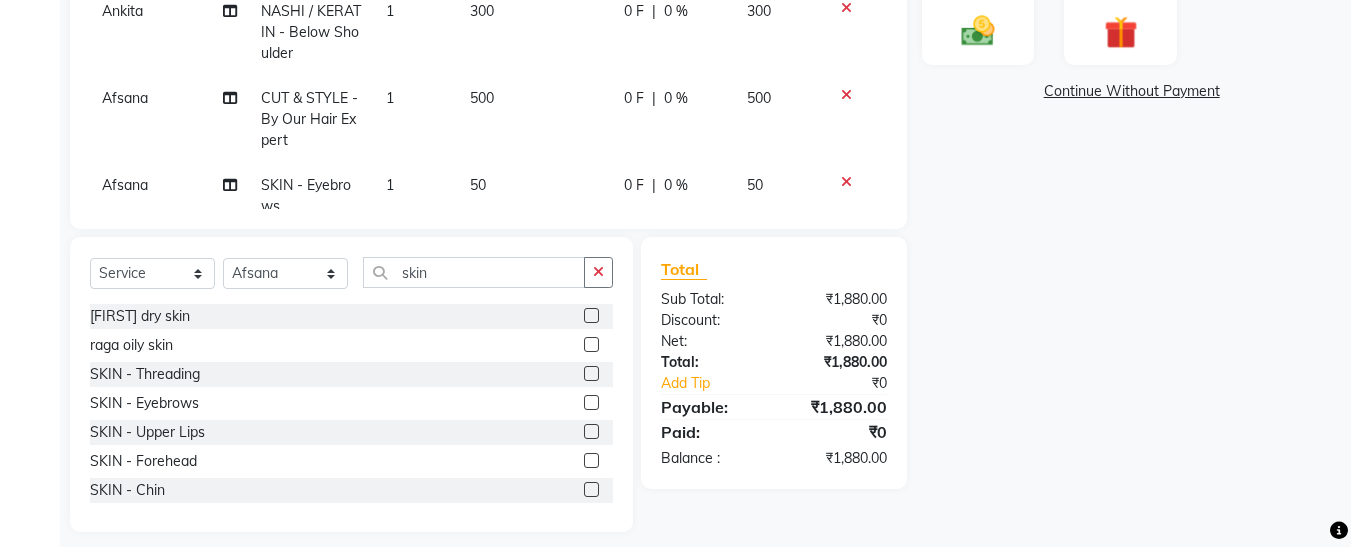 click 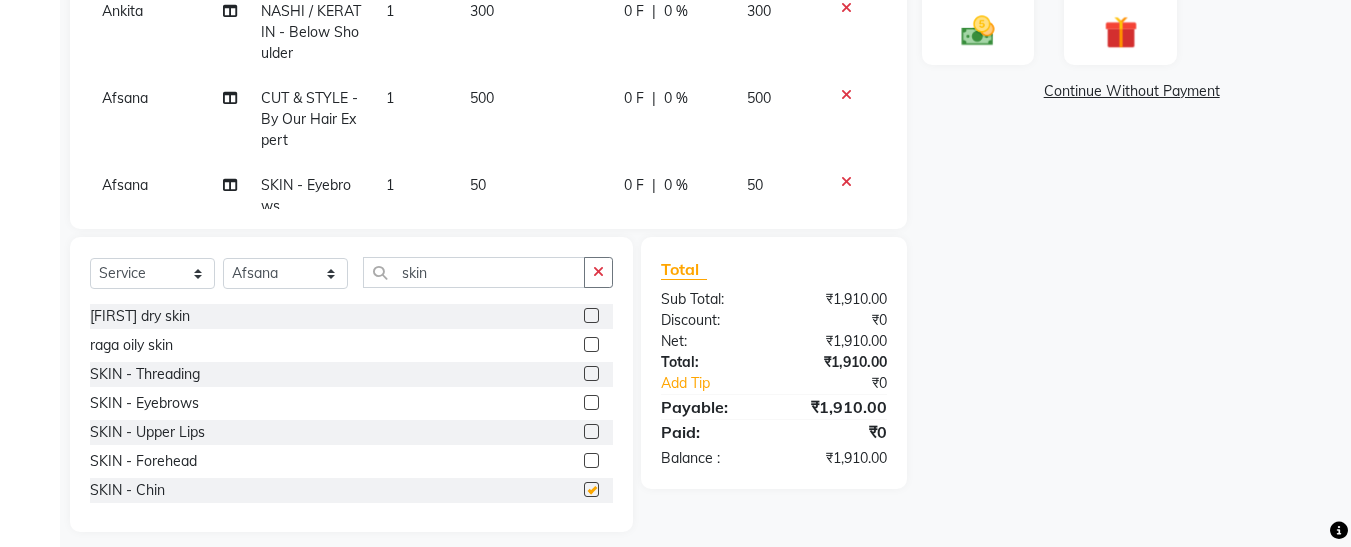 checkbox on "false" 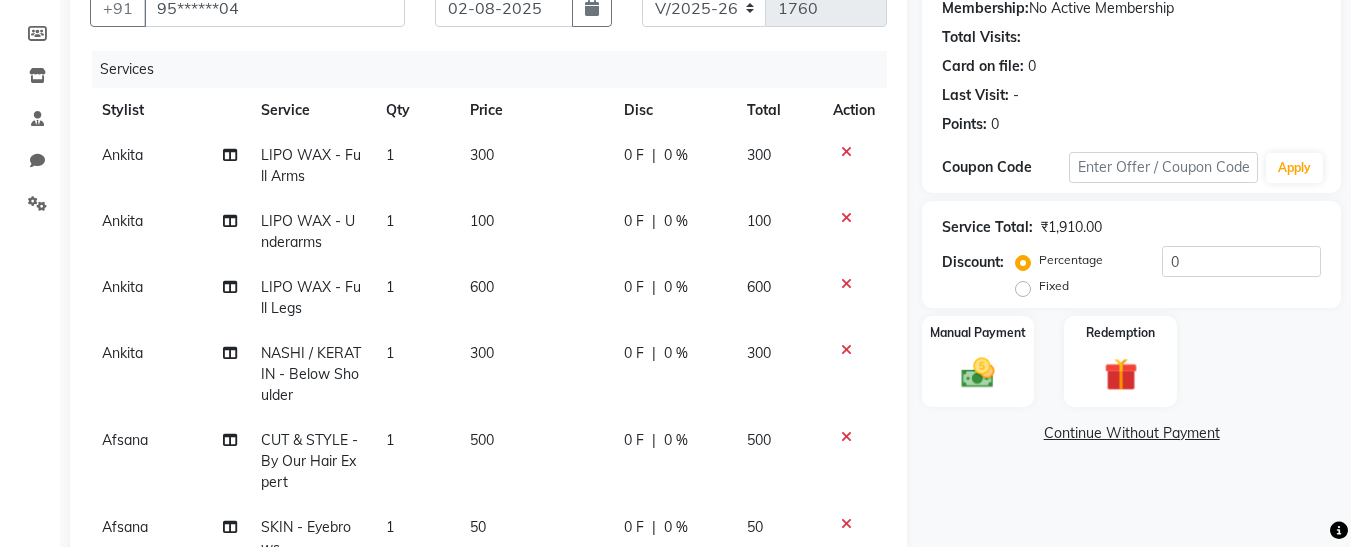 scroll, scrollTop: 179, scrollLeft: 0, axis: vertical 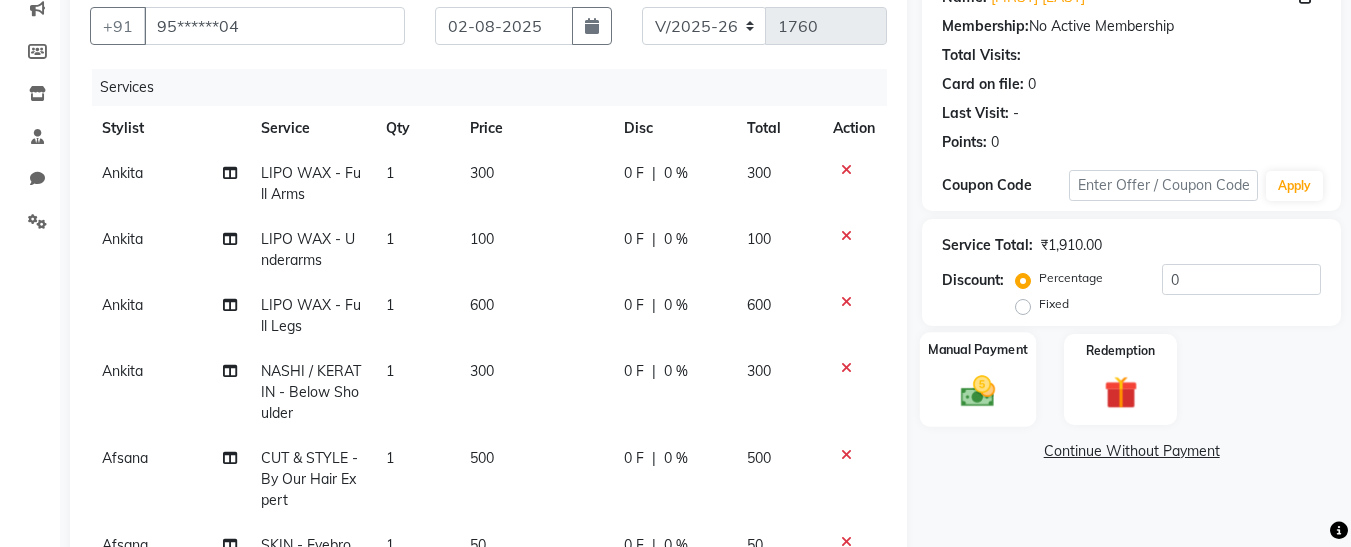 click 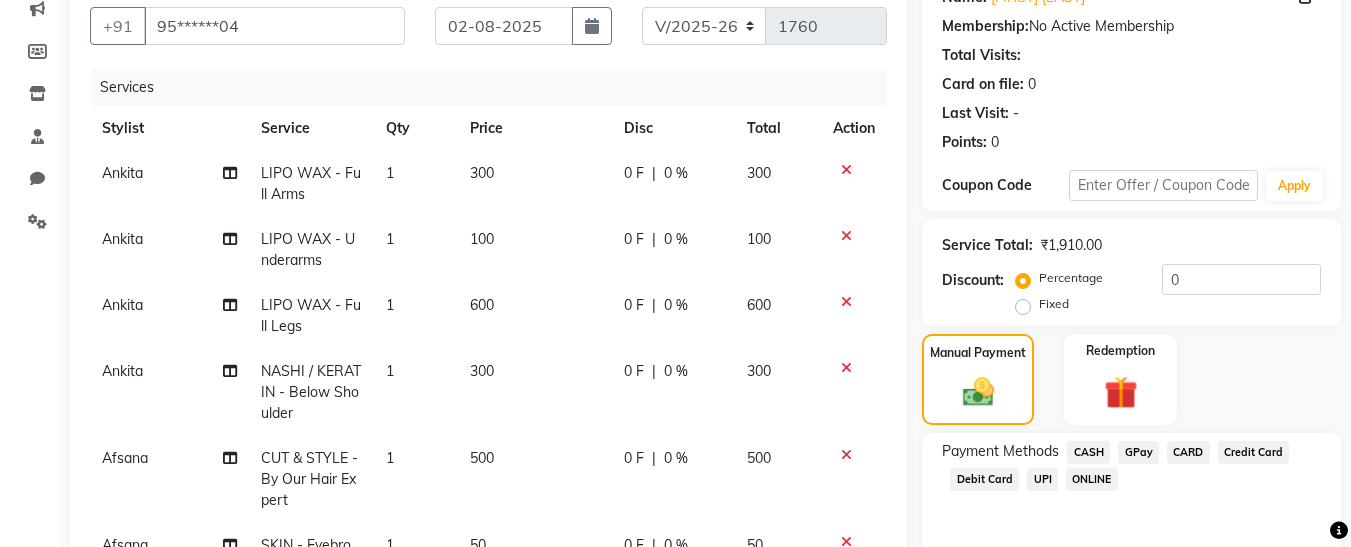 click on "GPay" 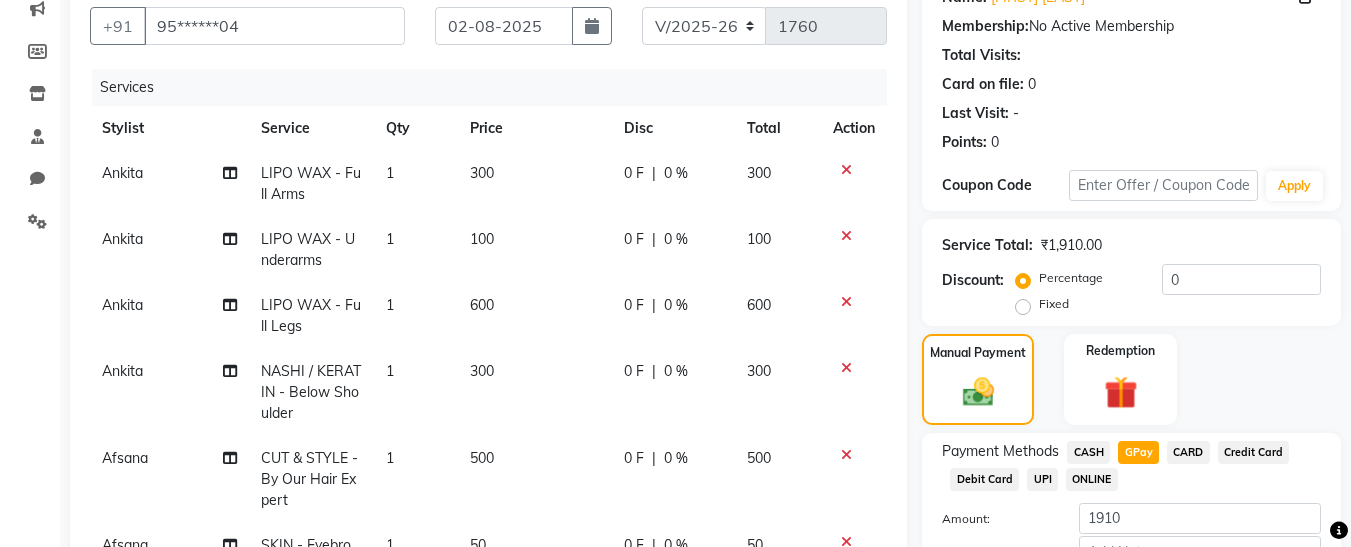 scroll, scrollTop: 554, scrollLeft: 0, axis: vertical 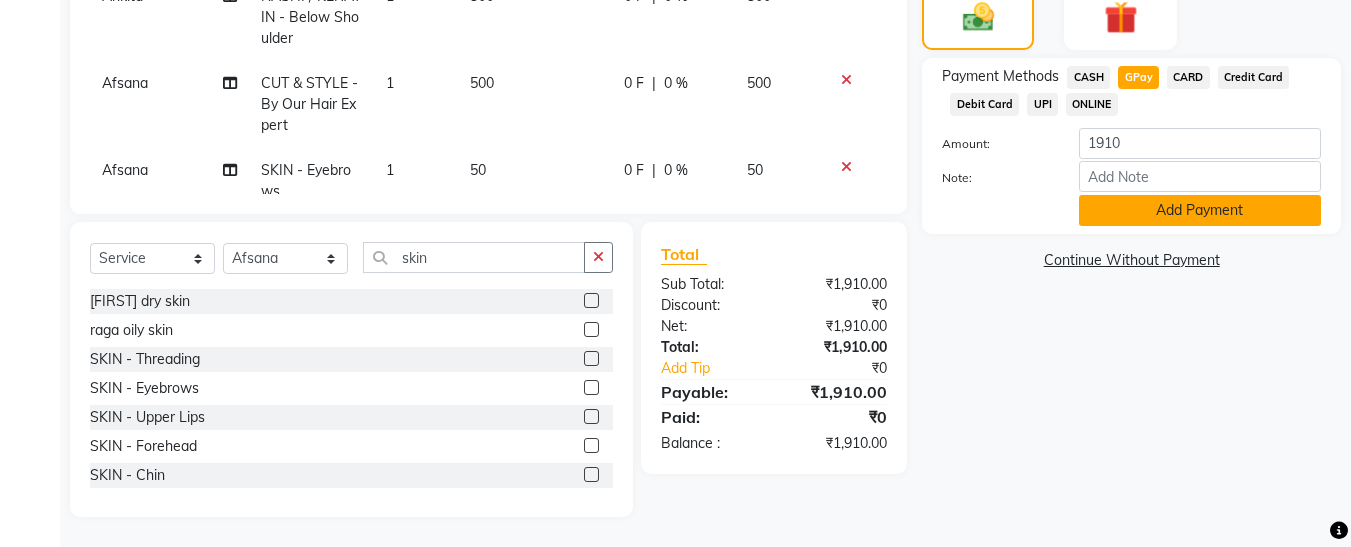click on "Add Payment" 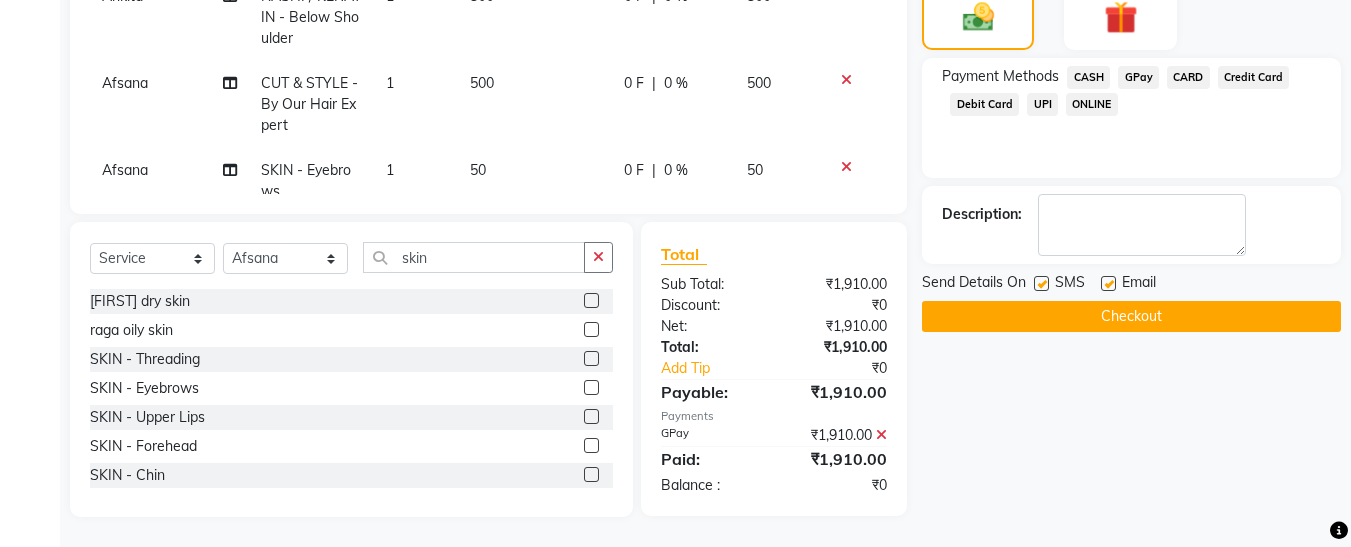 click 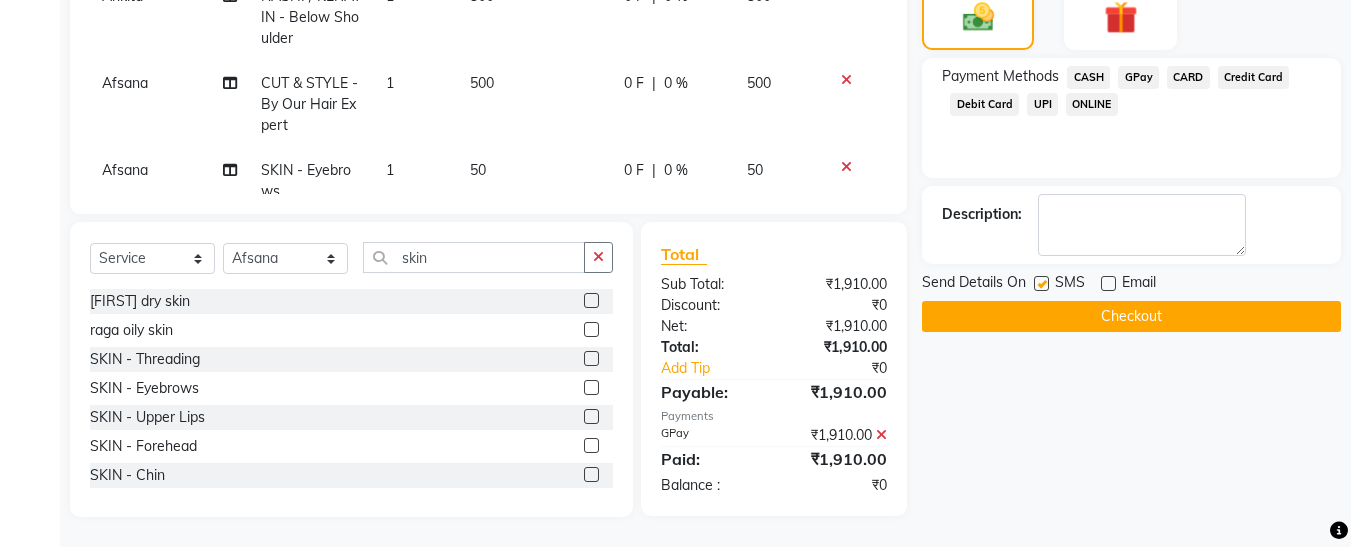 click 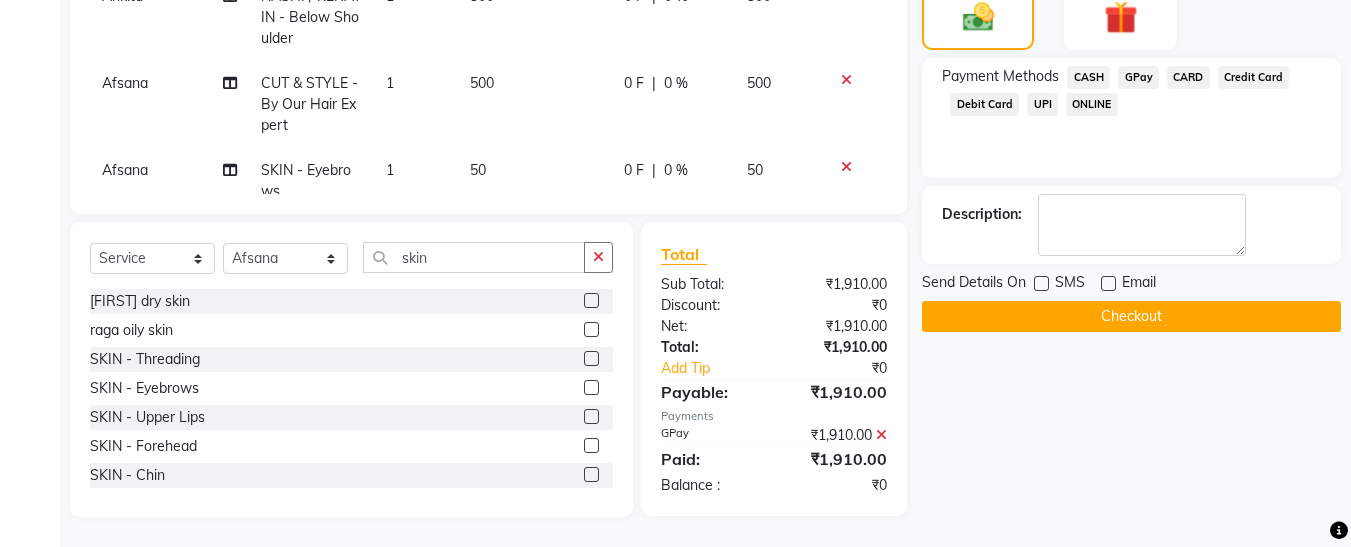 click on "Checkout" 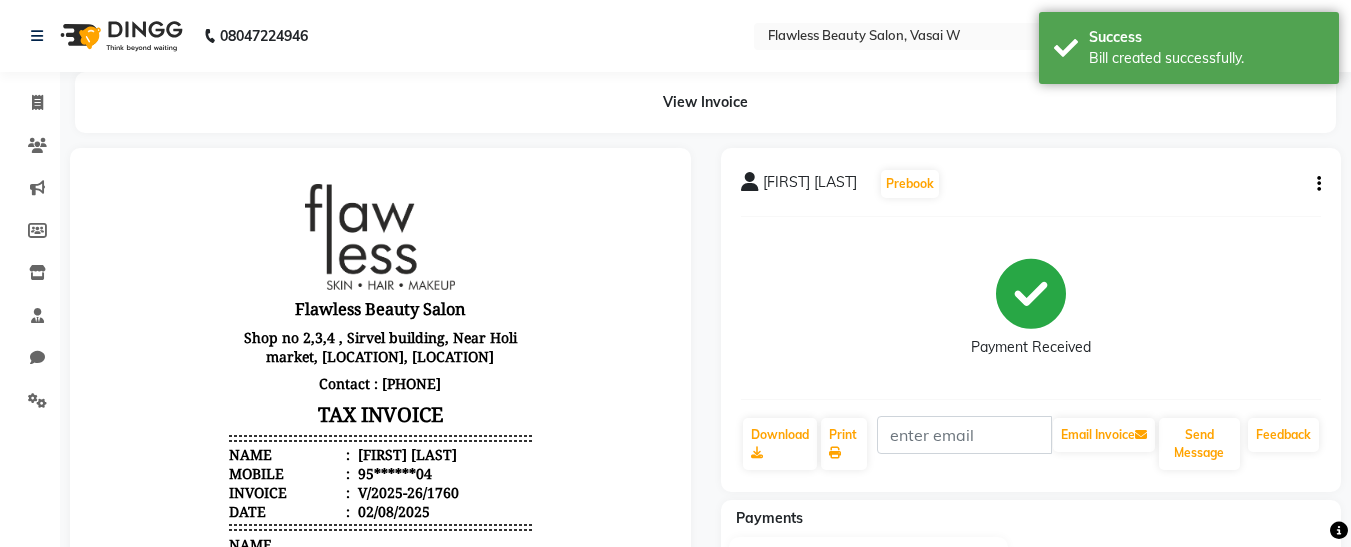 scroll, scrollTop: 0, scrollLeft: 0, axis: both 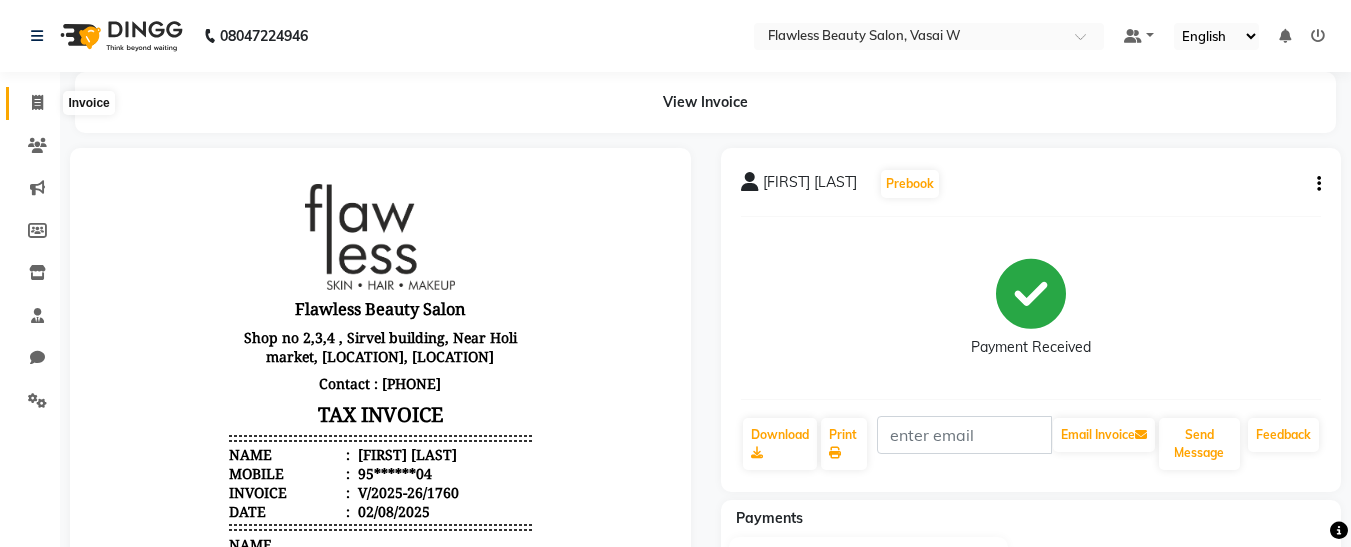 click 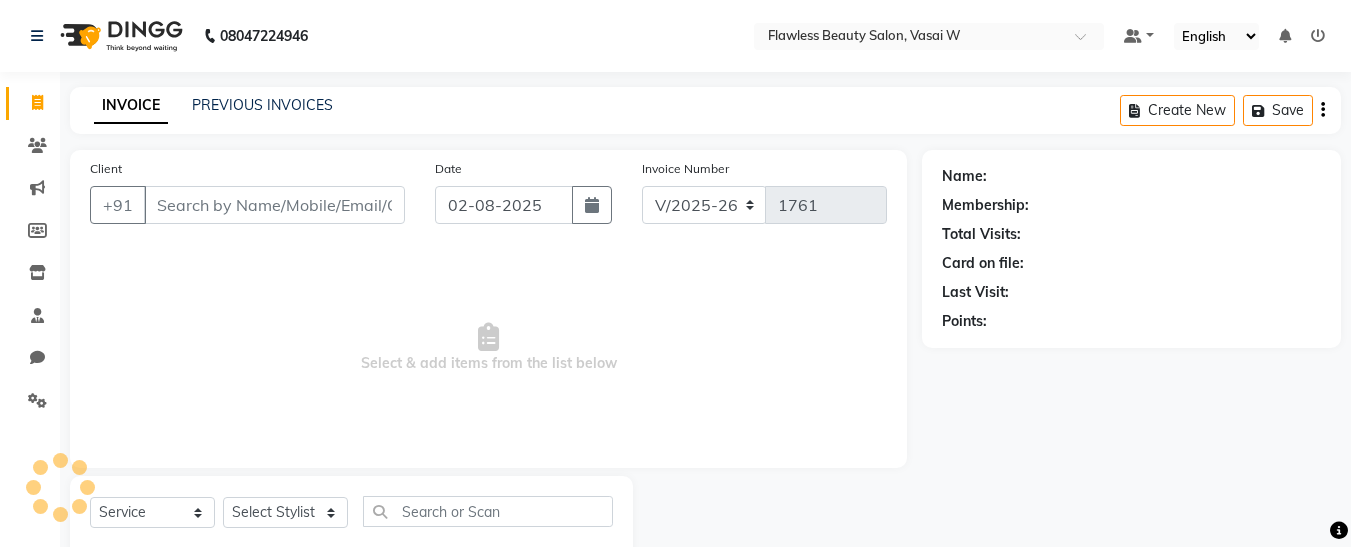 scroll, scrollTop: 54, scrollLeft: 0, axis: vertical 